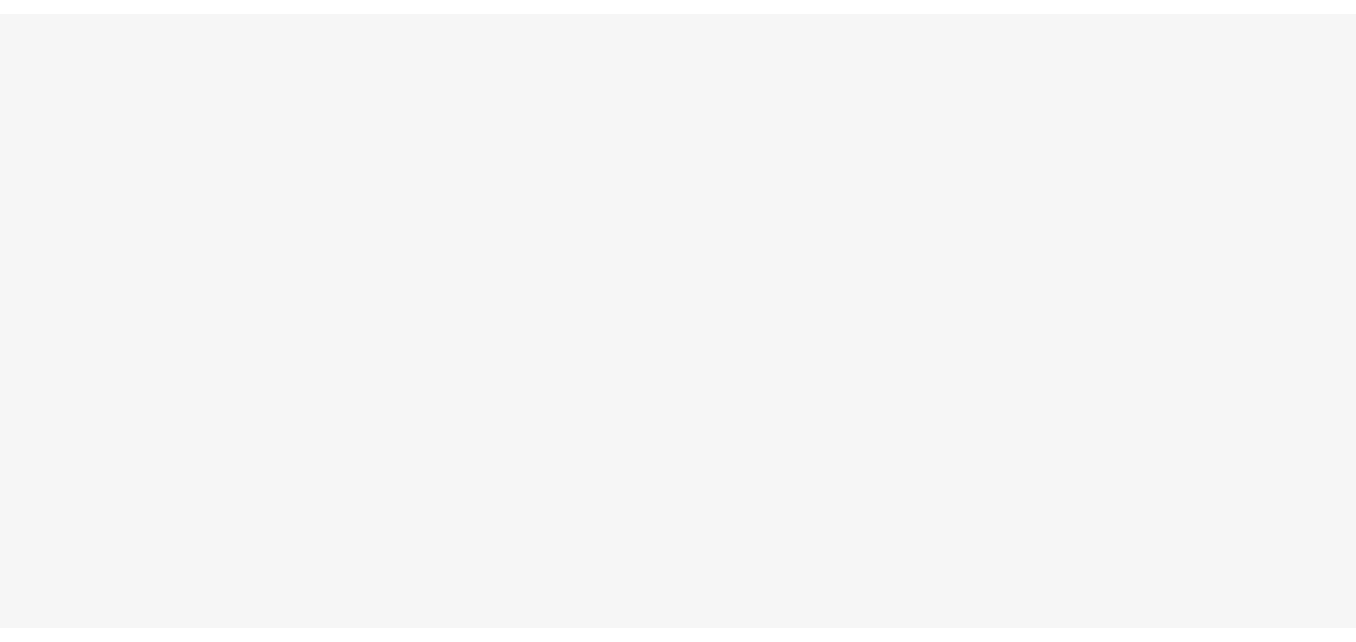 scroll, scrollTop: 0, scrollLeft: 0, axis: both 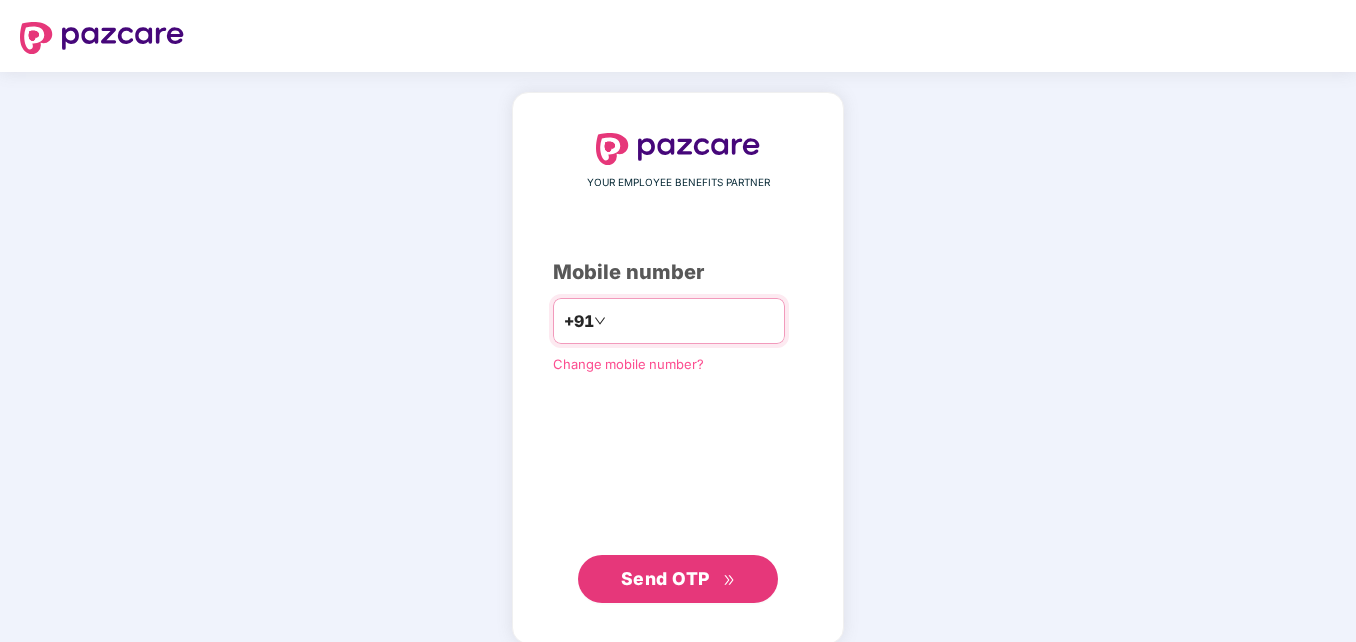 click at bounding box center (692, 321) 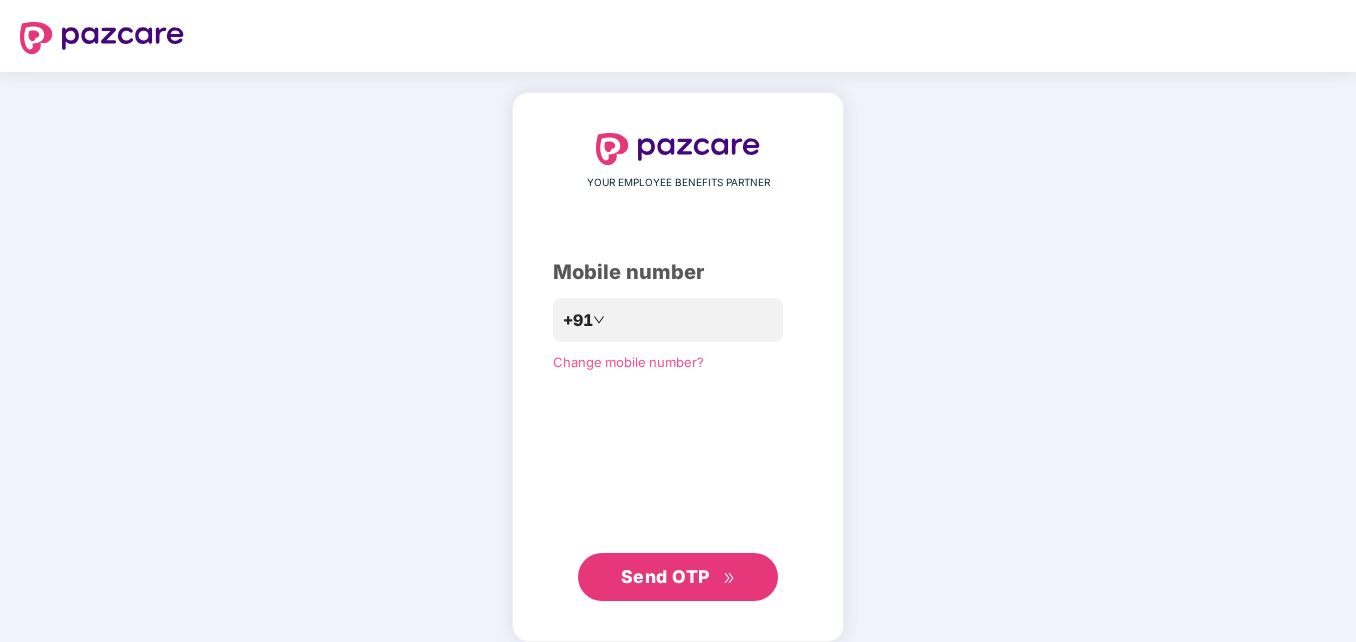 click on "Send OTP" at bounding box center (678, 577) 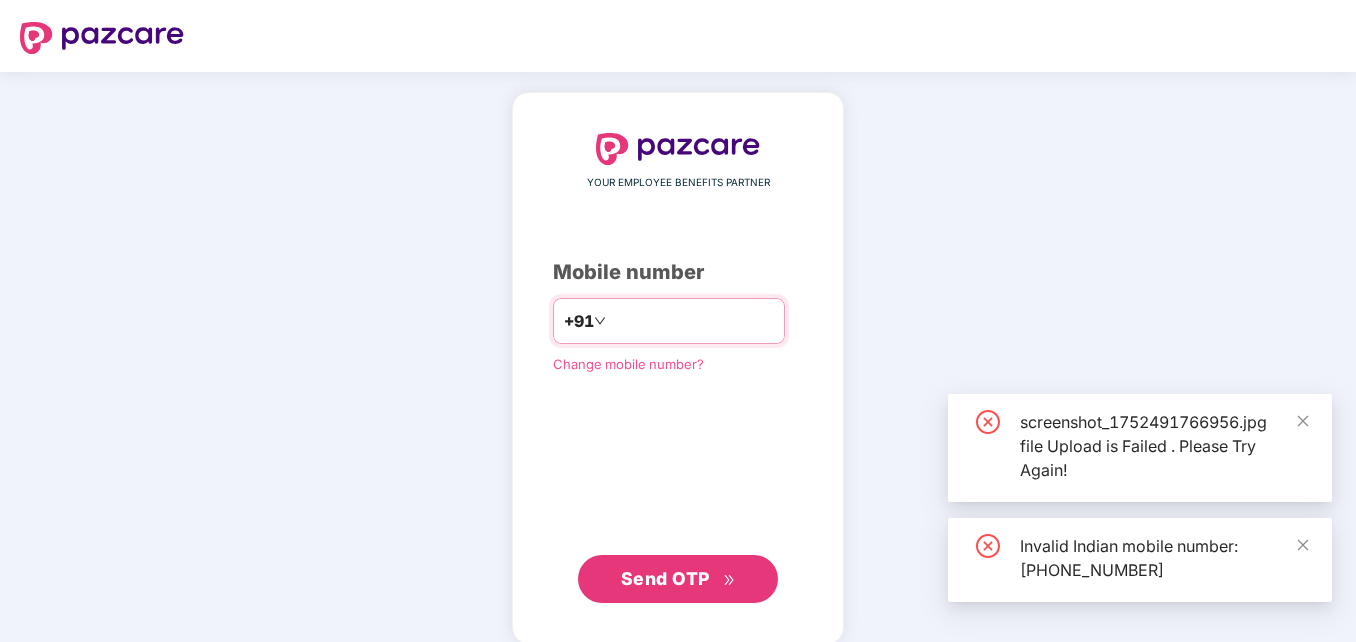click on "**********" at bounding box center (692, 321) 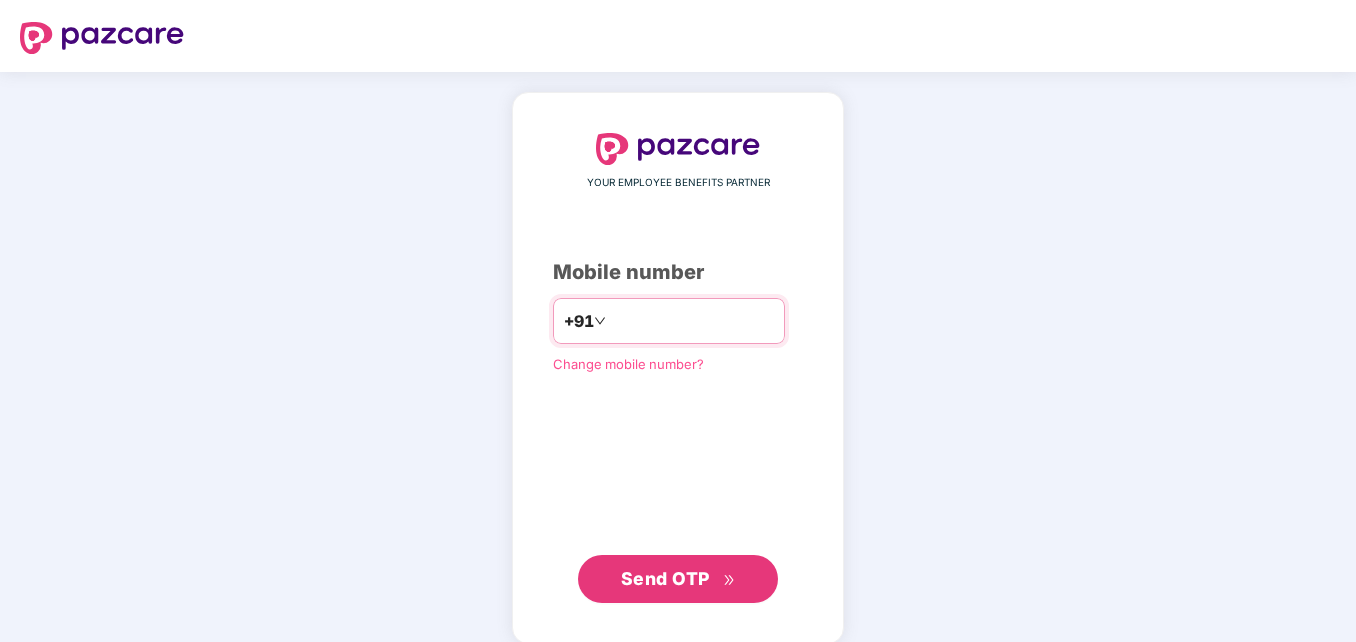 type on "**********" 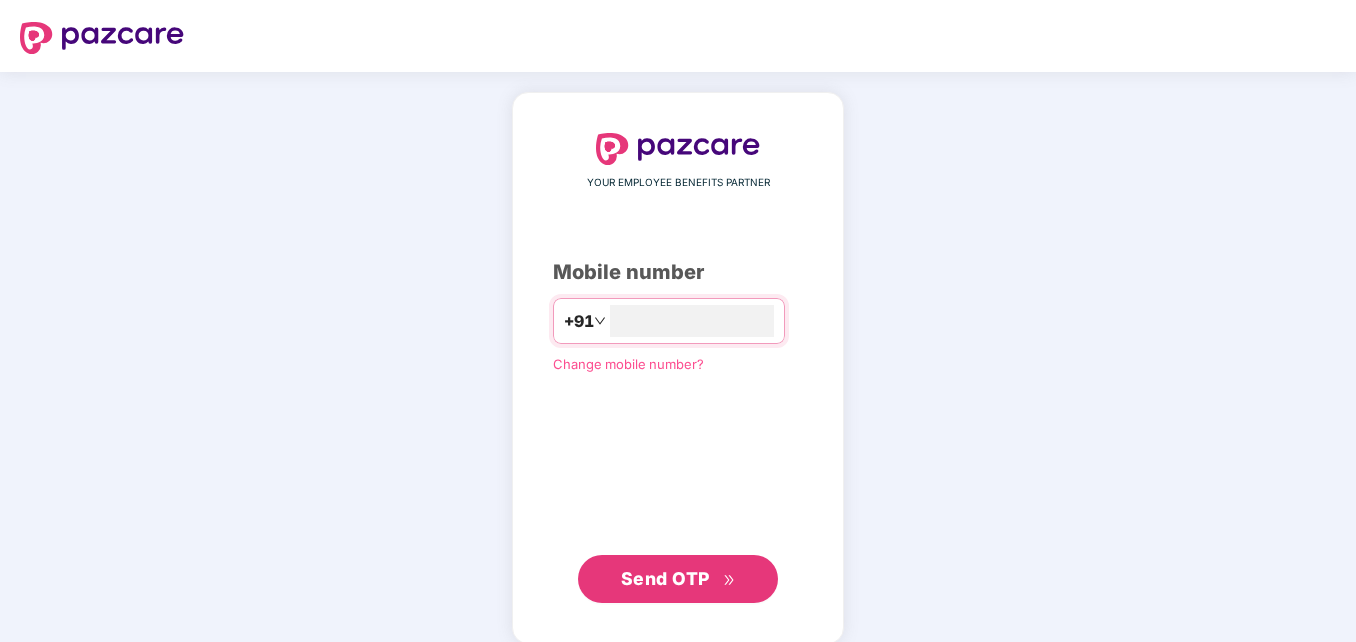click on "Send OTP" at bounding box center (665, 578) 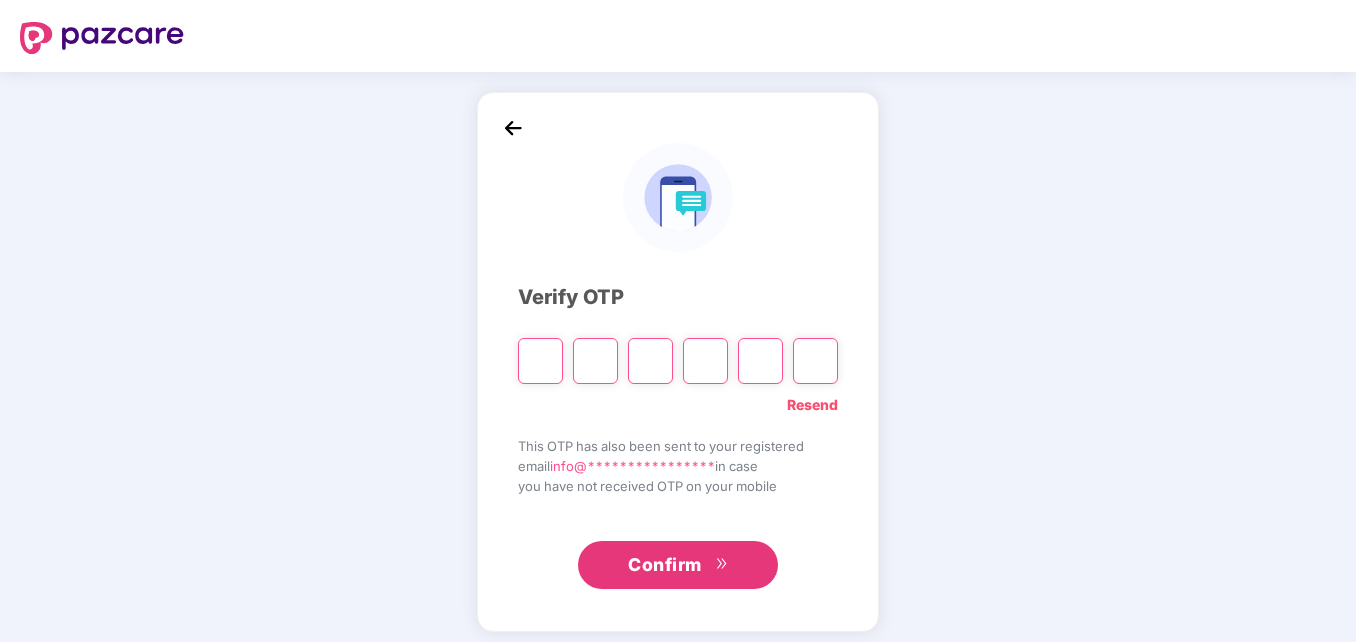 paste on "*" 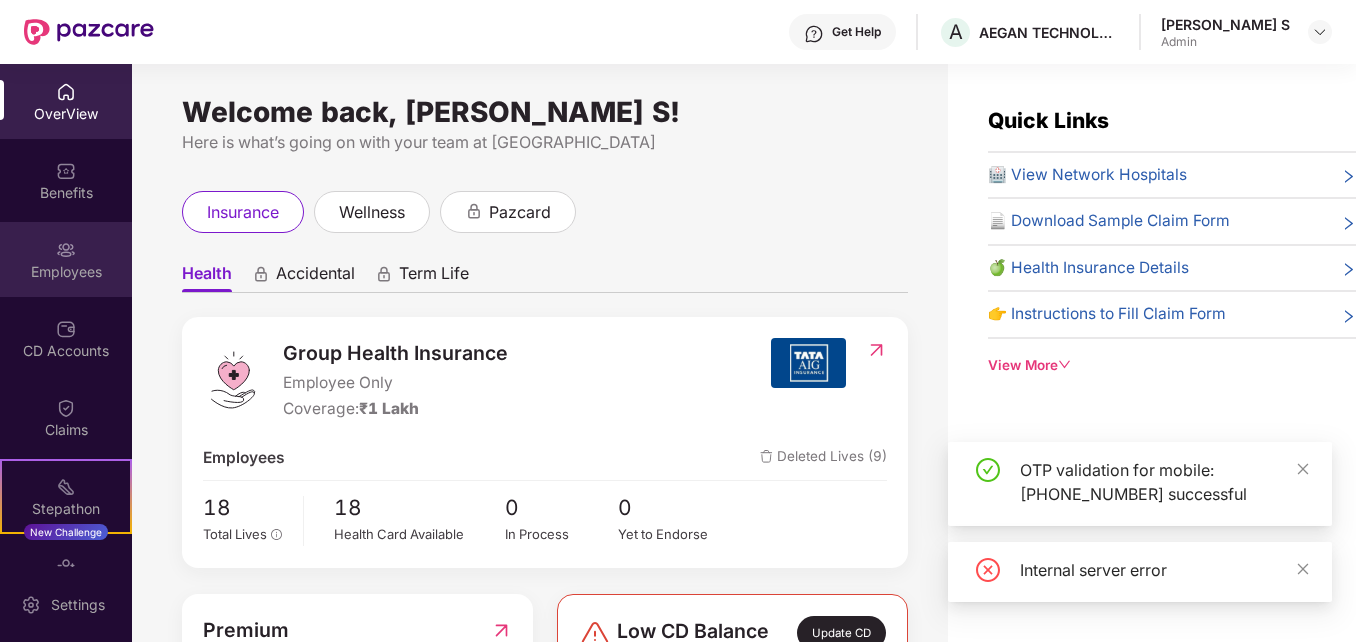 click on "Employees" at bounding box center [66, 259] 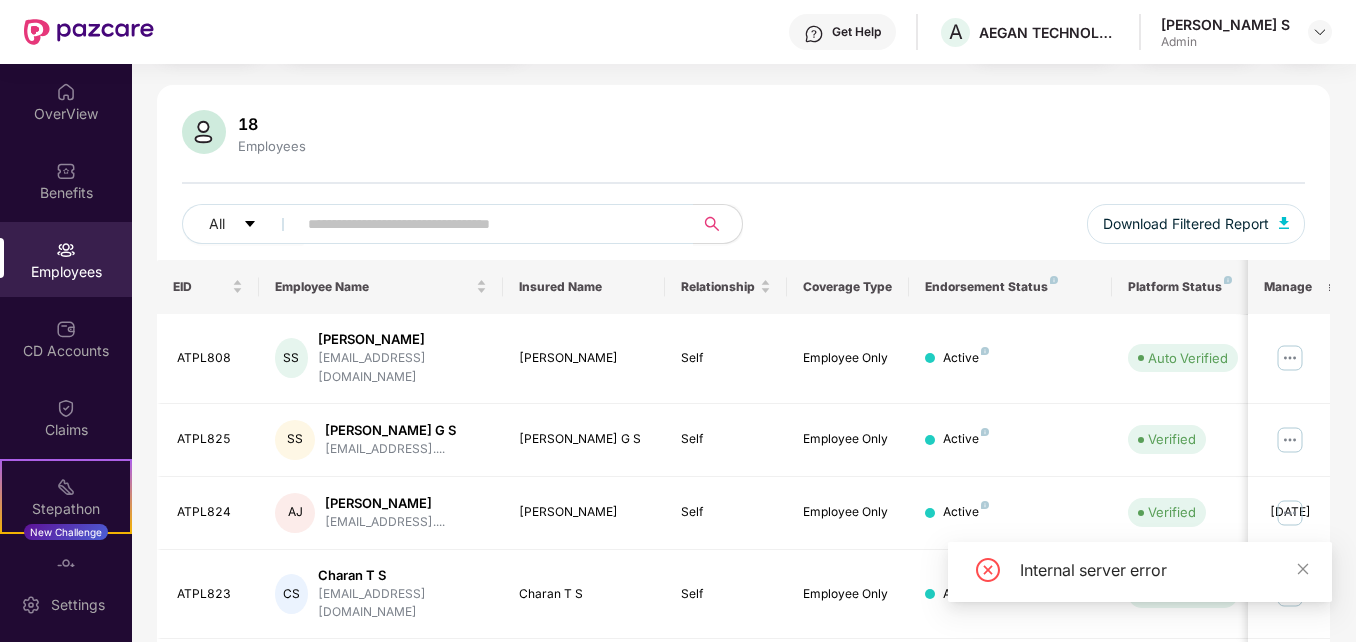 scroll, scrollTop: 200, scrollLeft: 0, axis: vertical 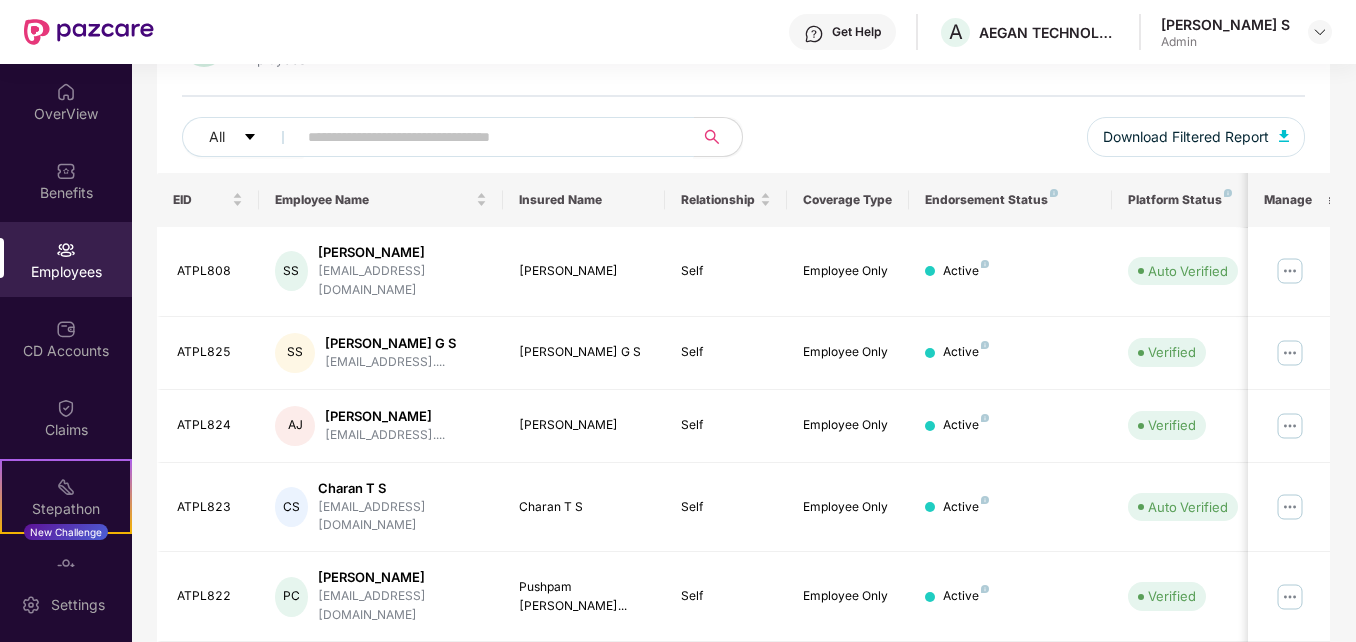 click at bounding box center (487, 137) 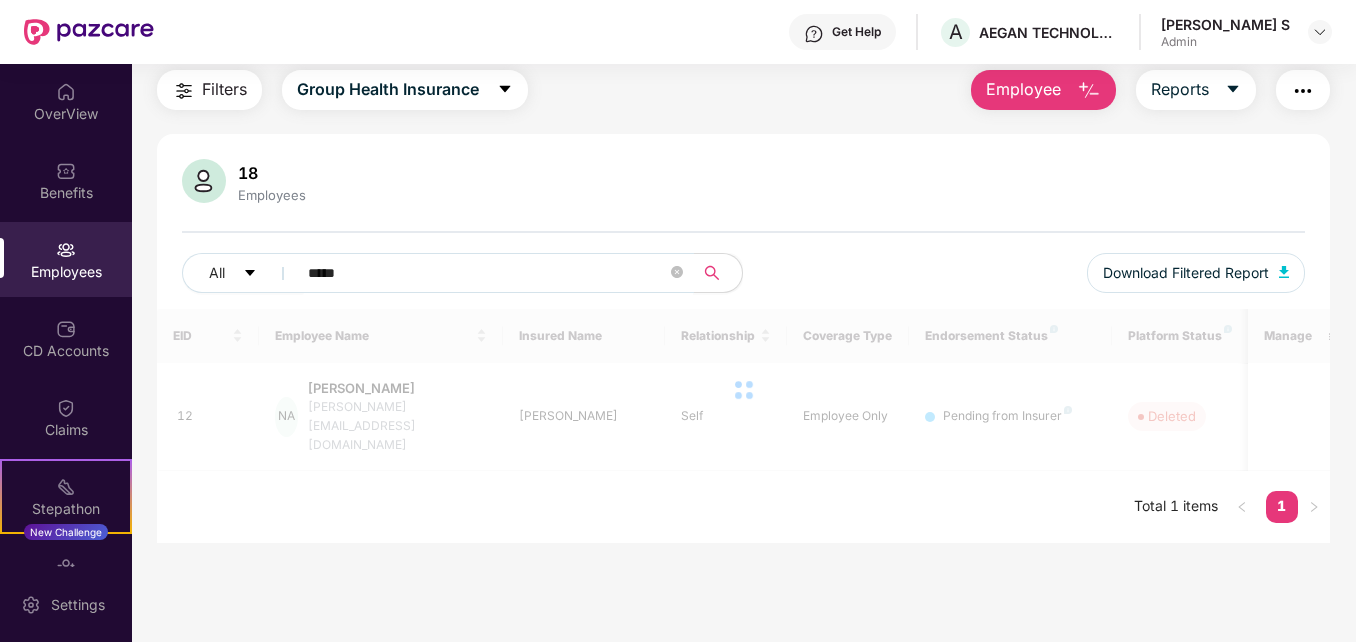 scroll, scrollTop: 64, scrollLeft: 0, axis: vertical 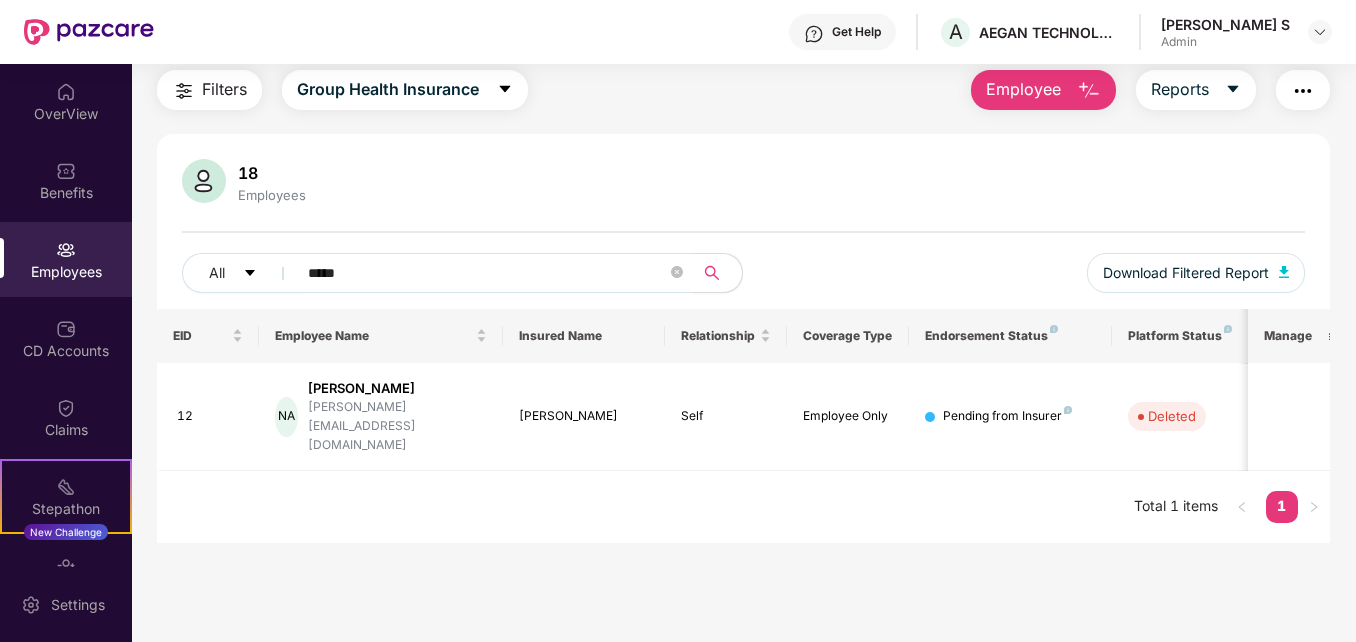 drag, startPoint x: 362, startPoint y: 272, endPoint x: 298, endPoint y: 272, distance: 64 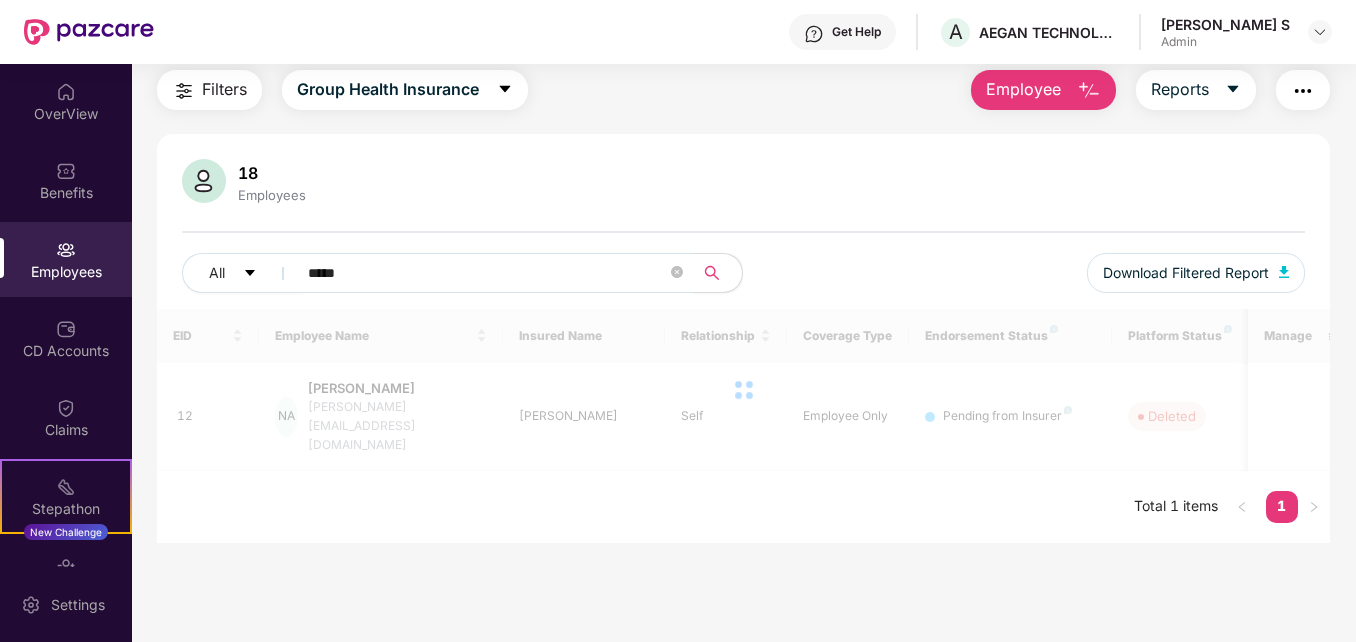 type on "**********" 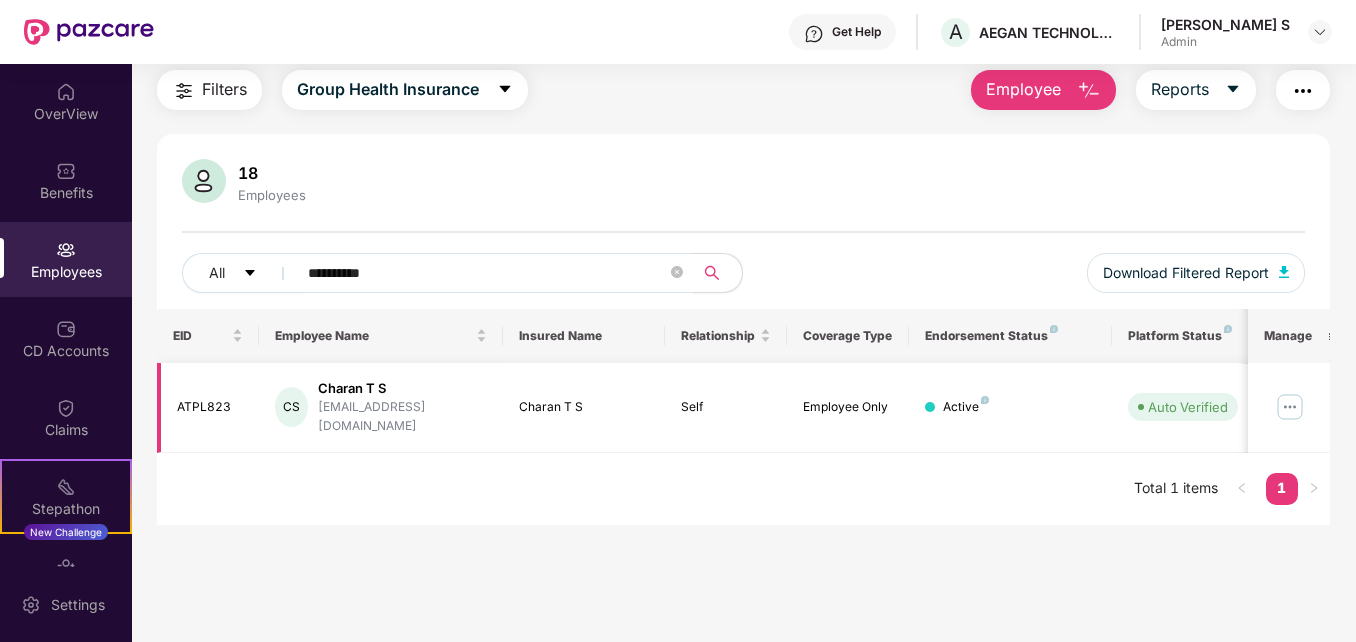 click at bounding box center (1290, 407) 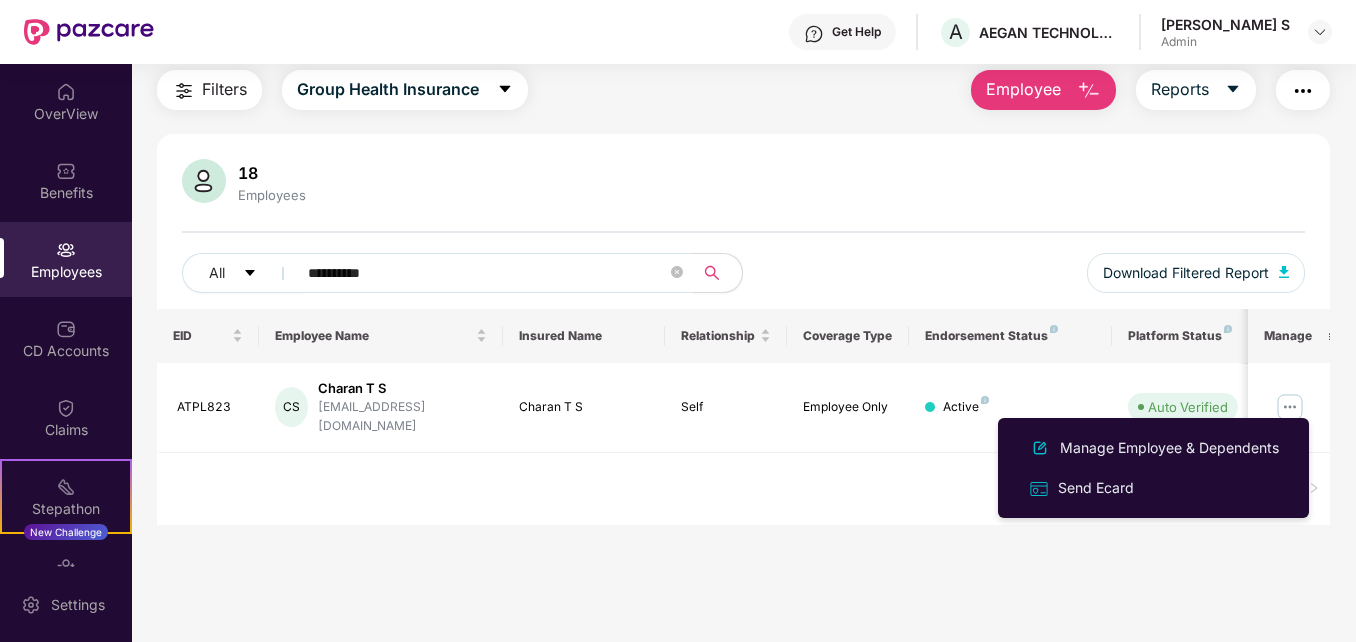 click on "EID Employee Name Insured Name Relationship Coverage Type Endorsement Status Platform Status Joining Date Manage                   ATPL823 [PERSON_NAME] T S   [EMAIL_ADDRESS][DOMAIN_NAME] Charan T S  Self Employee Only Active Auto Verified [DATE] Total 1 items 1" at bounding box center [743, 417] 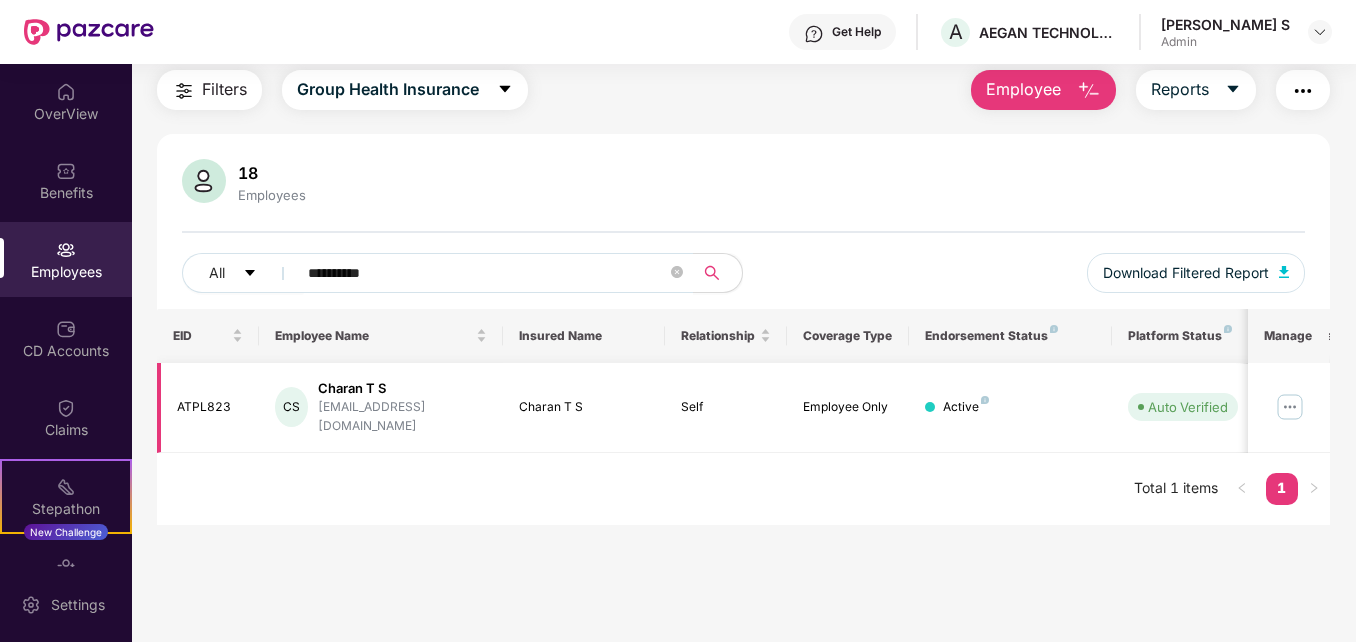click on "ATPL823" at bounding box center (210, 407) 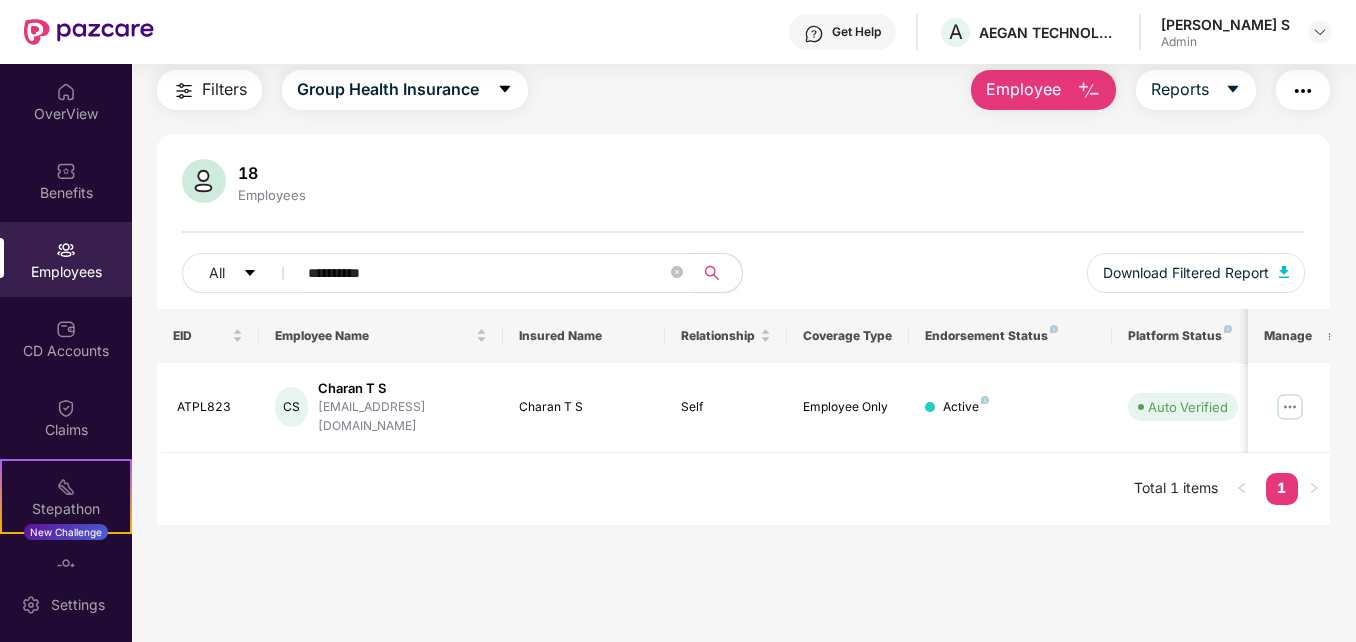 click on "Employee" at bounding box center (1023, 89) 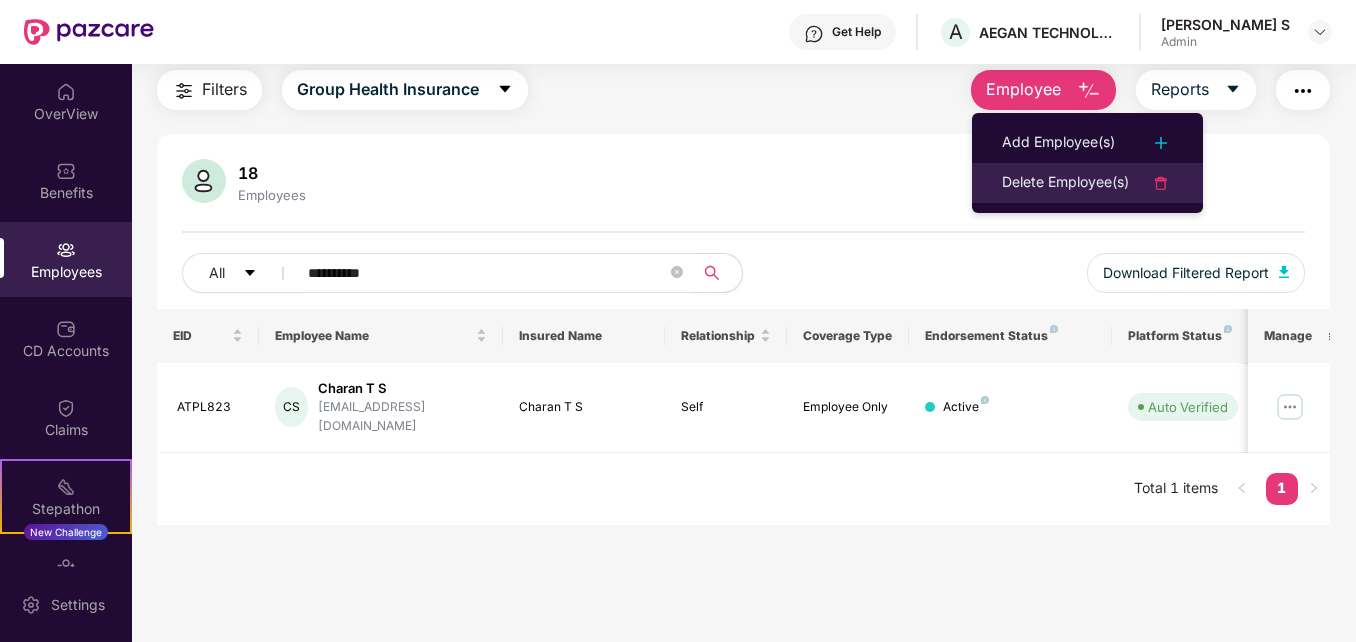 click on "Delete Employee(s)" at bounding box center (1065, 183) 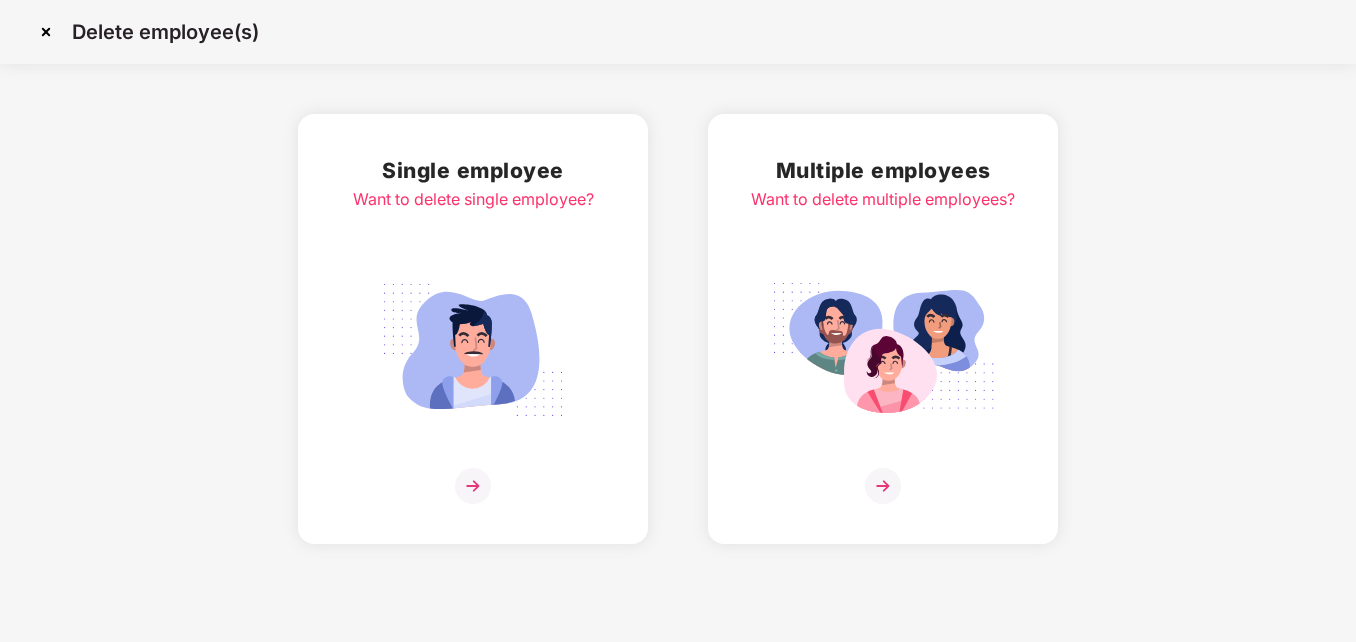 click at bounding box center (473, 486) 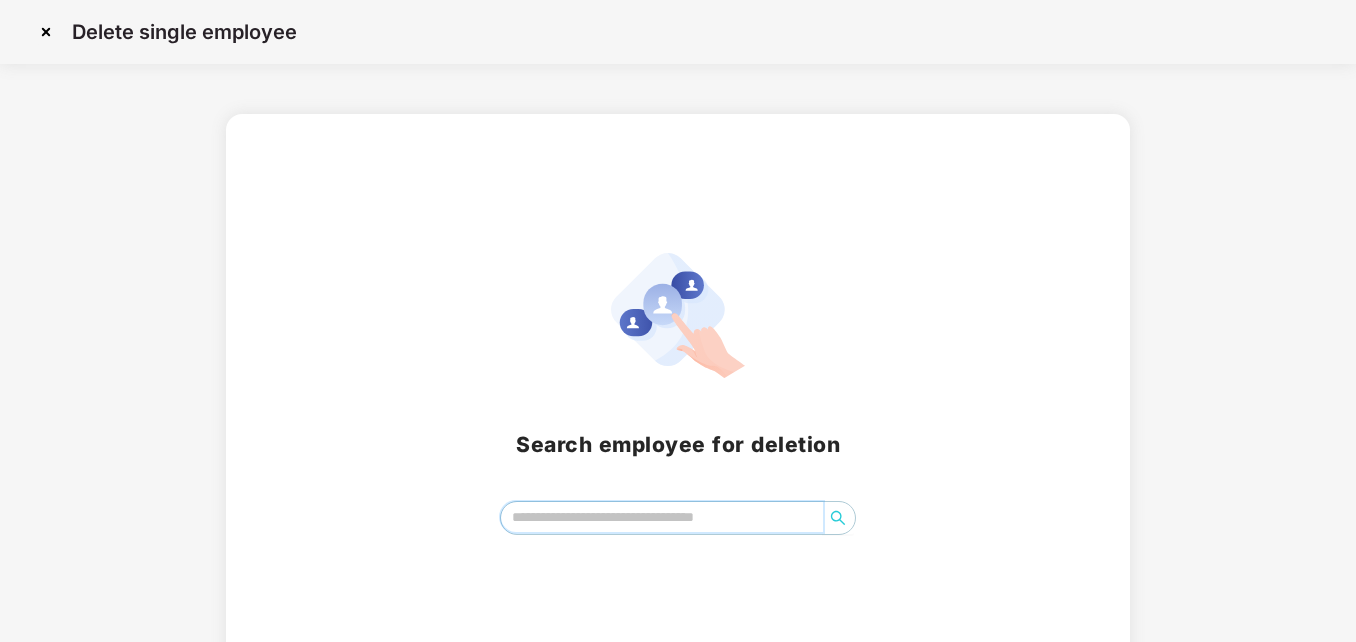 click at bounding box center (662, 517) 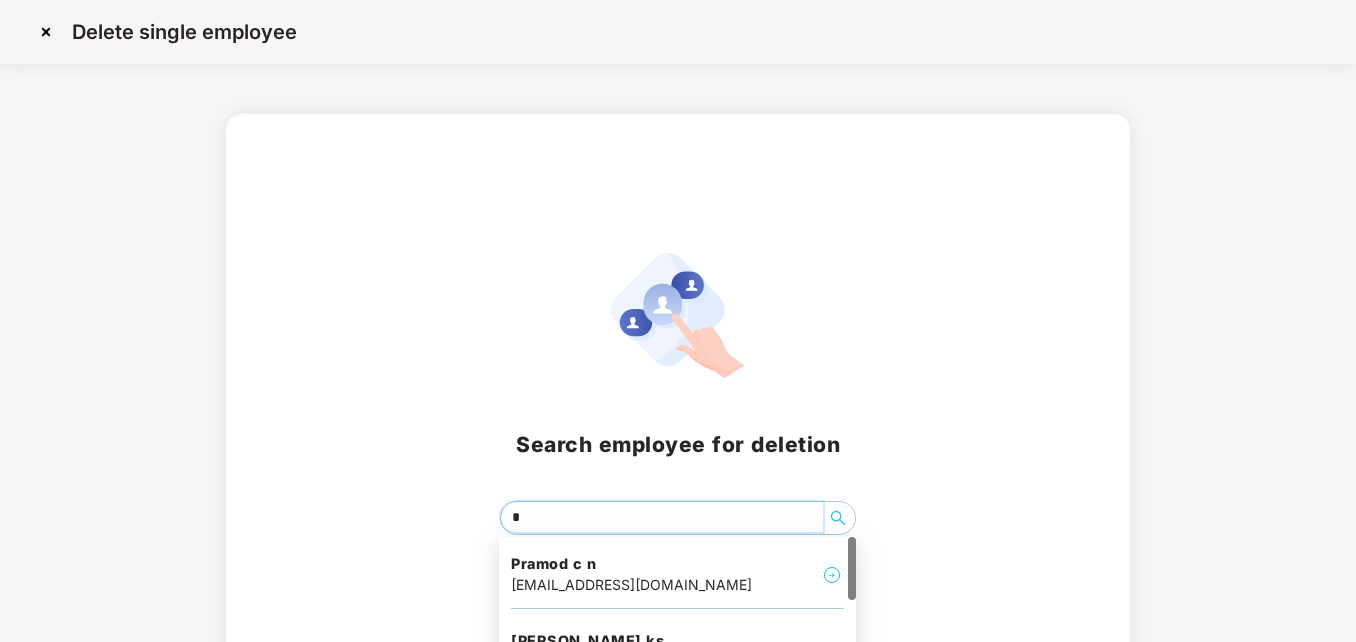 type on "**" 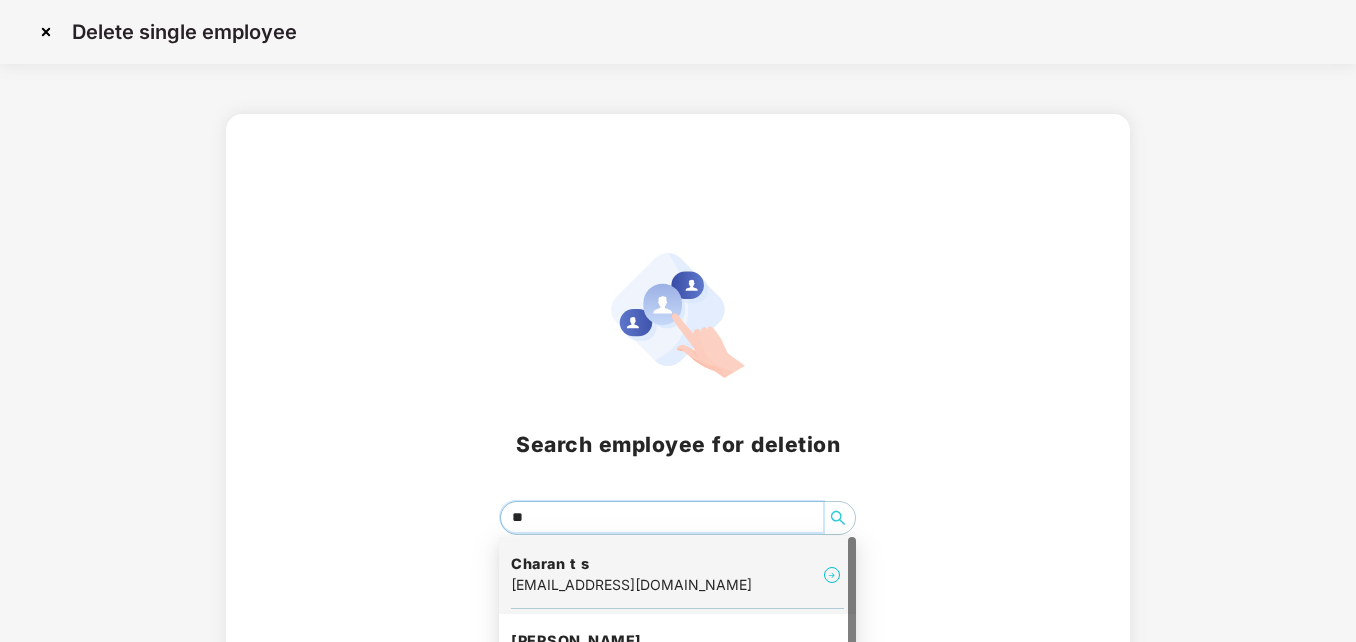 click on "[EMAIL_ADDRESS][DOMAIN_NAME]" at bounding box center (631, 585) 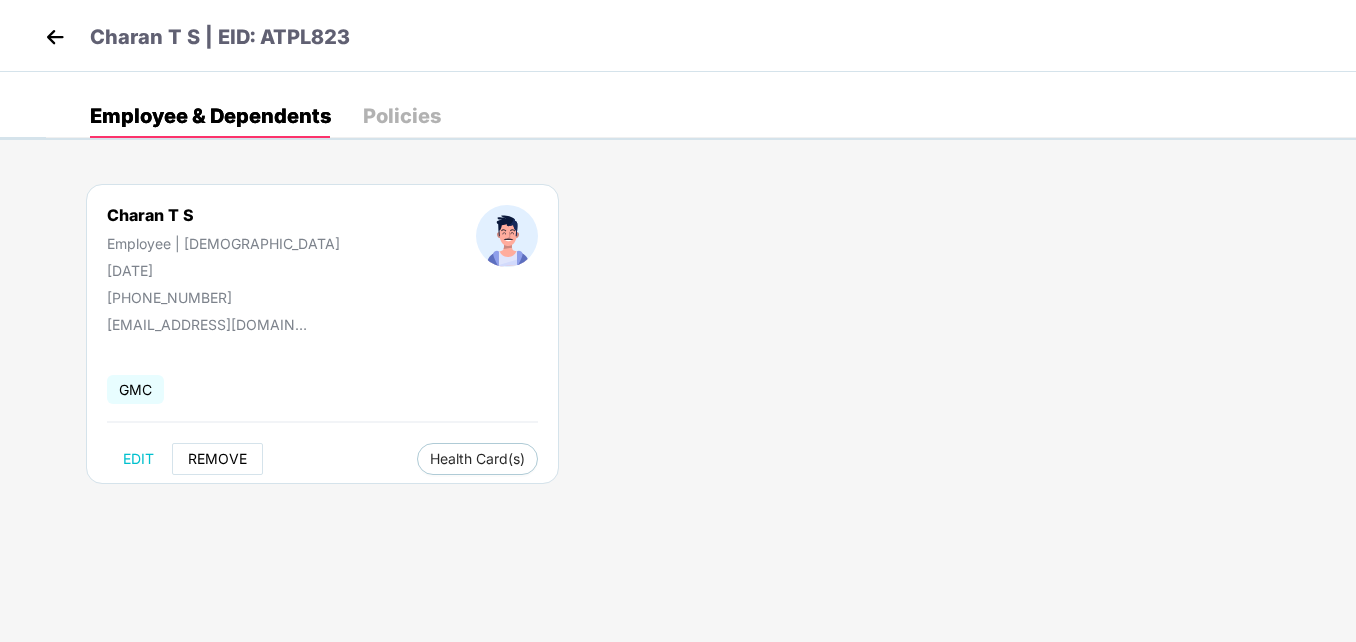 click on "REMOVE" at bounding box center [217, 459] 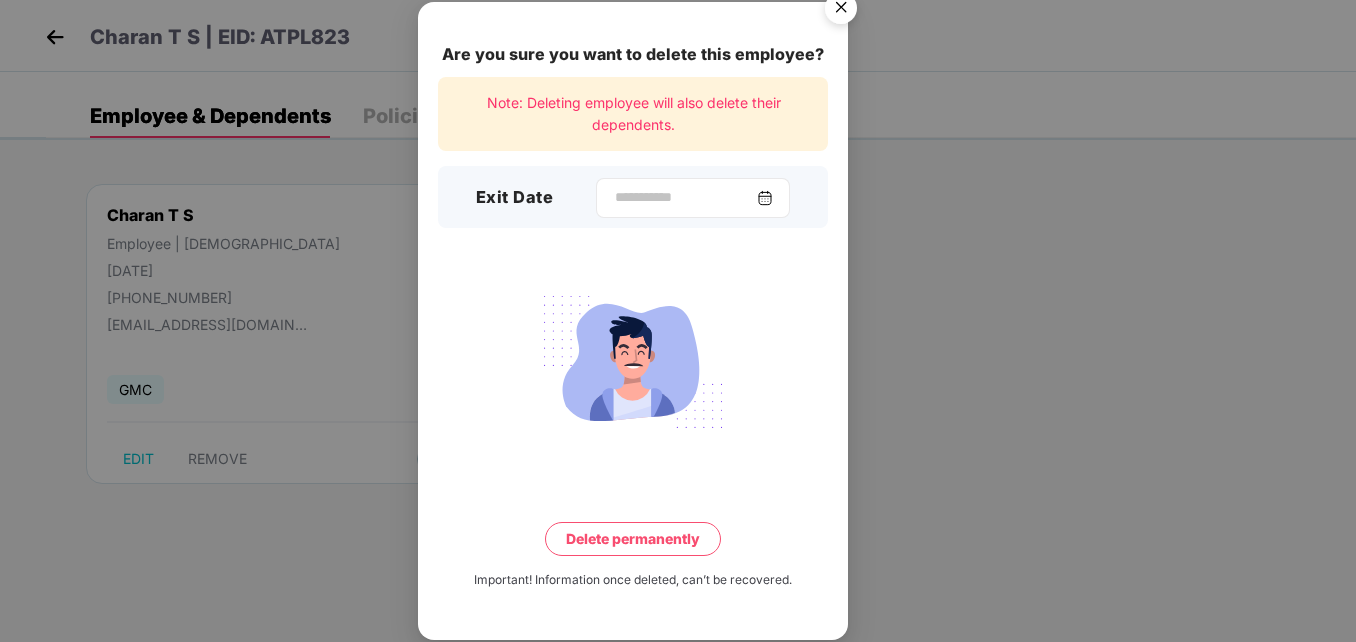 click at bounding box center [693, 198] 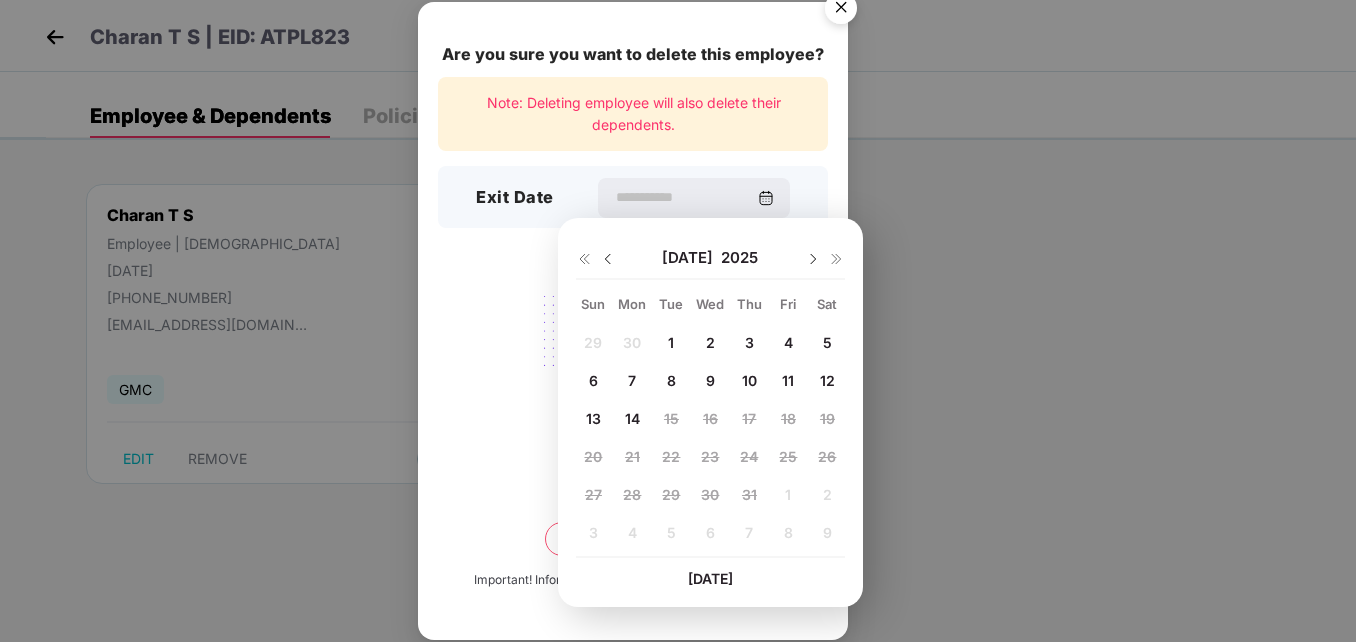 click on "[DATE]" at bounding box center (710, 258) 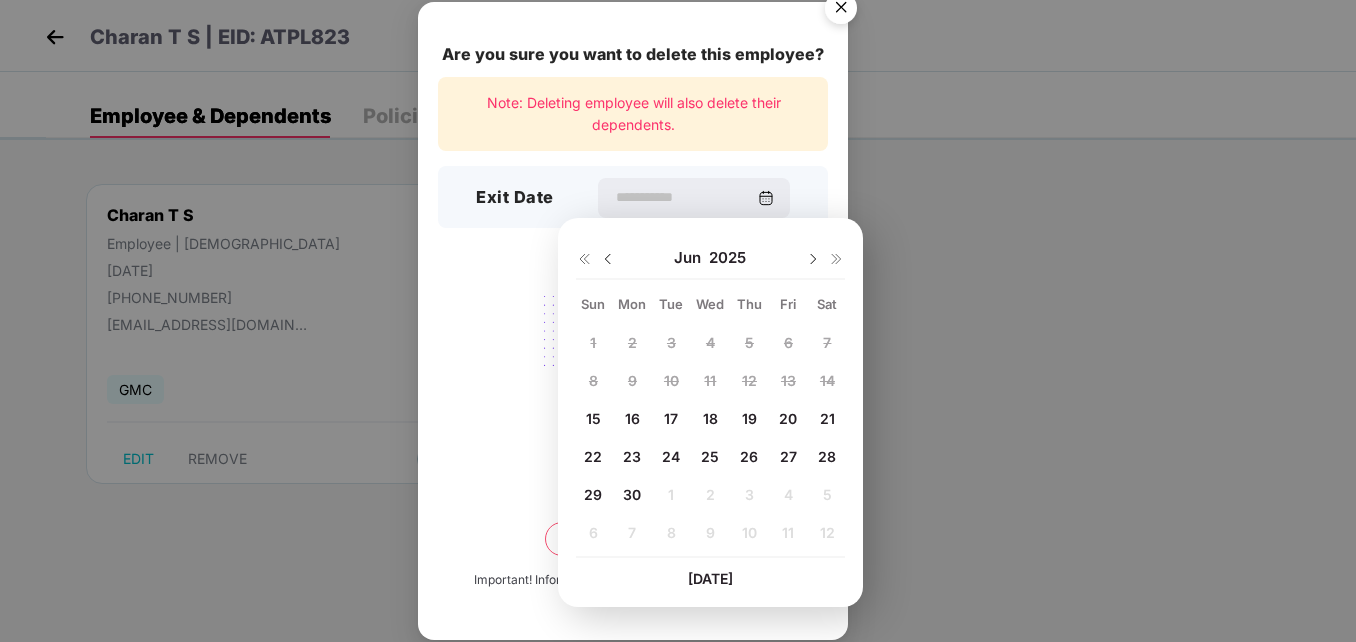 click at bounding box center (608, 259) 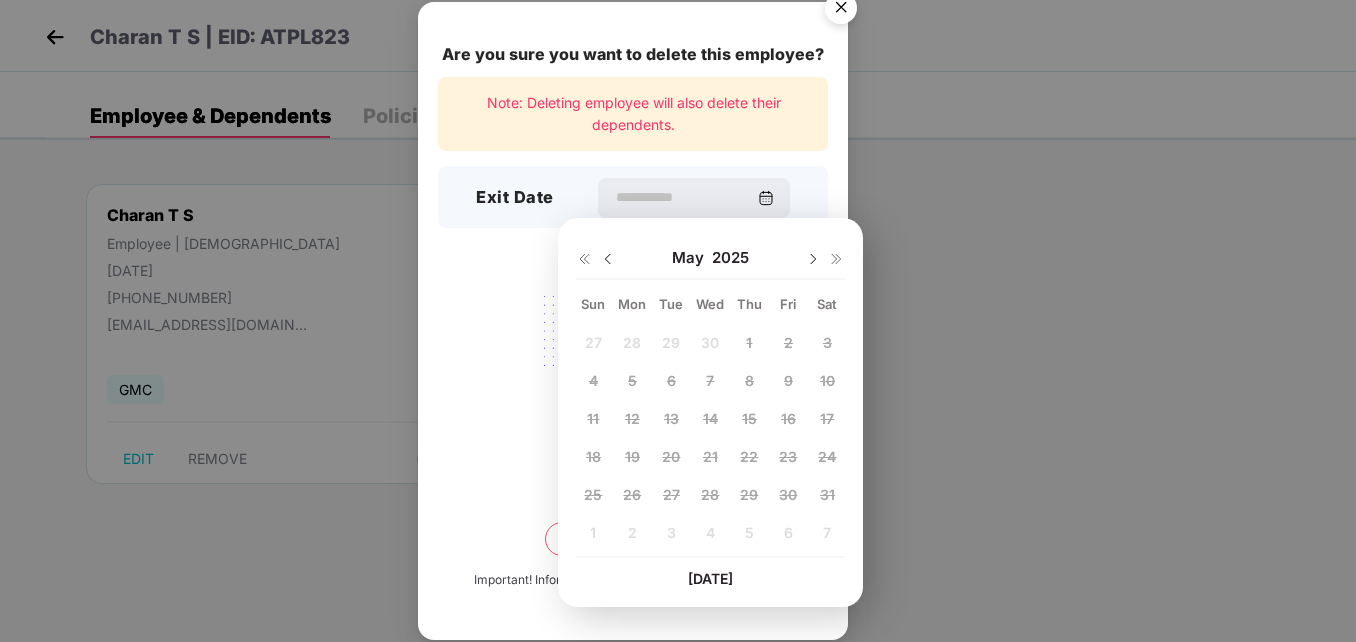 click at bounding box center [608, 259] 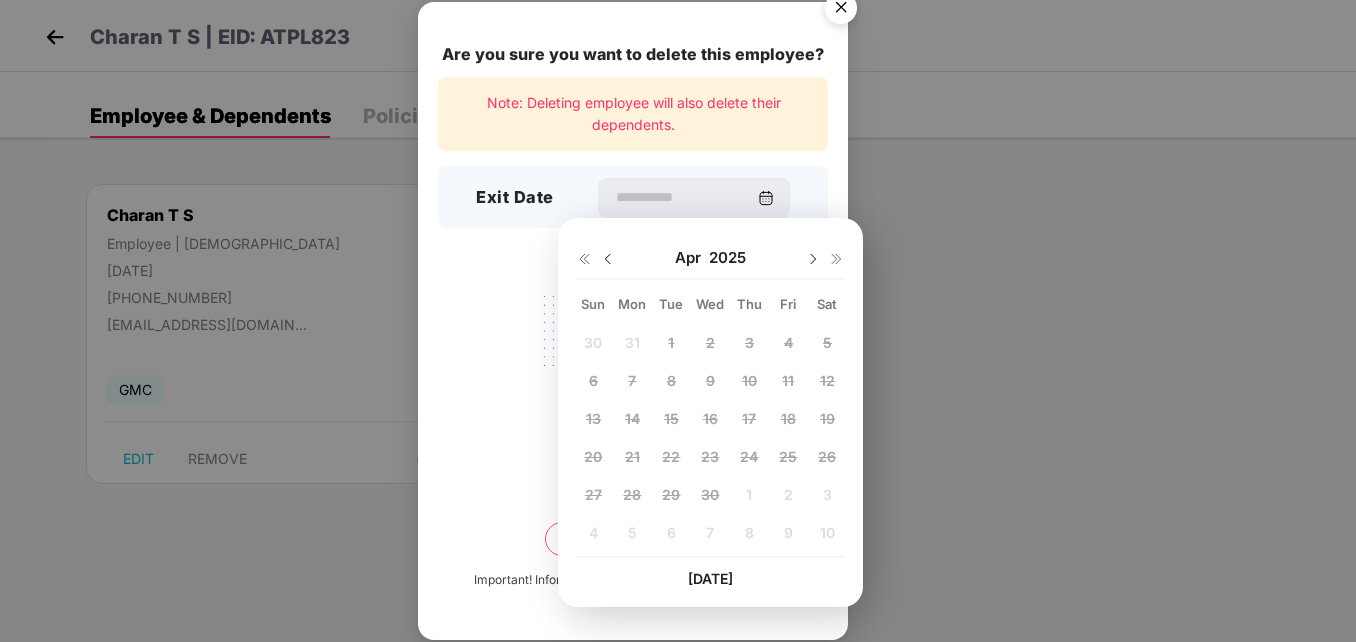 click on "30   31   1   2   3   4   5   6   7   8   9   10   11   12   13   14   15   16   17   18   19   20   21   22   23   24   25   26   27   28   29   30   1   2   3   4   5   6   7   8   9   10" at bounding box center [710, 442] 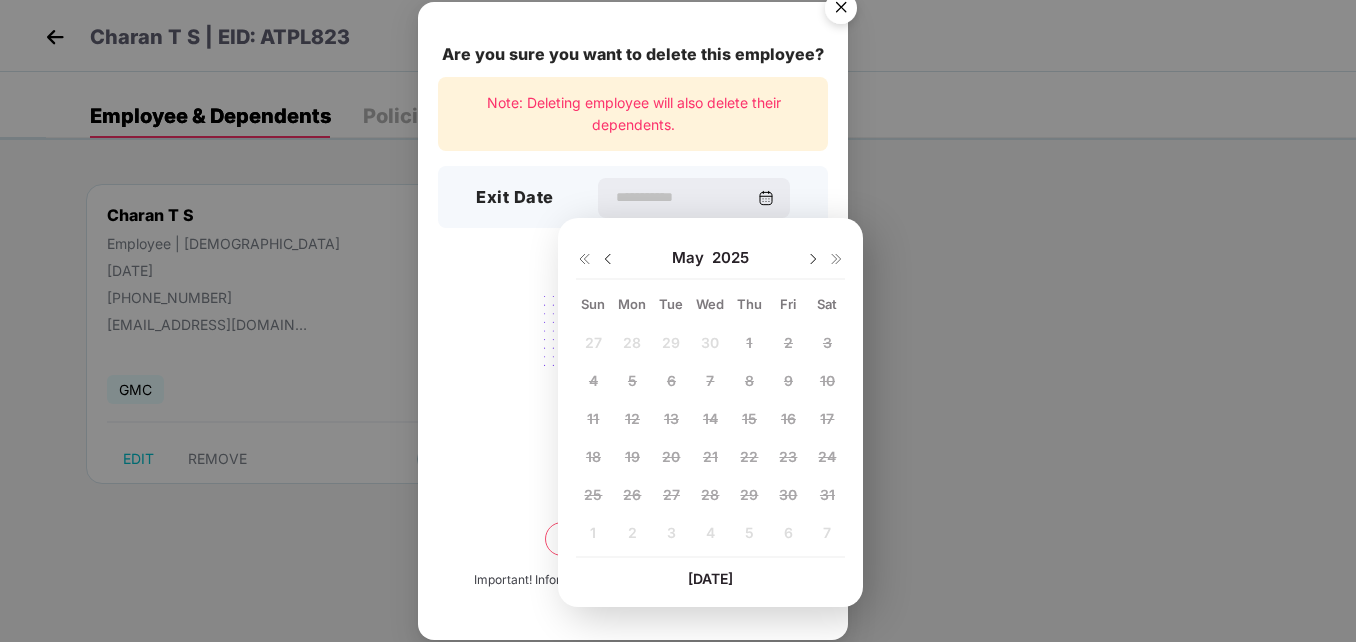 click at bounding box center [813, 259] 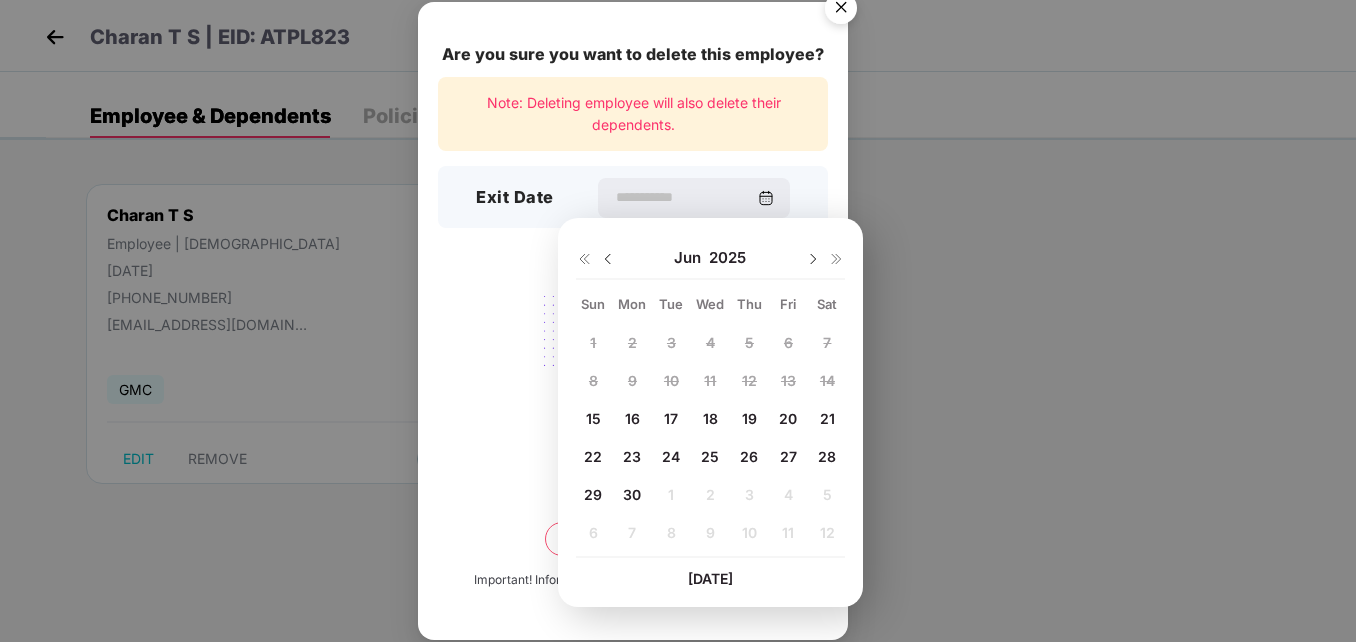 click on "16" at bounding box center (632, 419) 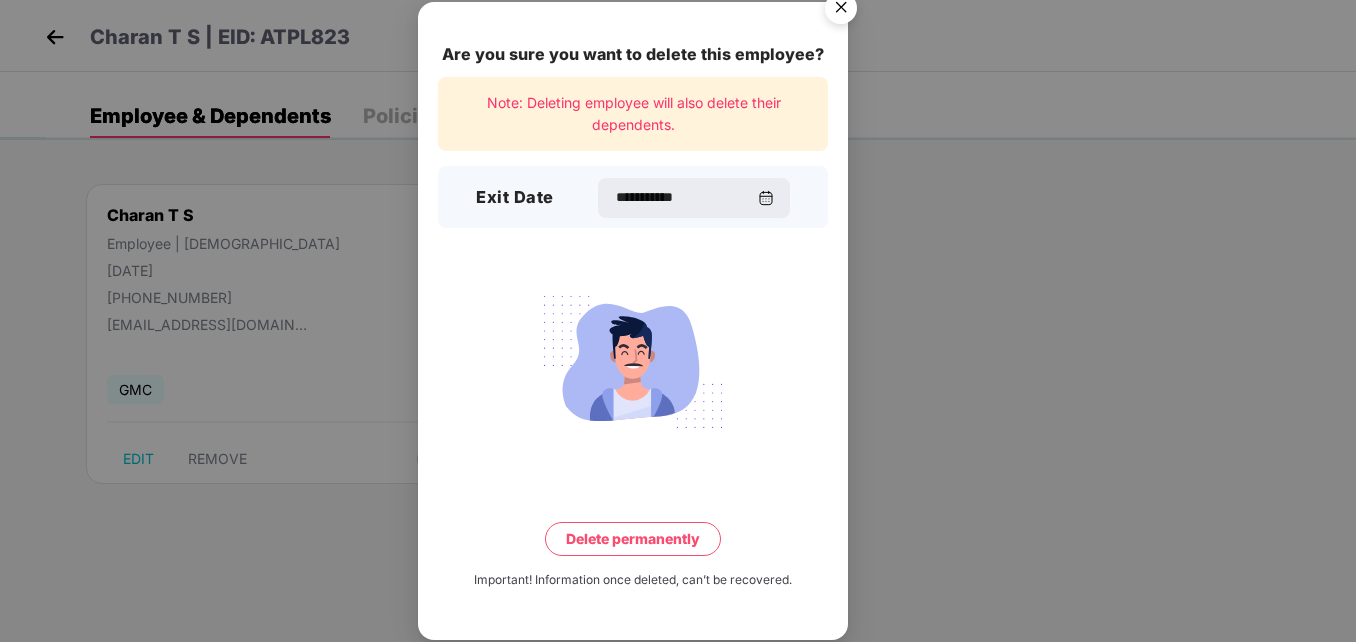 click on "Delete permanently" at bounding box center [633, 539] 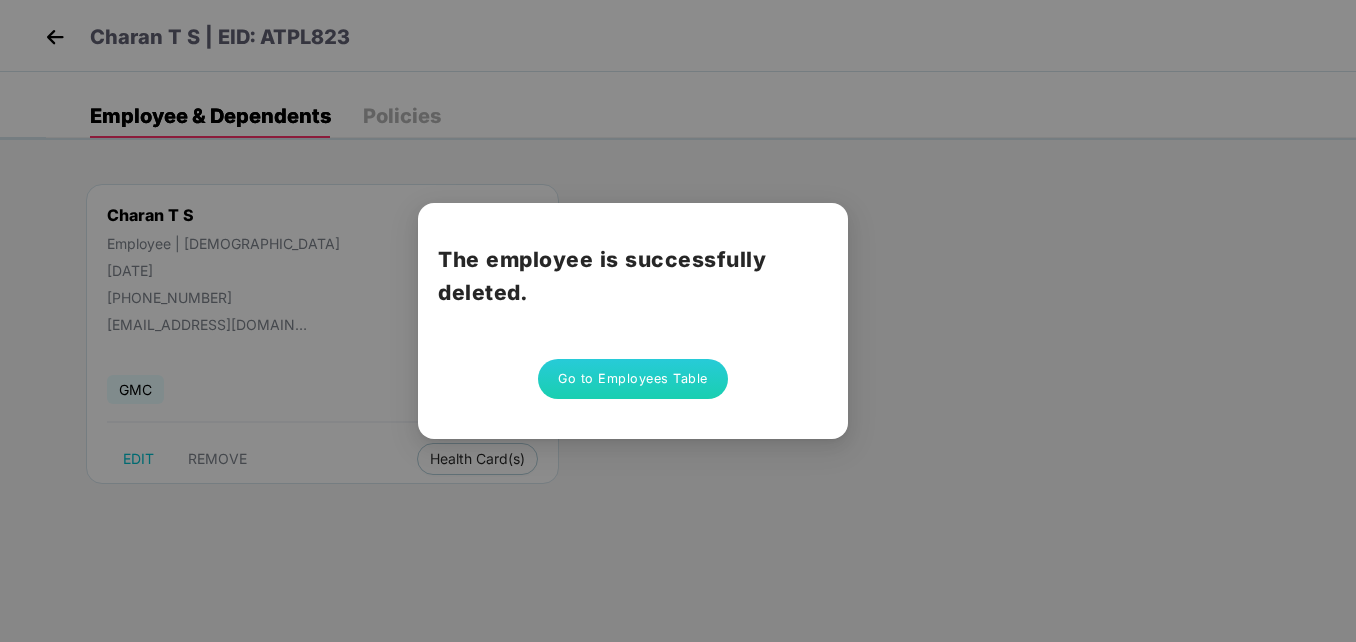 click on "Go to Employees Table" at bounding box center (633, 379) 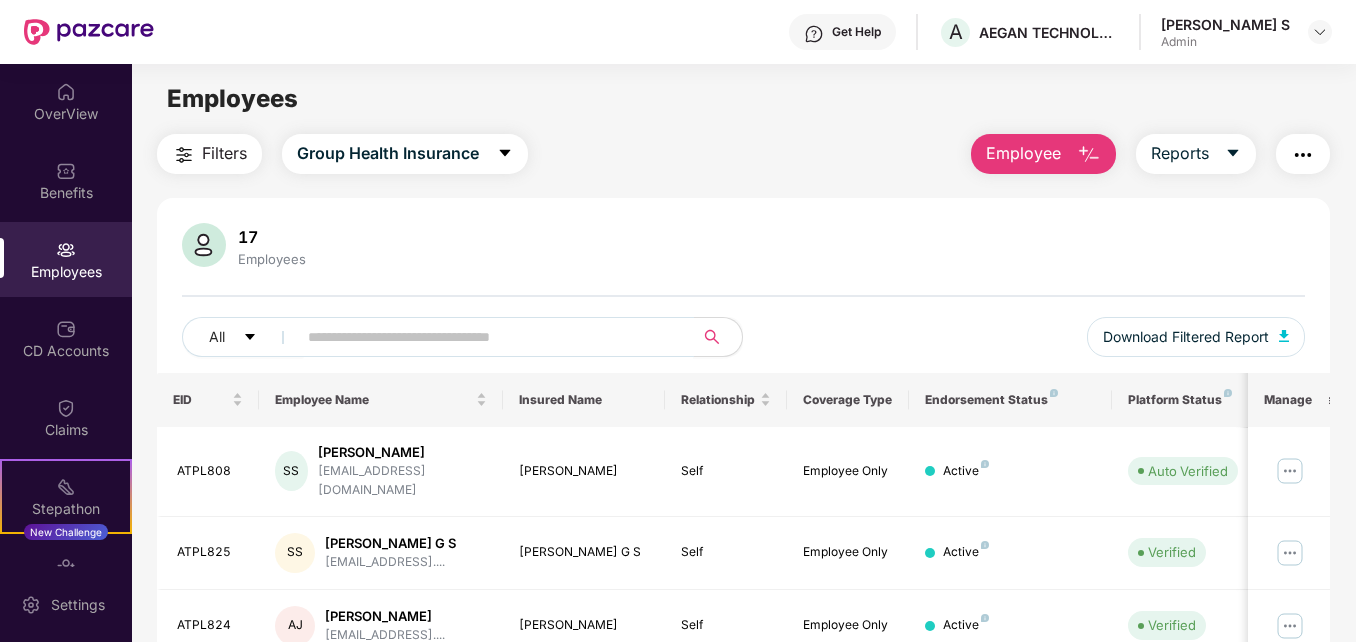 click at bounding box center (487, 337) 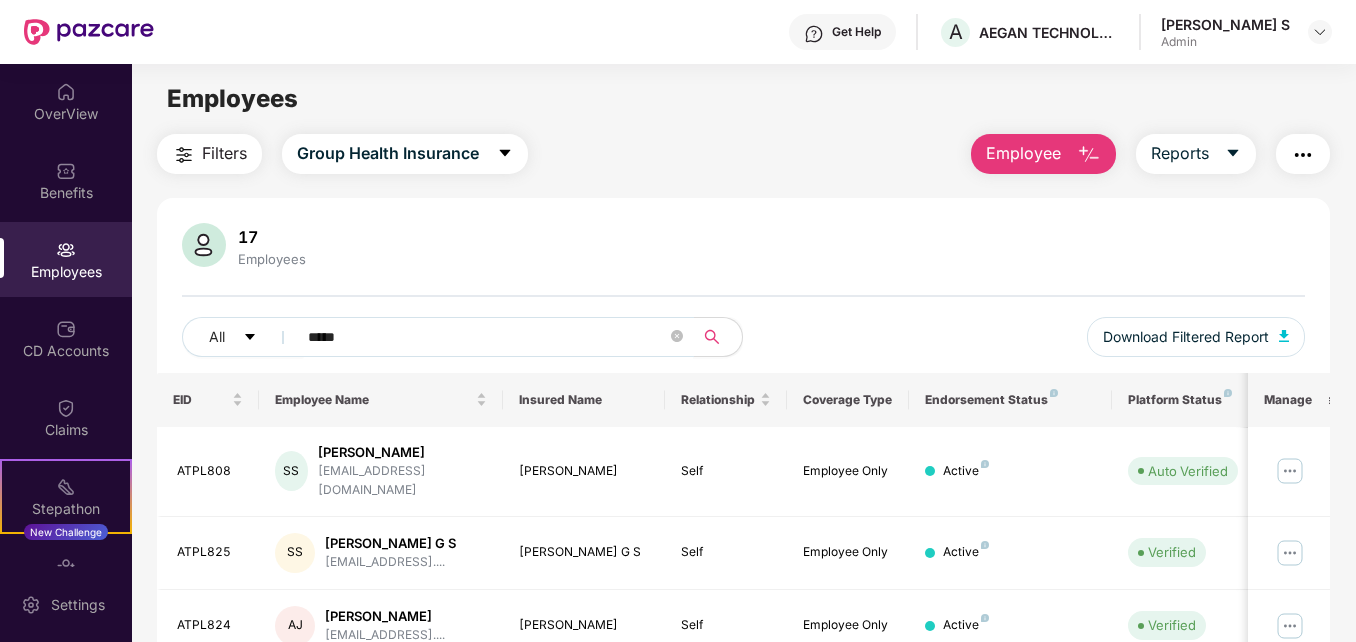 type on "**********" 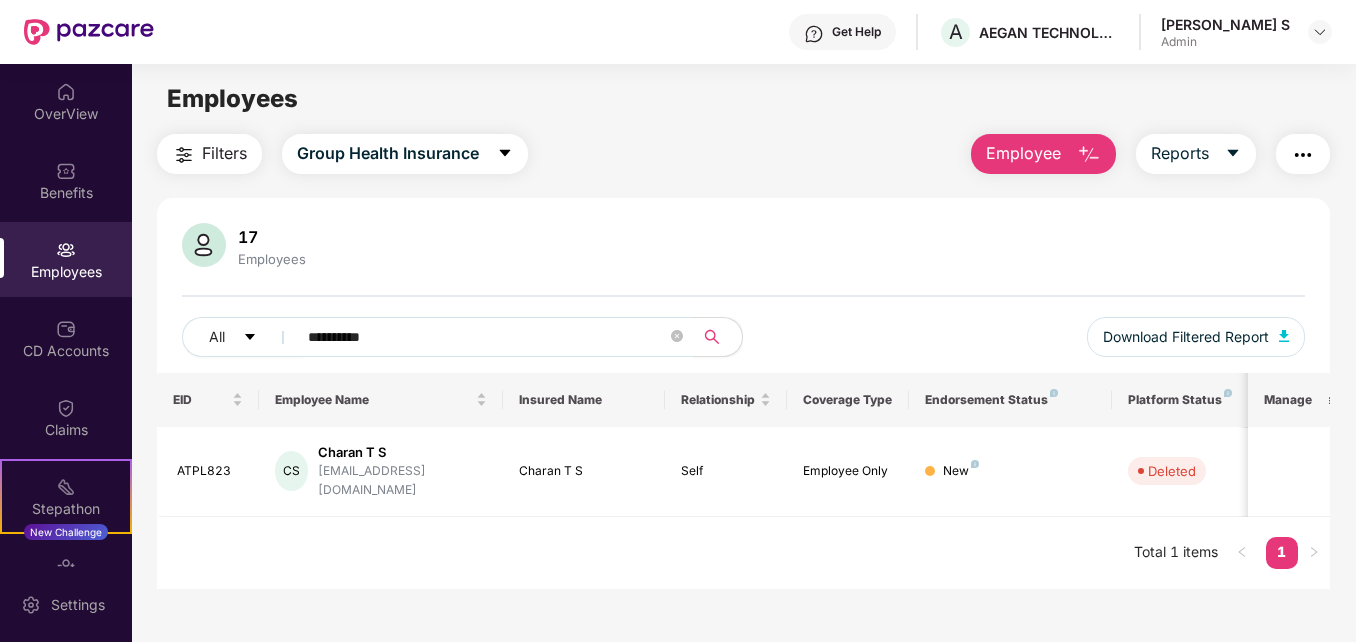 click on "Employee" at bounding box center (1023, 153) 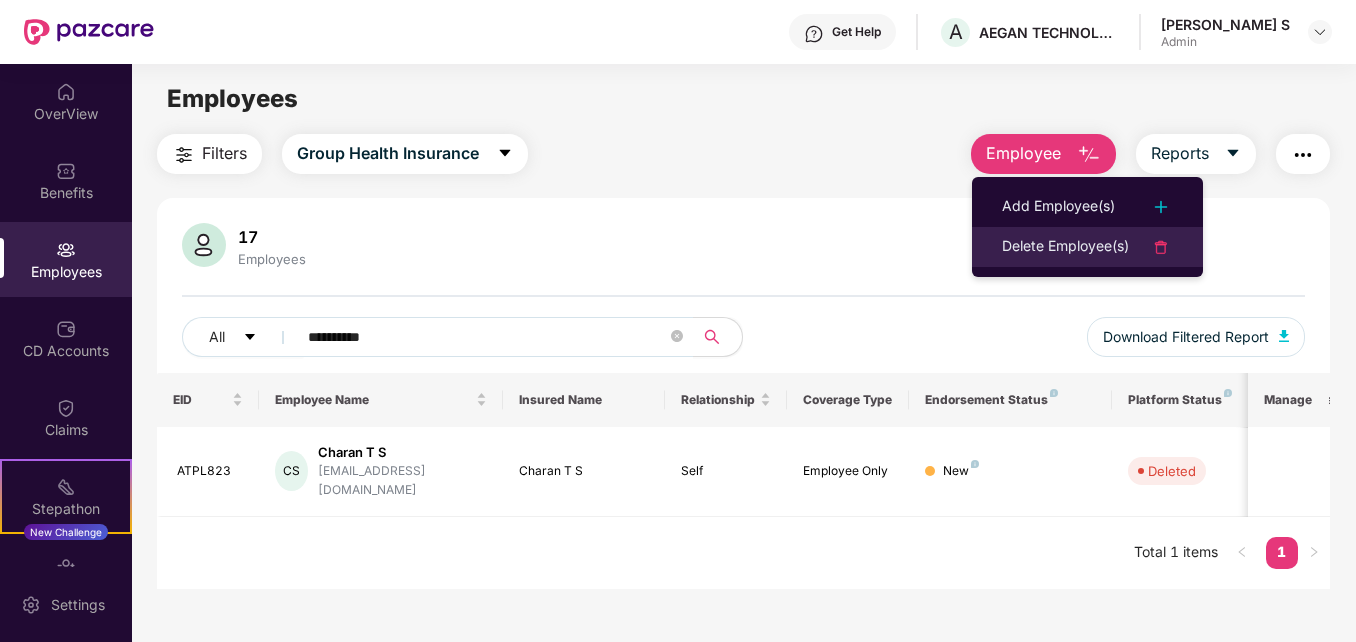 click on "Delete Employee(s)" at bounding box center [1087, 247] 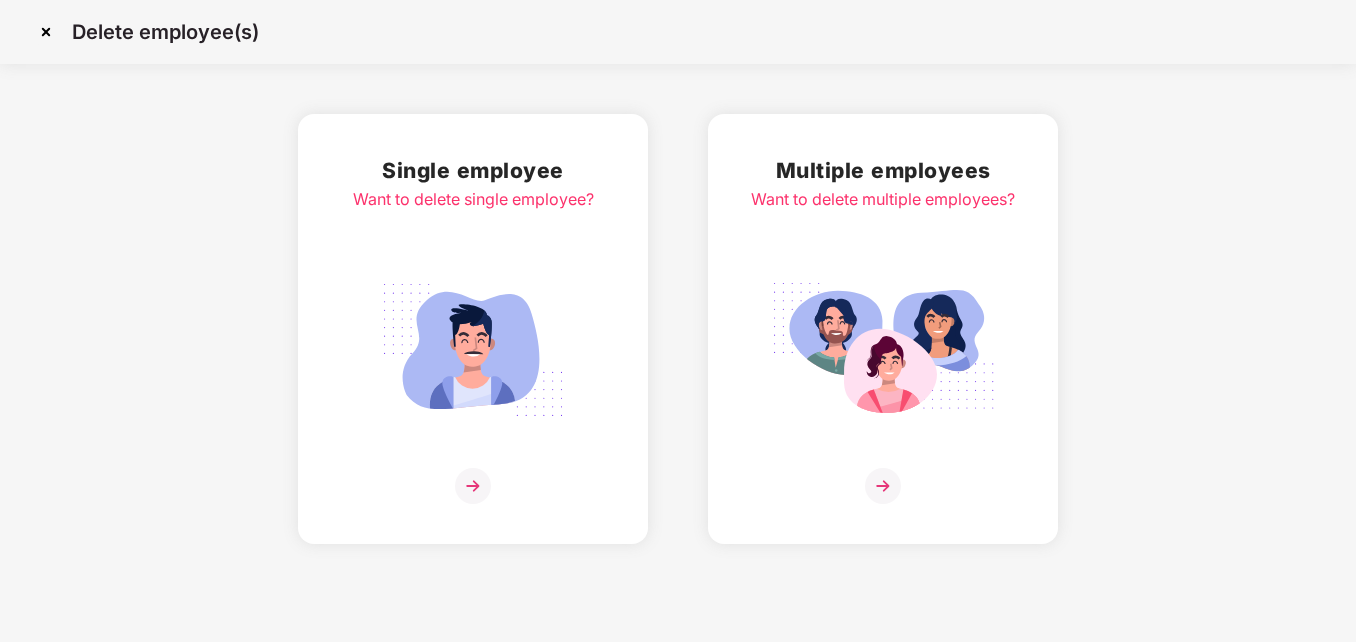 click at bounding box center (473, 486) 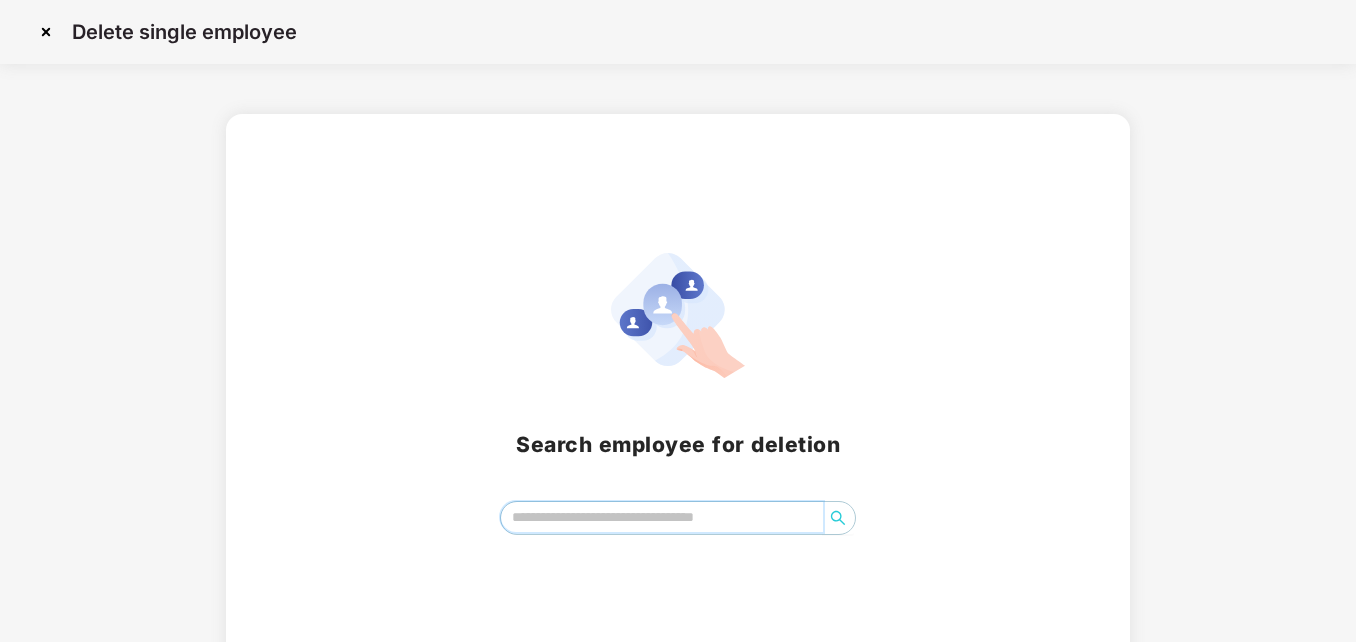 click at bounding box center [662, 517] 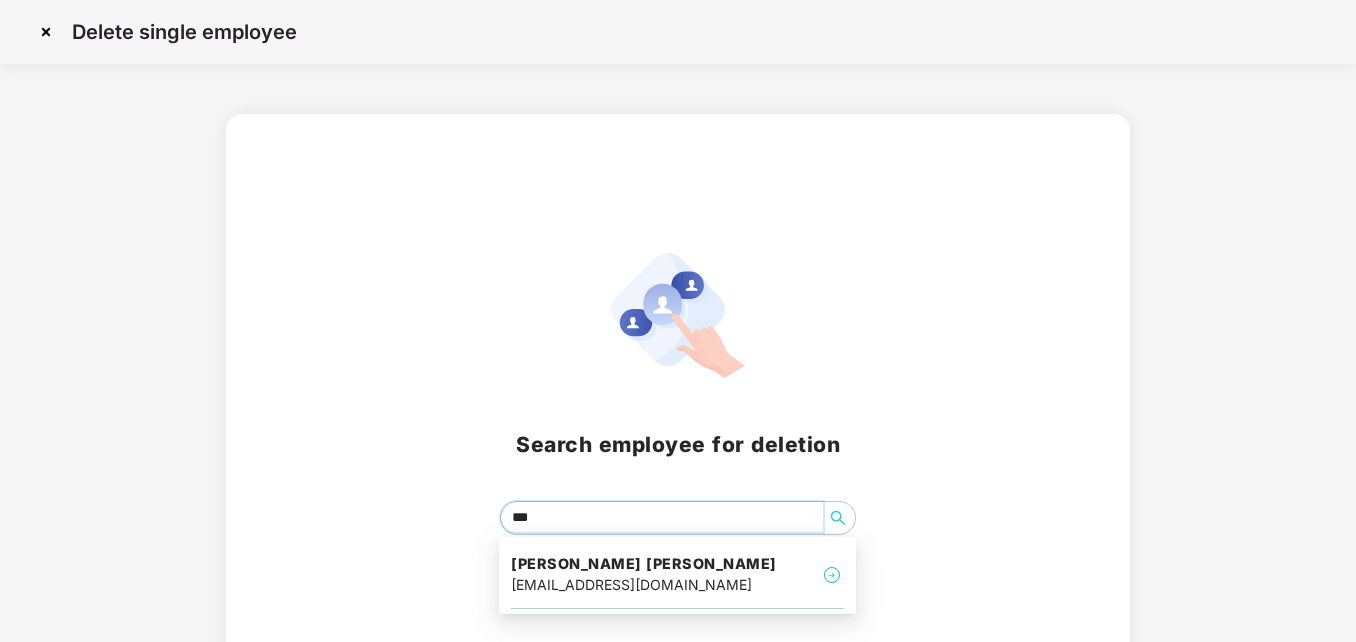 type on "****" 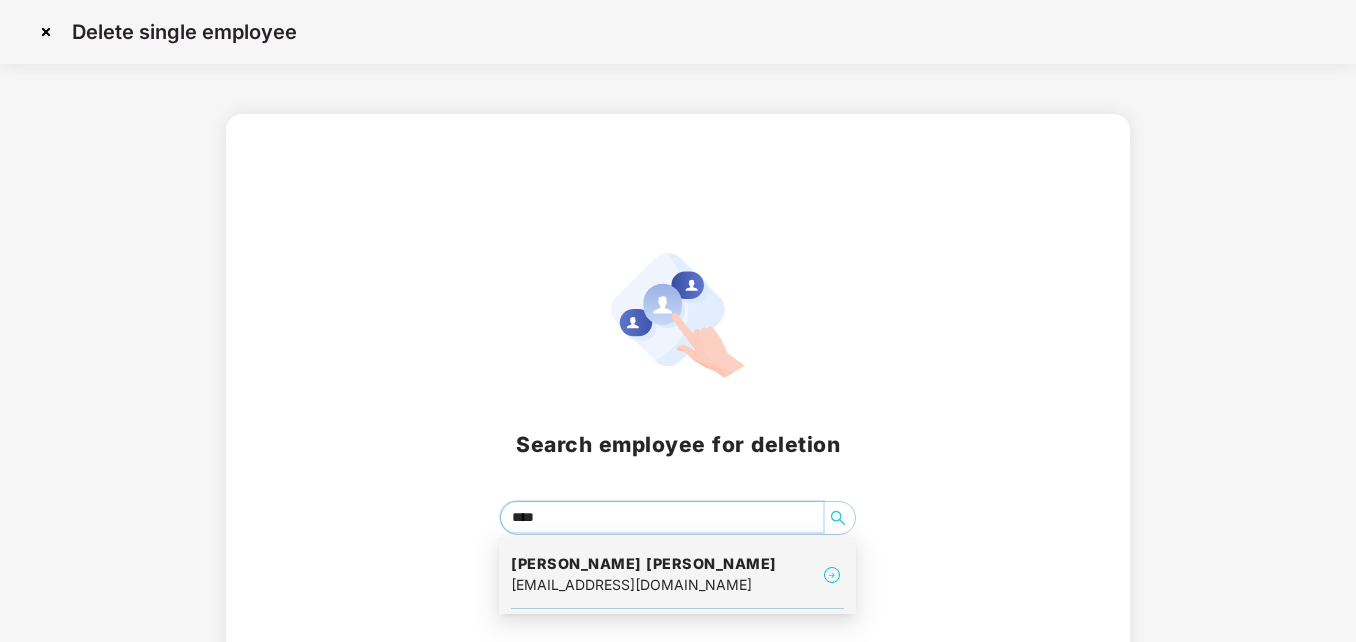 click on "[EMAIL_ADDRESS][DOMAIN_NAME]" at bounding box center [644, 585] 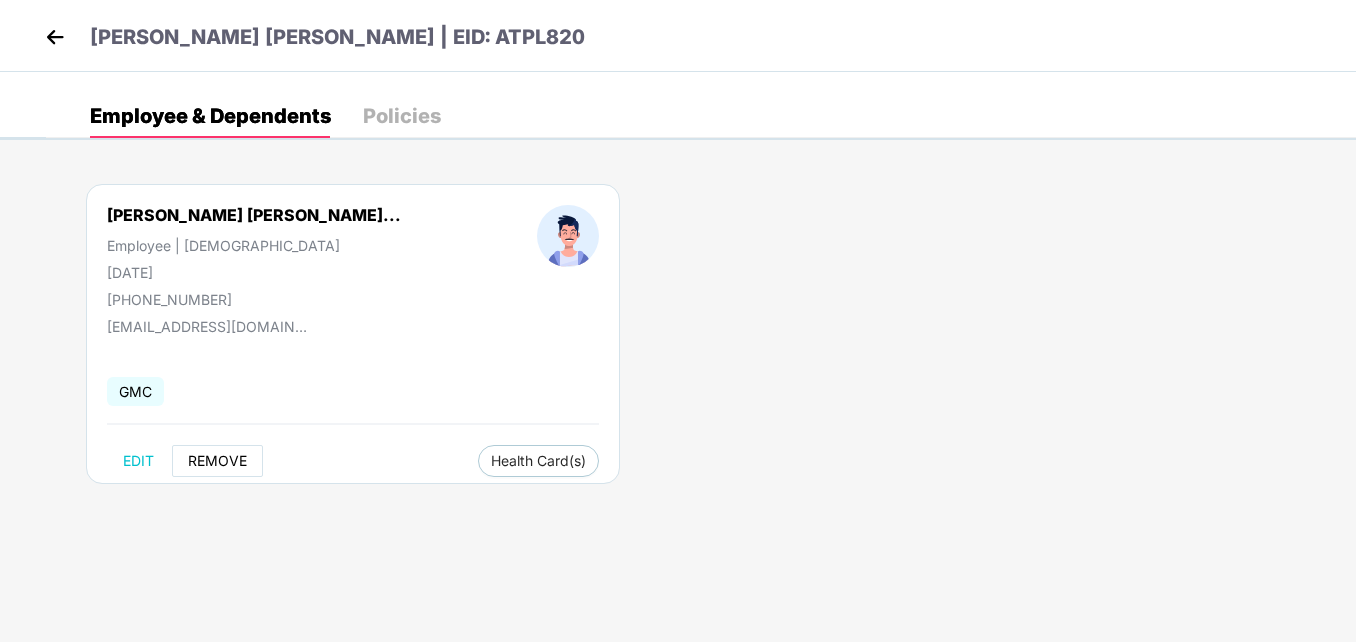 click on "REMOVE" at bounding box center (217, 461) 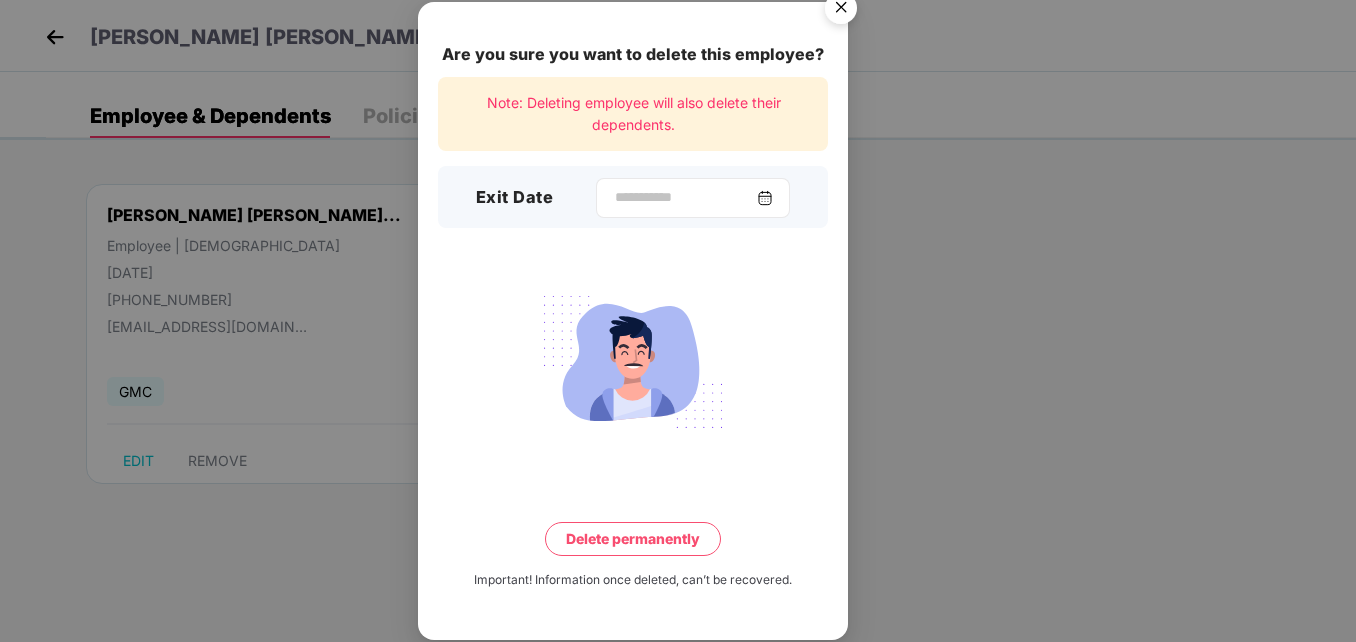 click at bounding box center [765, 198] 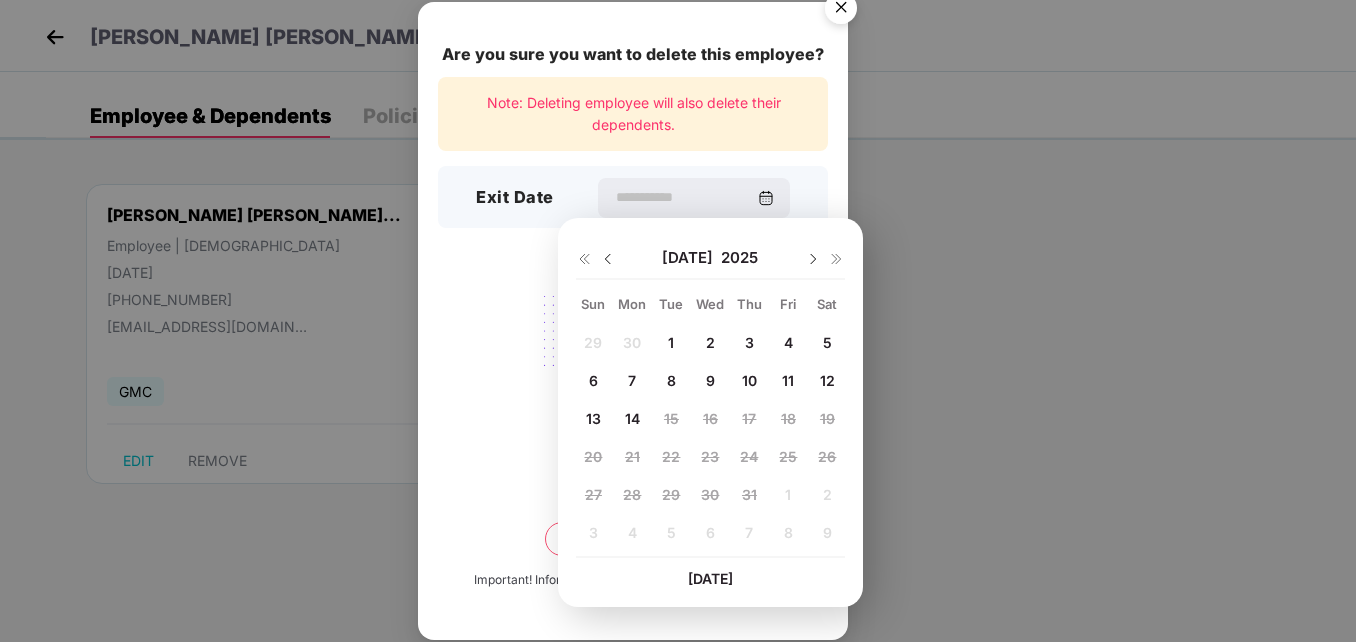 click at bounding box center [608, 259] 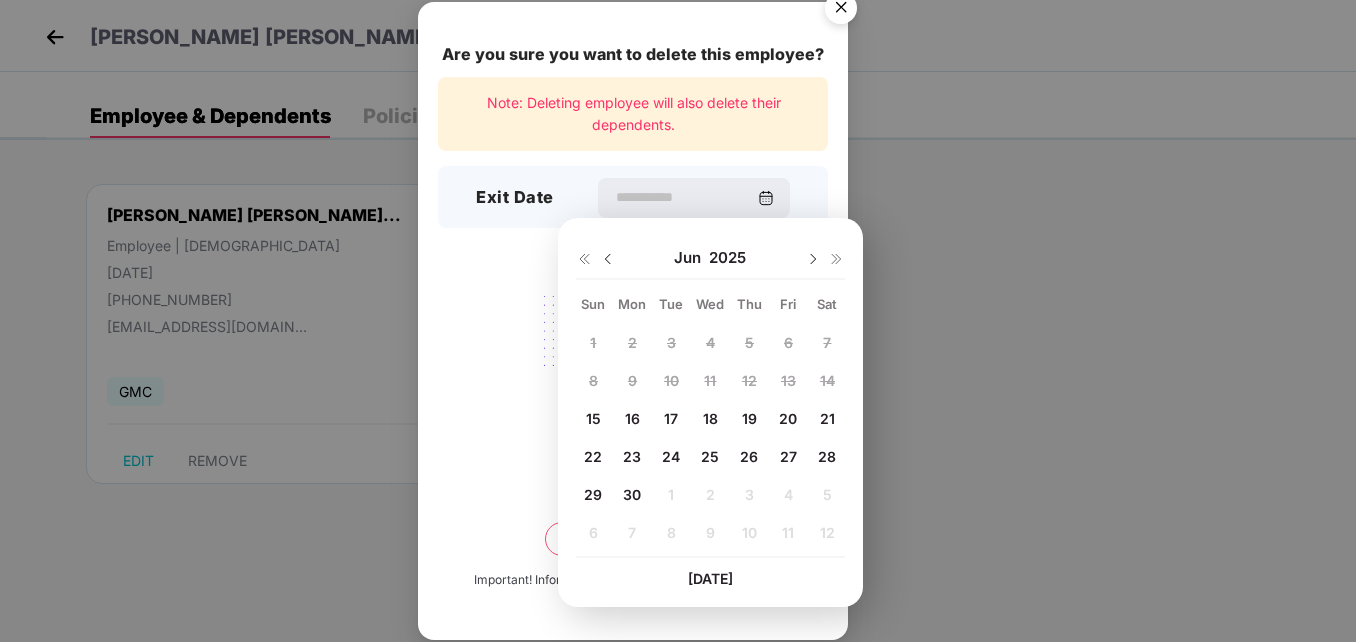 click on "30" at bounding box center (632, 494) 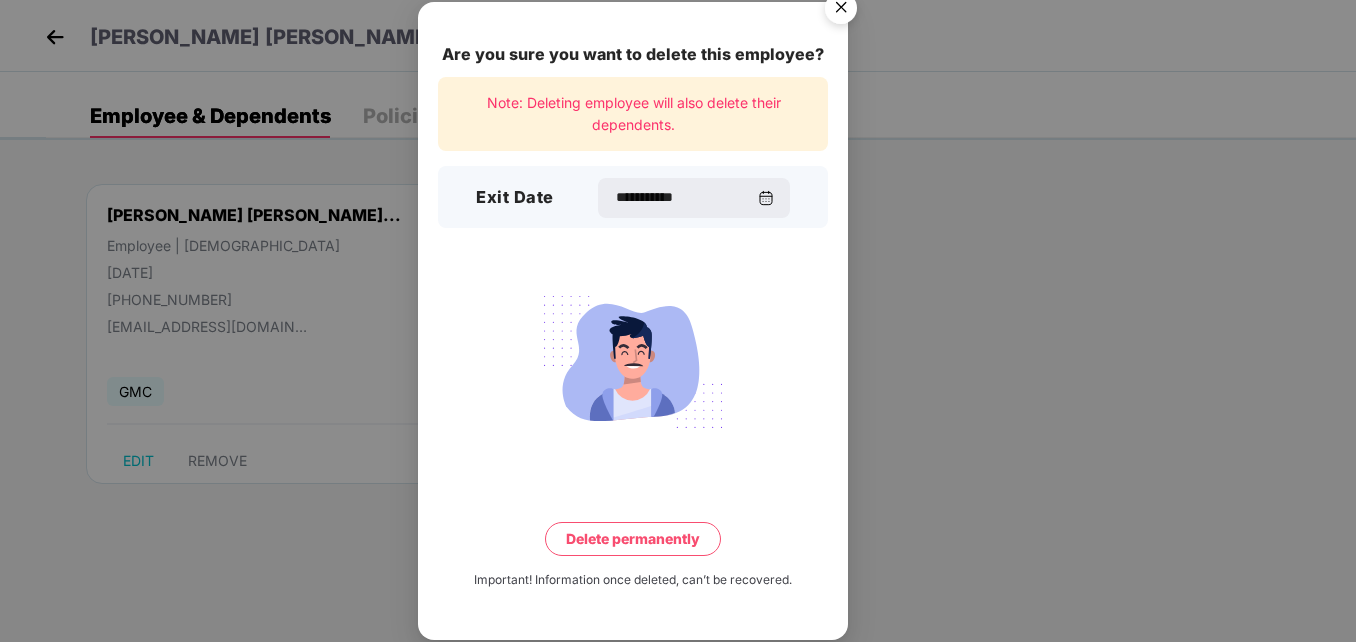 click on "Delete permanently" at bounding box center (633, 539) 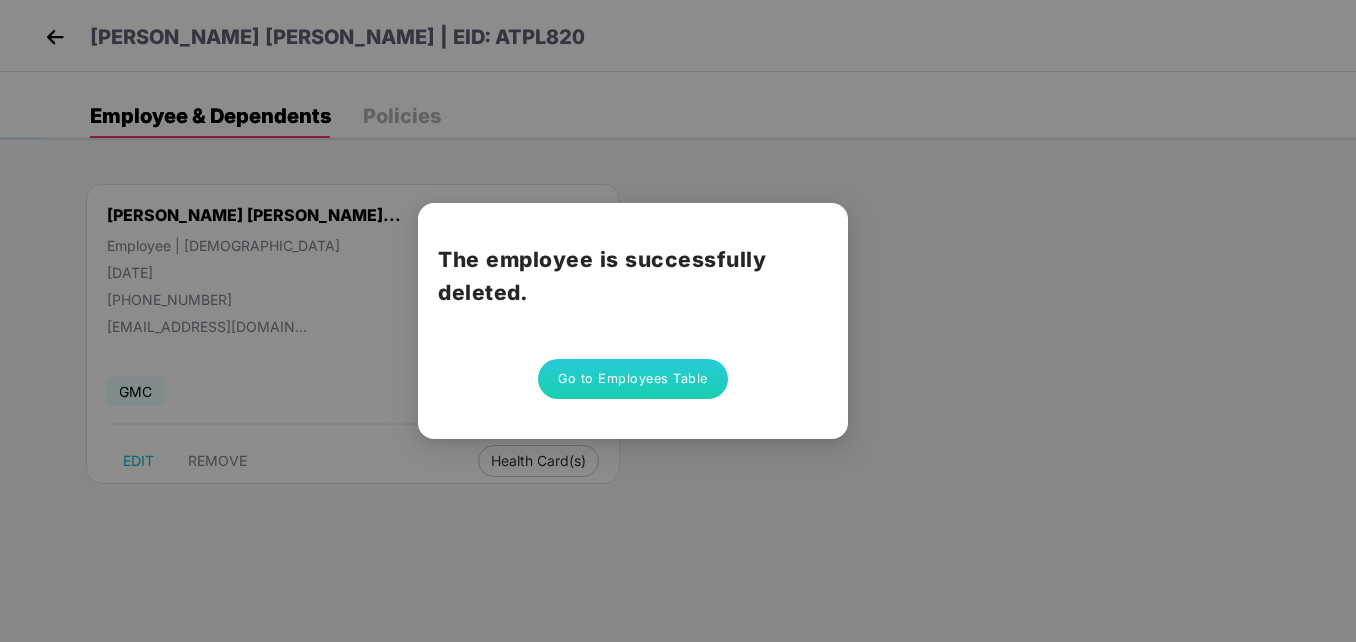 click on "Go to Employees Table" at bounding box center [633, 379] 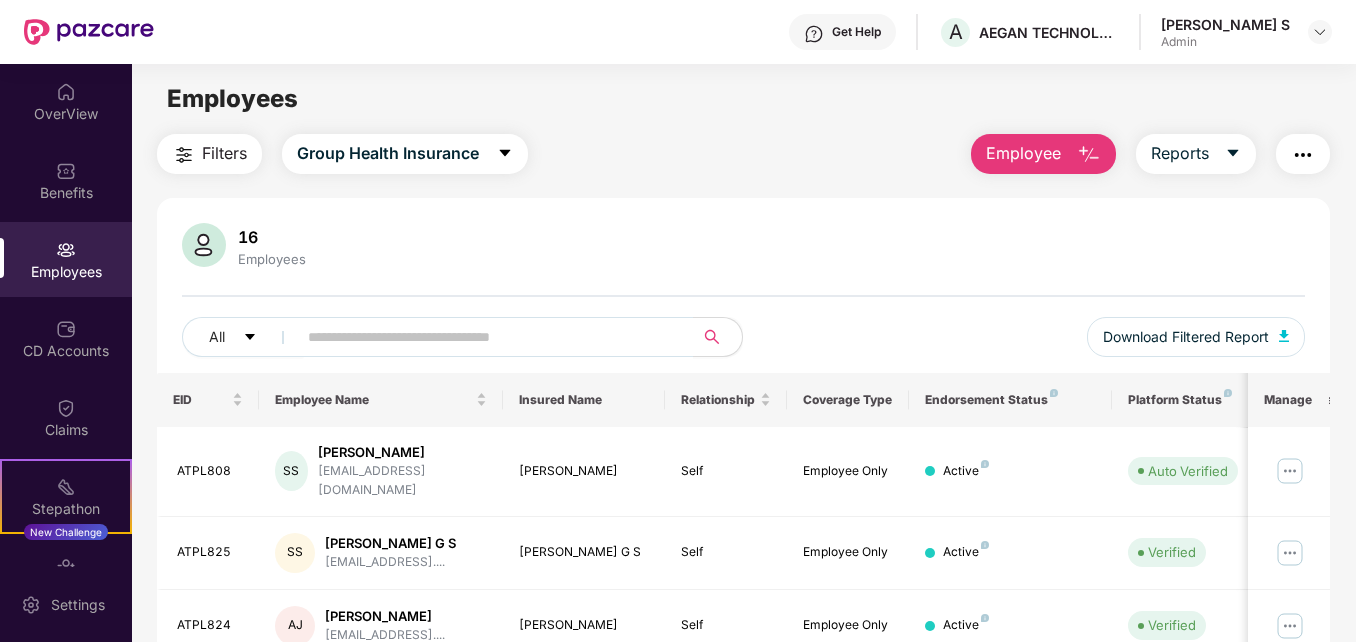 click on "Employee" at bounding box center [1023, 153] 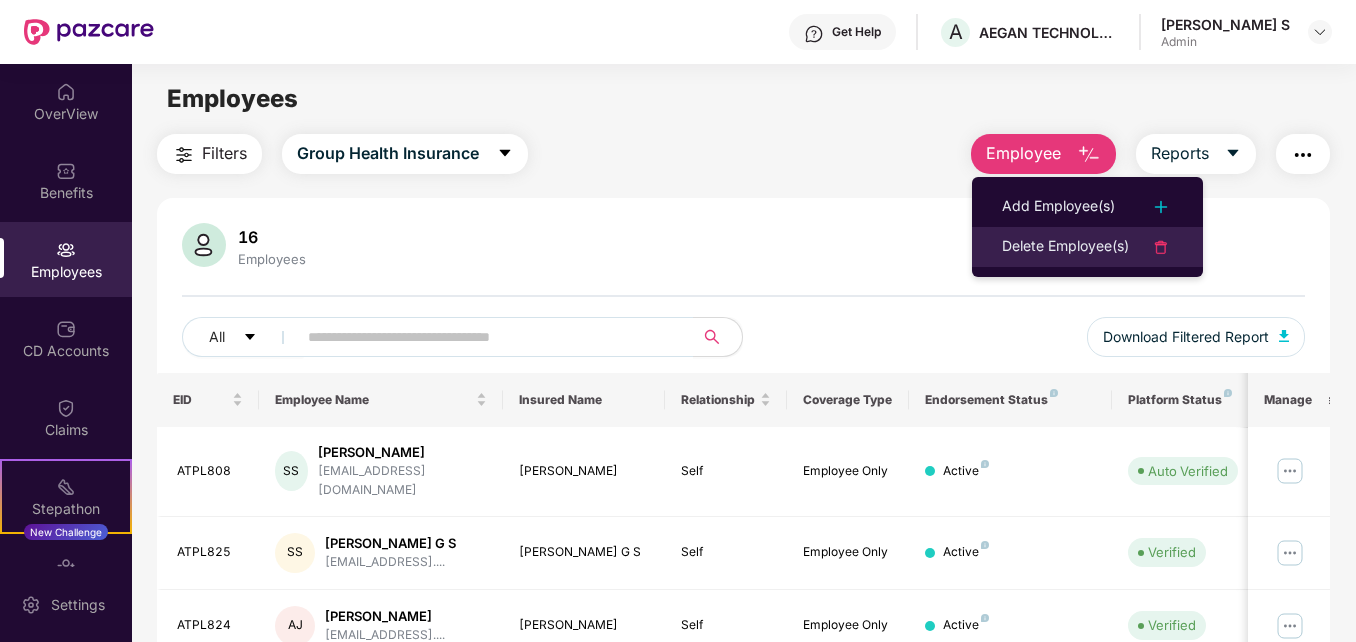 click on "Delete Employee(s)" at bounding box center [1065, 247] 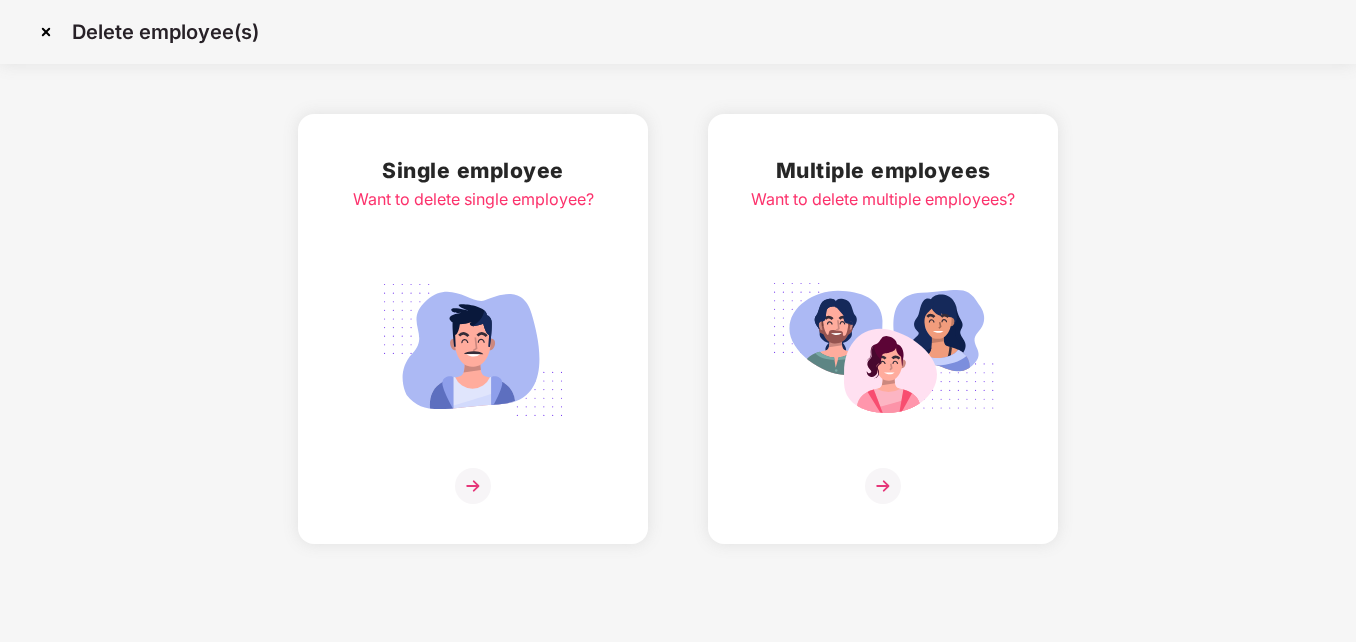 click at bounding box center [473, 350] 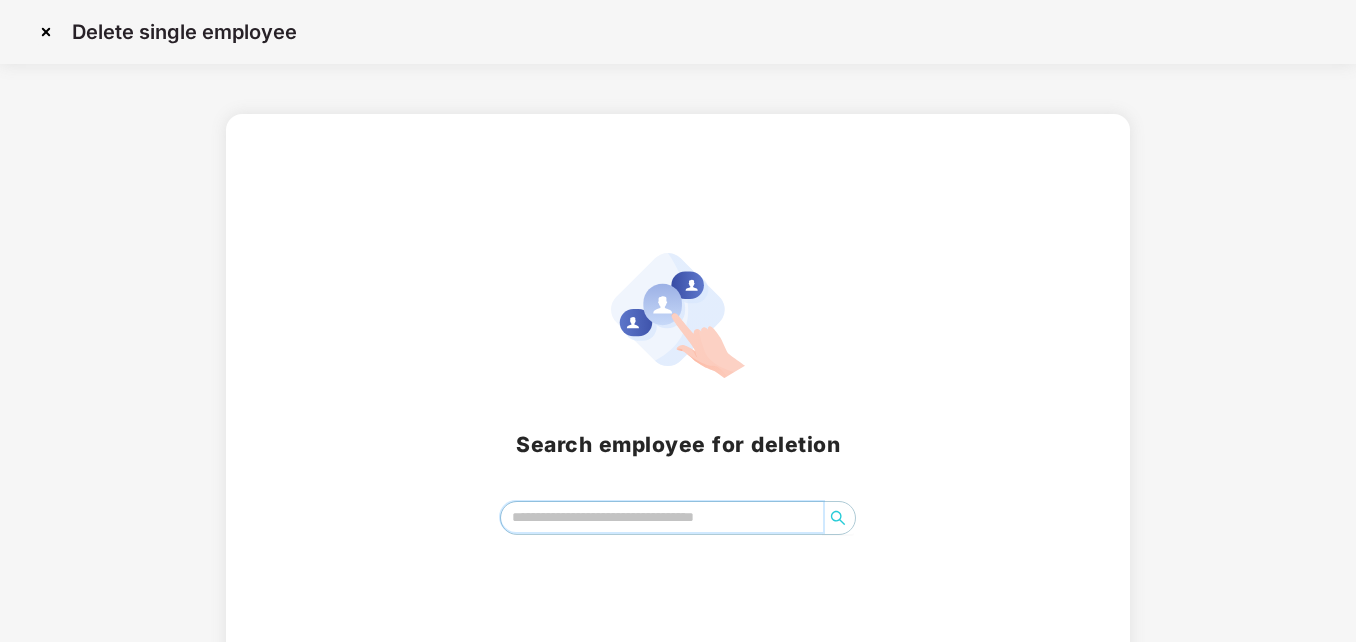 click at bounding box center (662, 517) 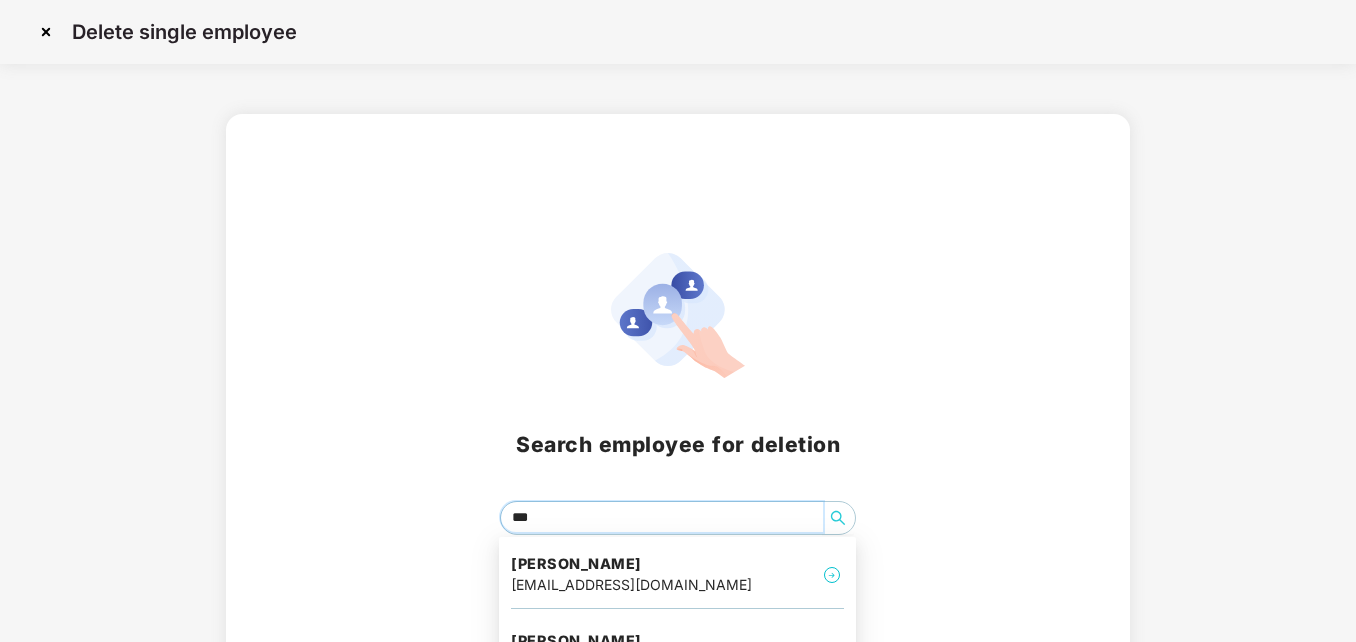 type on "****" 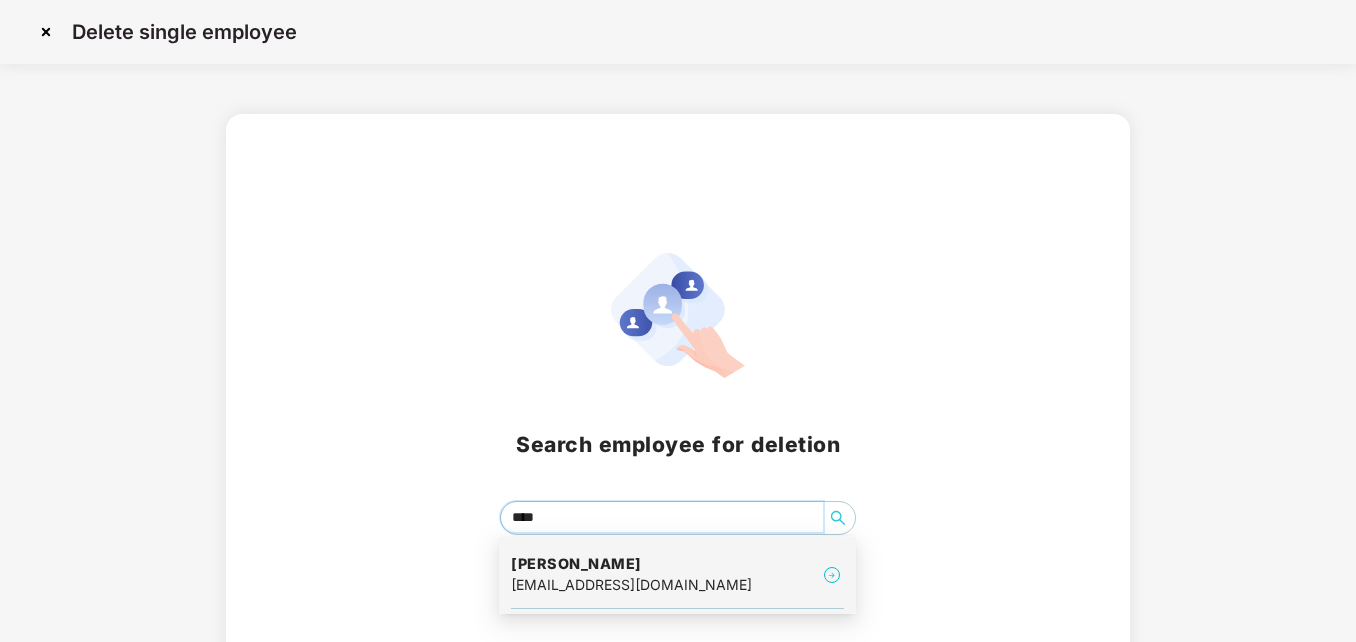 click on "[EMAIL_ADDRESS][DOMAIN_NAME]" at bounding box center [631, 585] 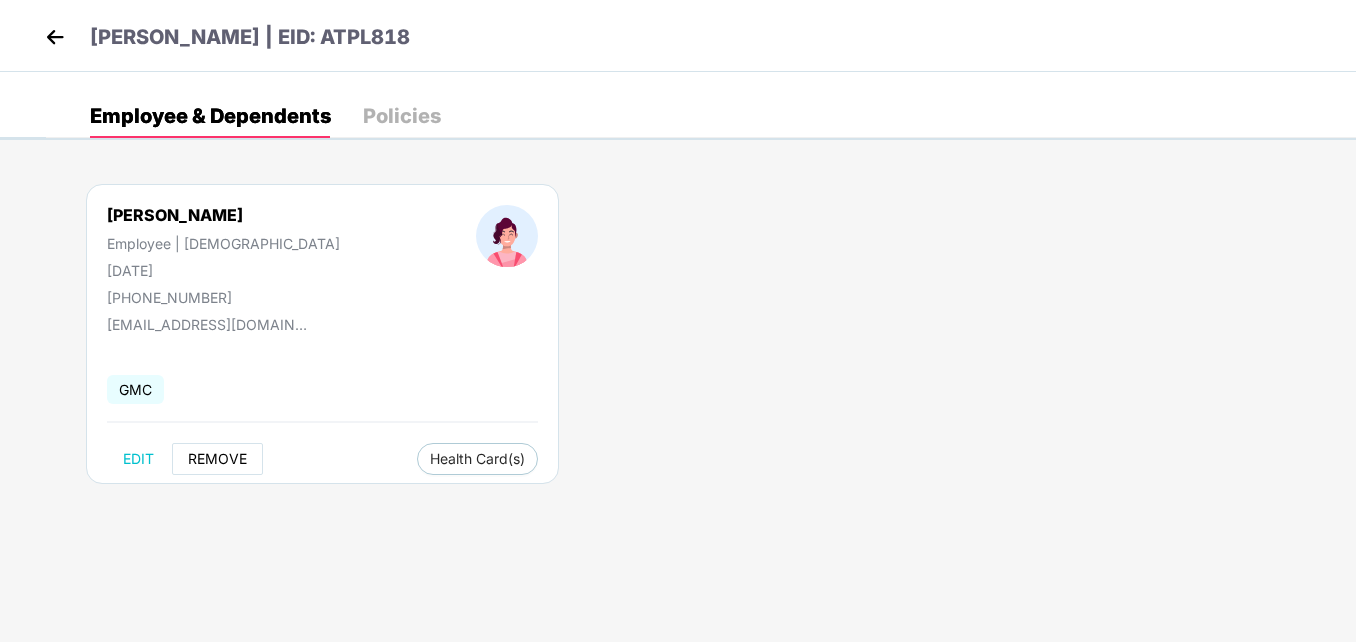 click on "REMOVE" at bounding box center (217, 459) 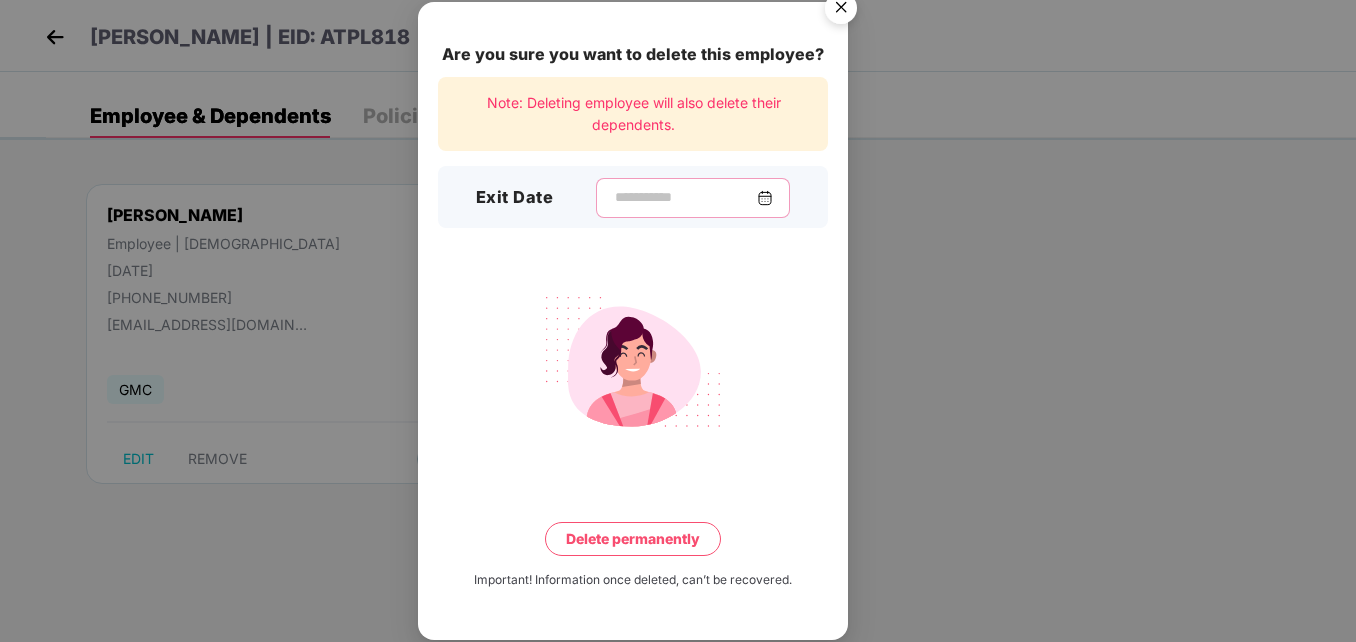 click at bounding box center [685, 197] 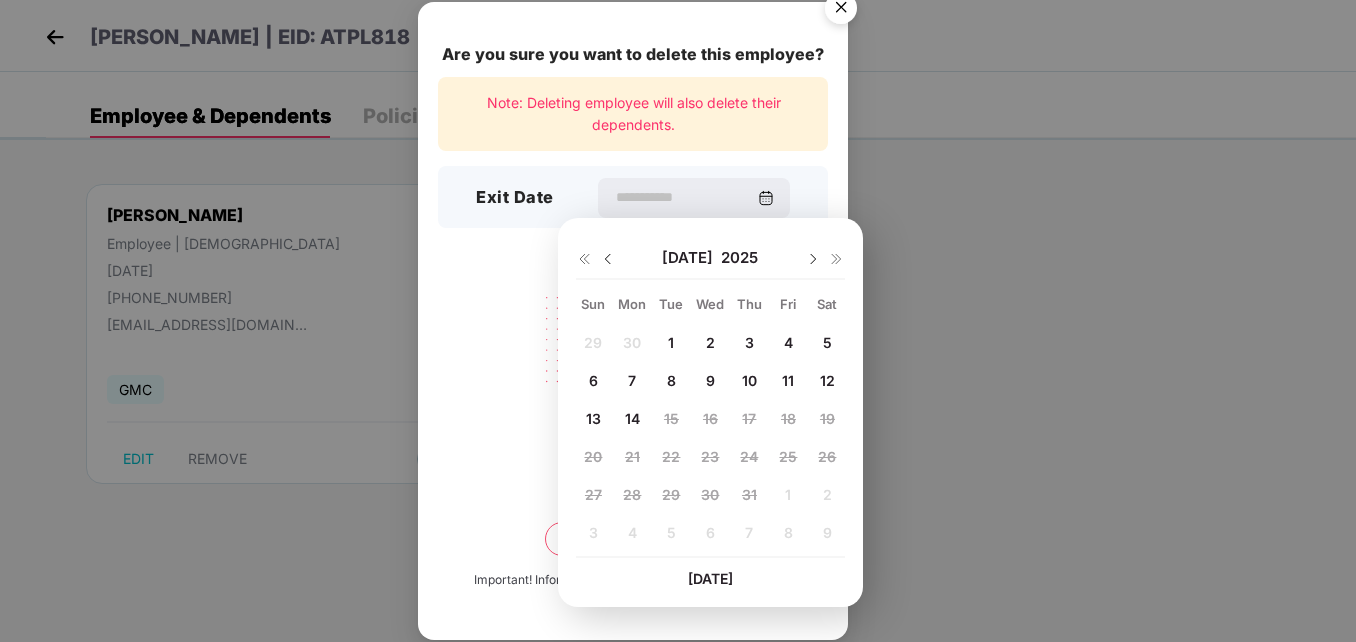 click at bounding box center (608, 259) 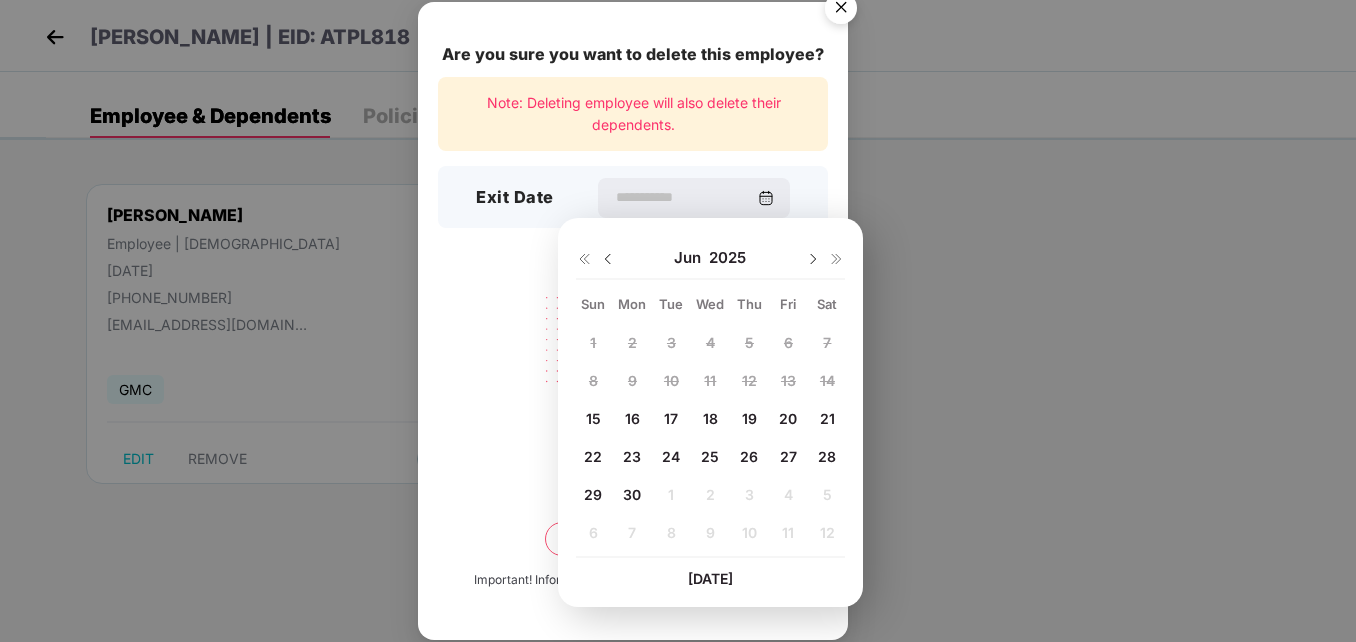 click on "30" at bounding box center [632, 494] 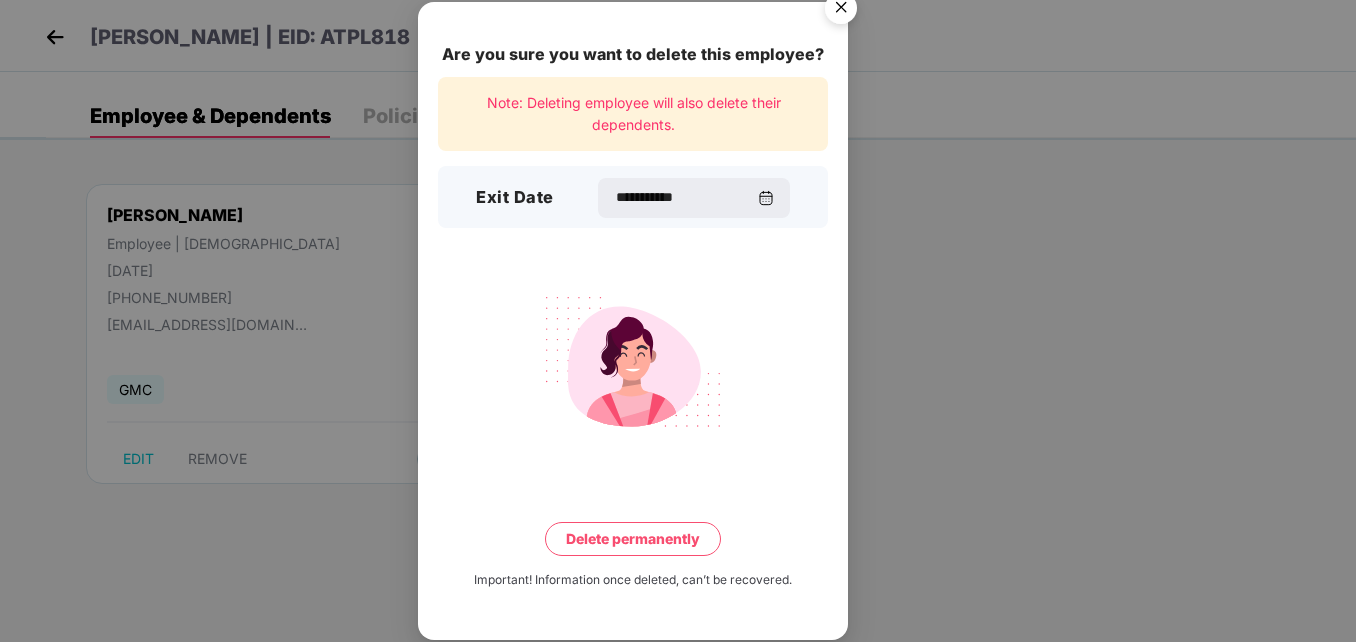 click on "Delete permanently" at bounding box center (633, 539) 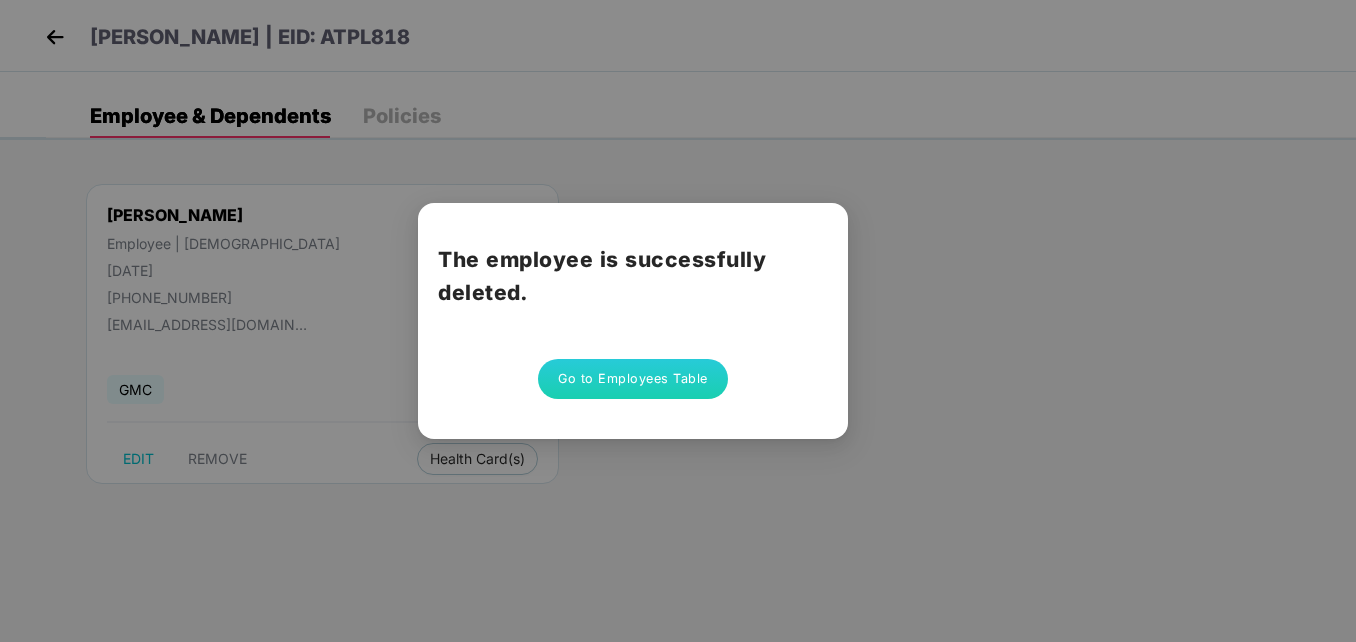 click on "The employee is successfully deleted. Go to Employees Table" at bounding box center [633, 321] 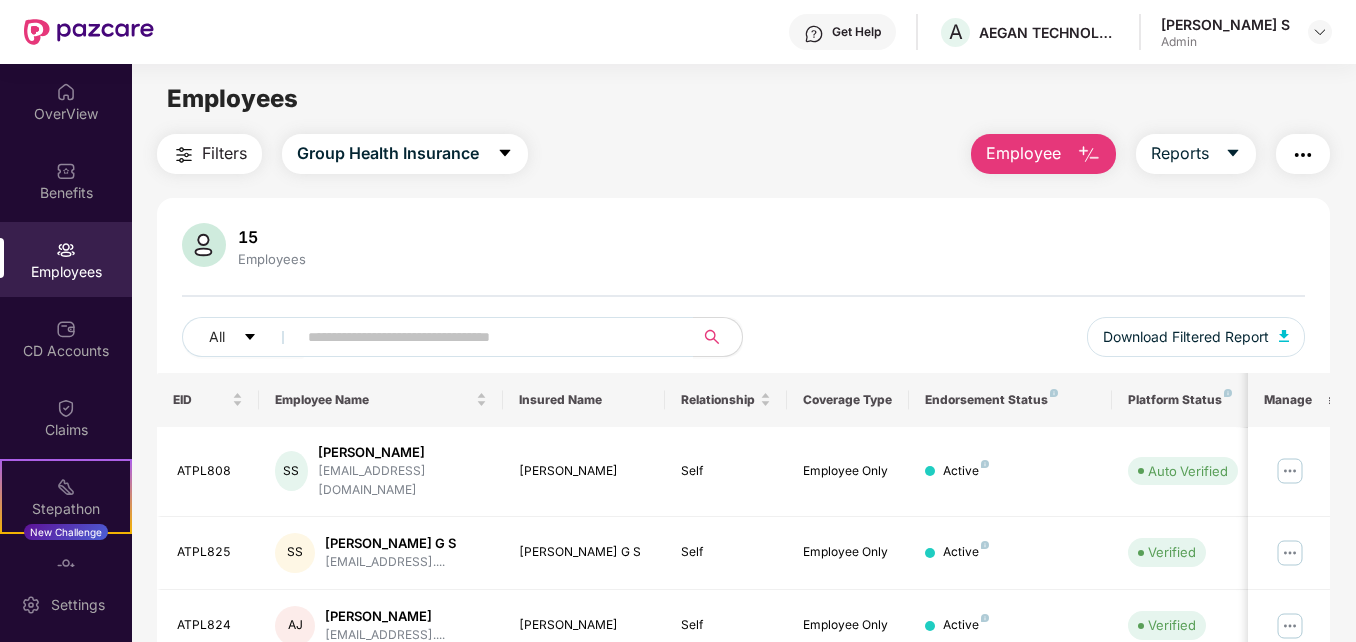 click on "Employee" at bounding box center (1023, 153) 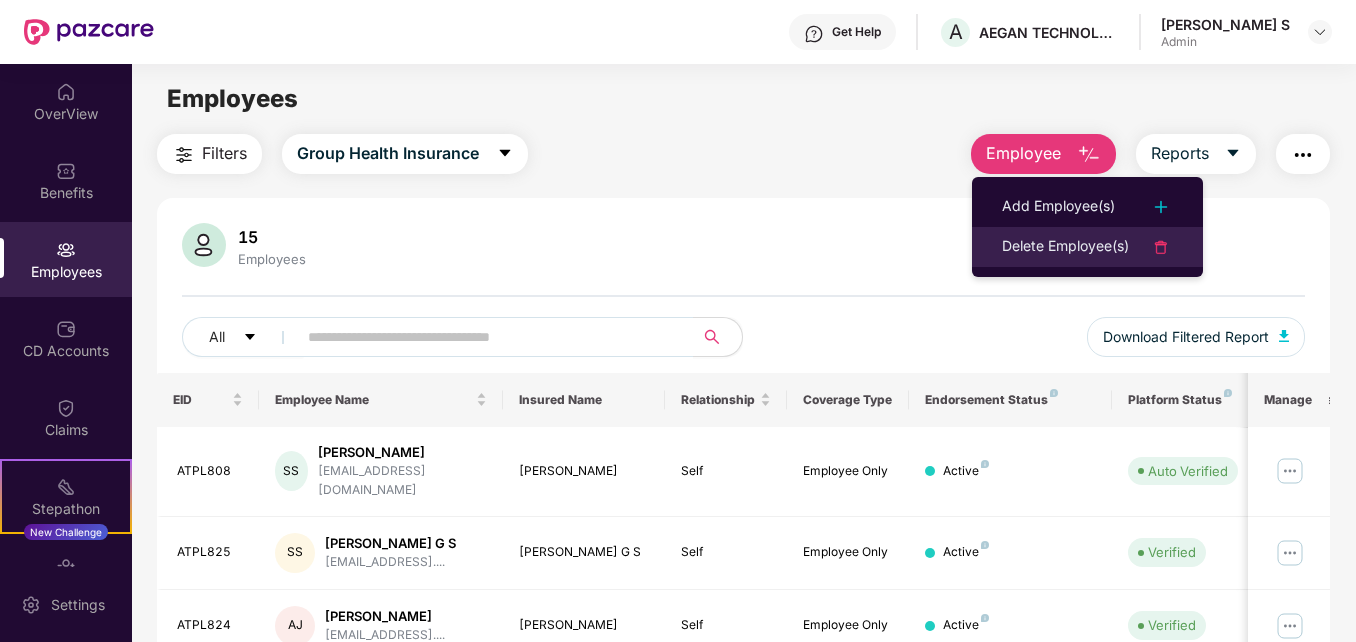 click on "Delete Employee(s)" at bounding box center (1065, 247) 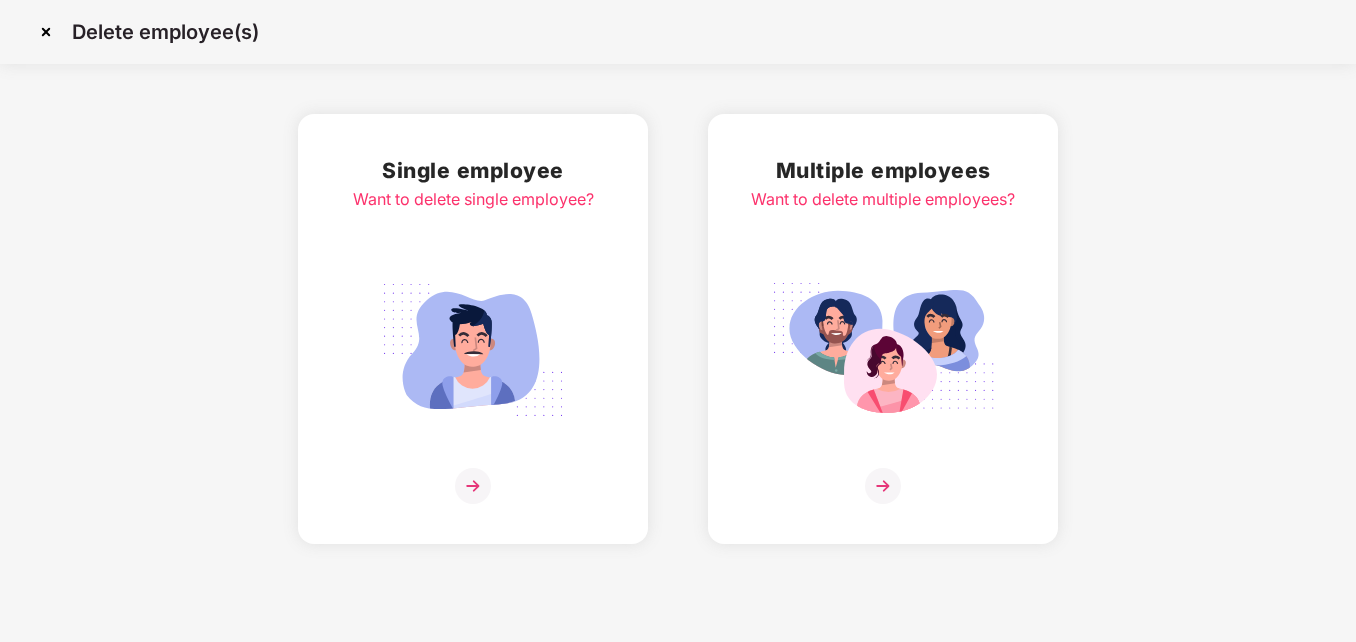 click at bounding box center [473, 350] 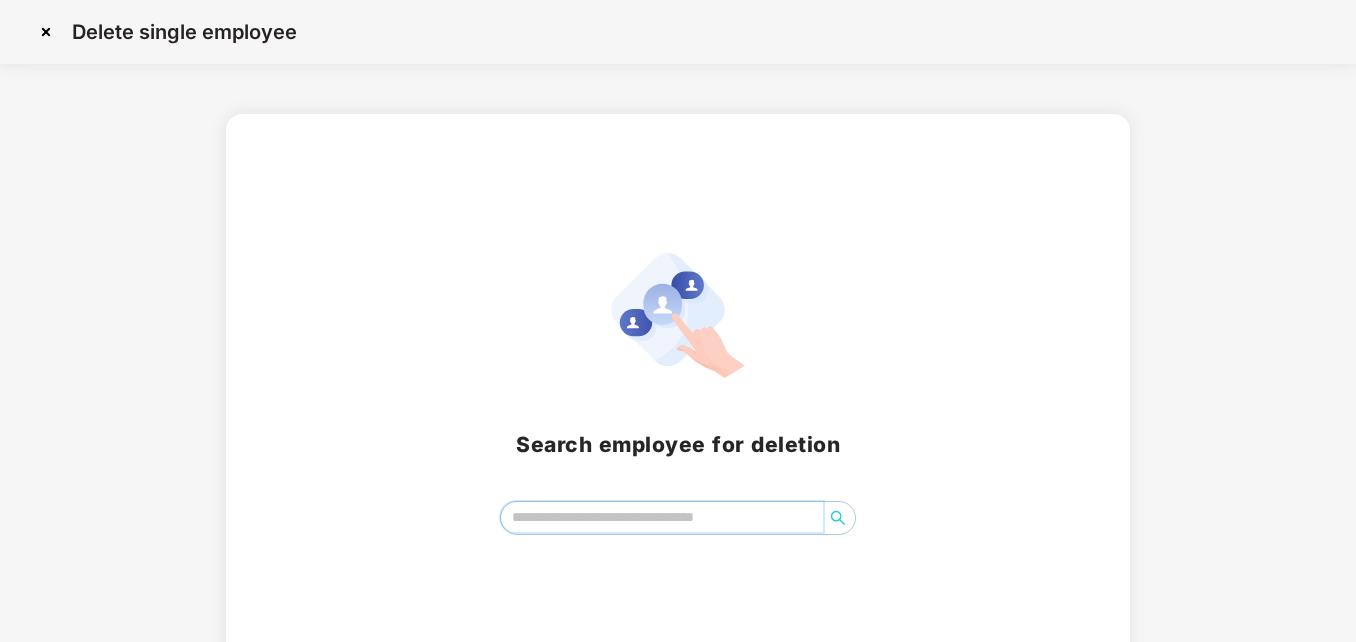 click at bounding box center [662, 517] 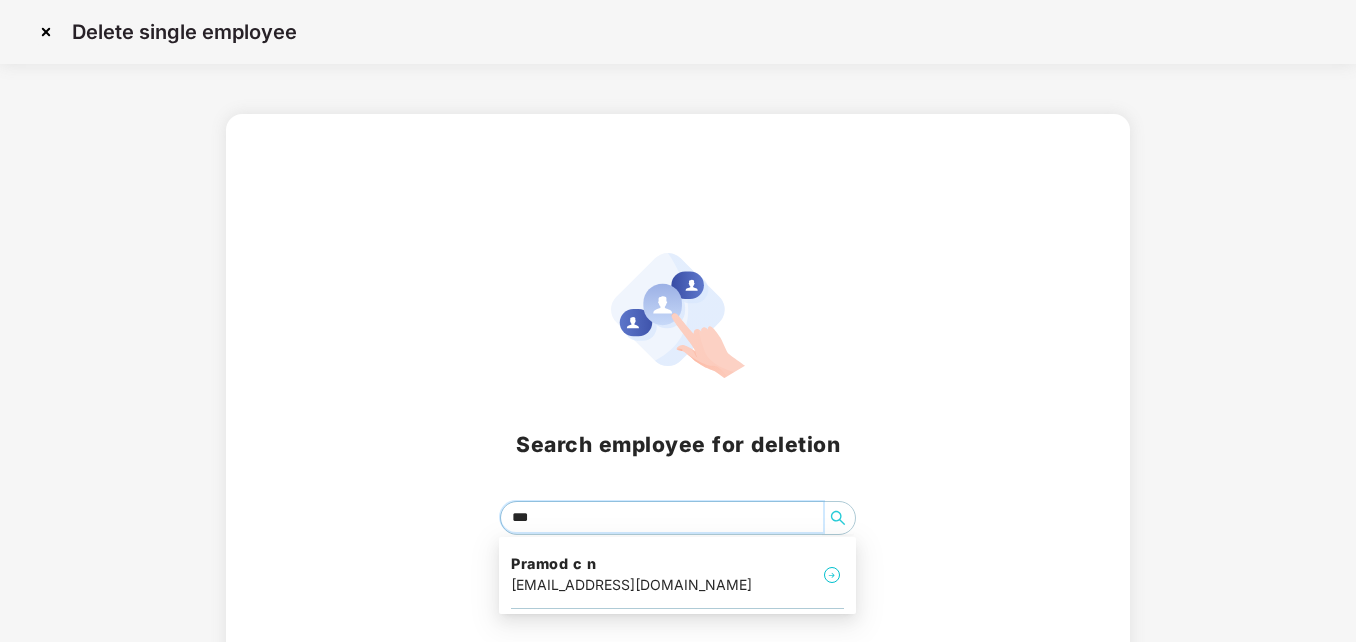 type on "****" 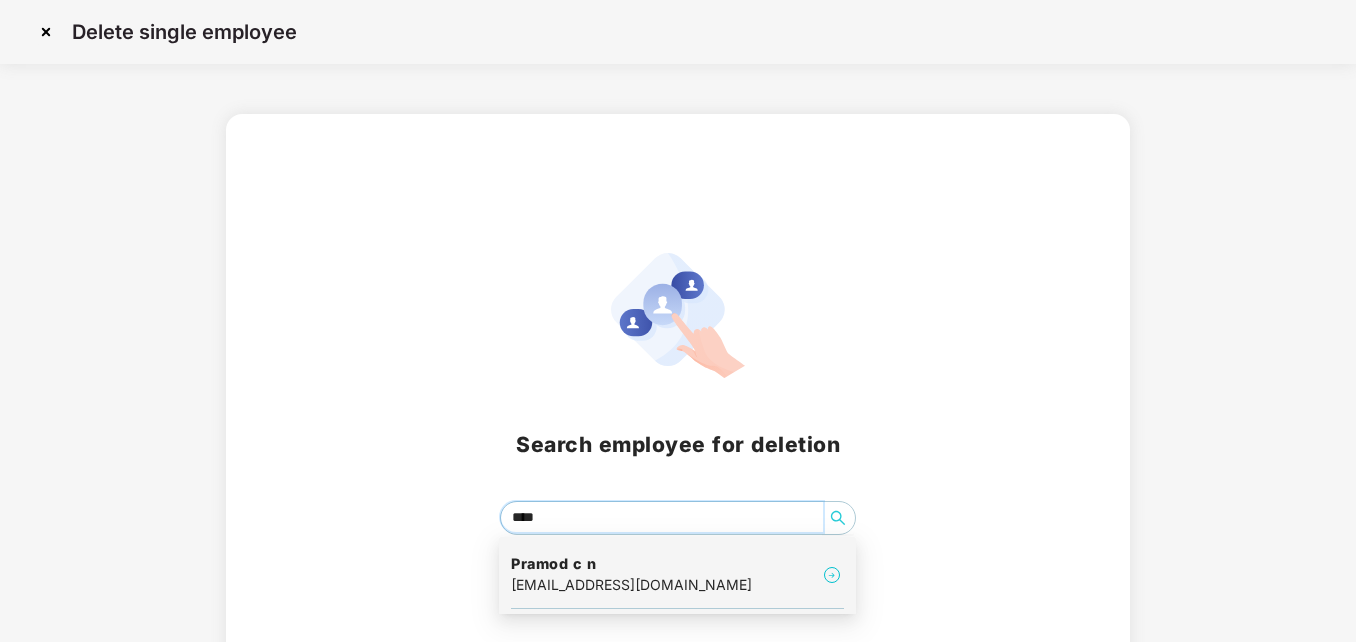 click on "Pramod c n" at bounding box center [631, 564] 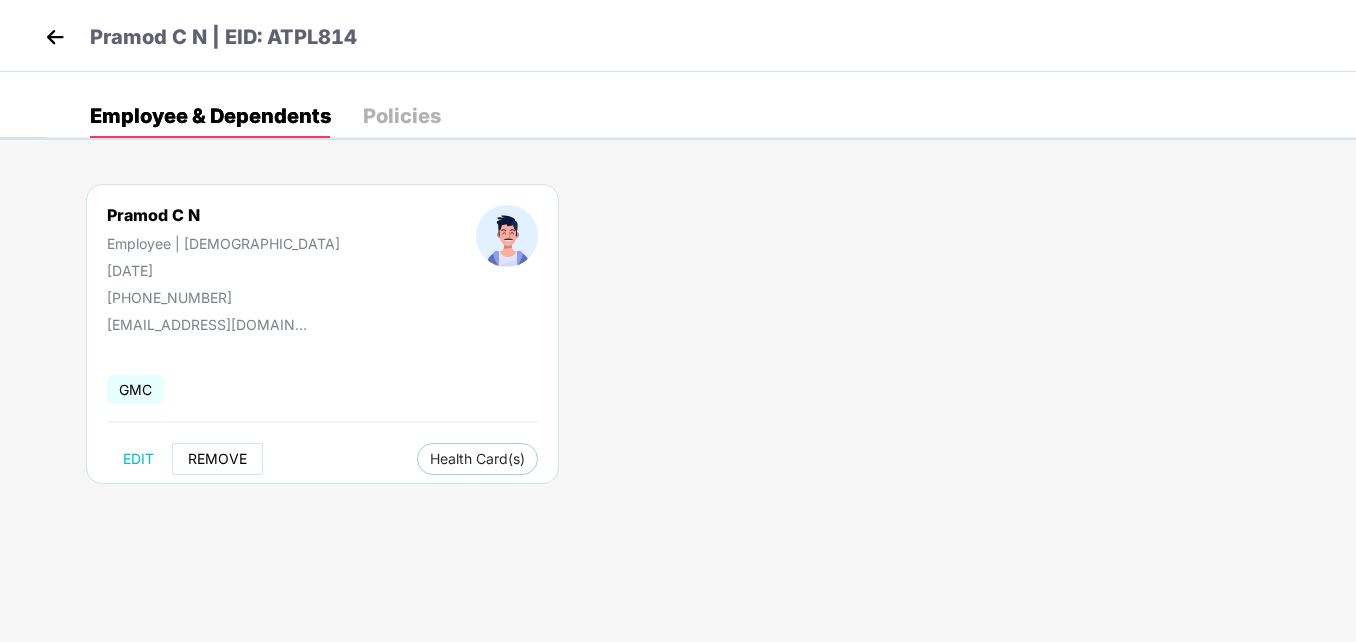click on "REMOVE" at bounding box center (217, 459) 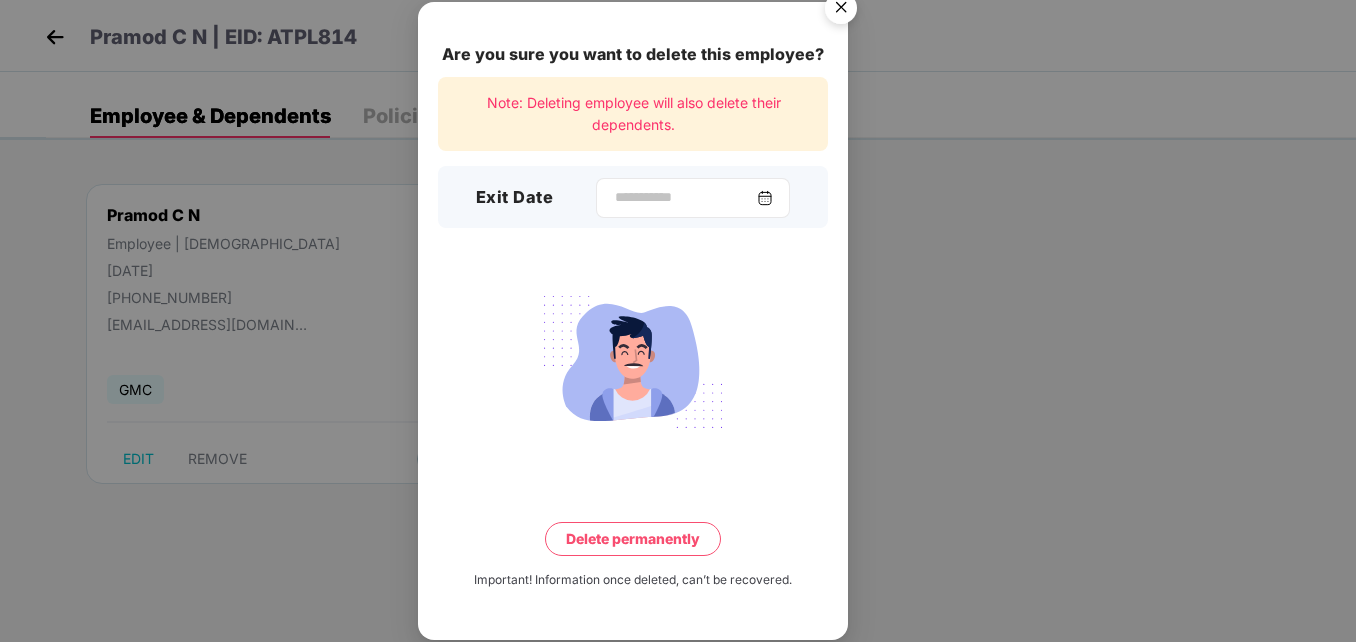 click at bounding box center (693, 198) 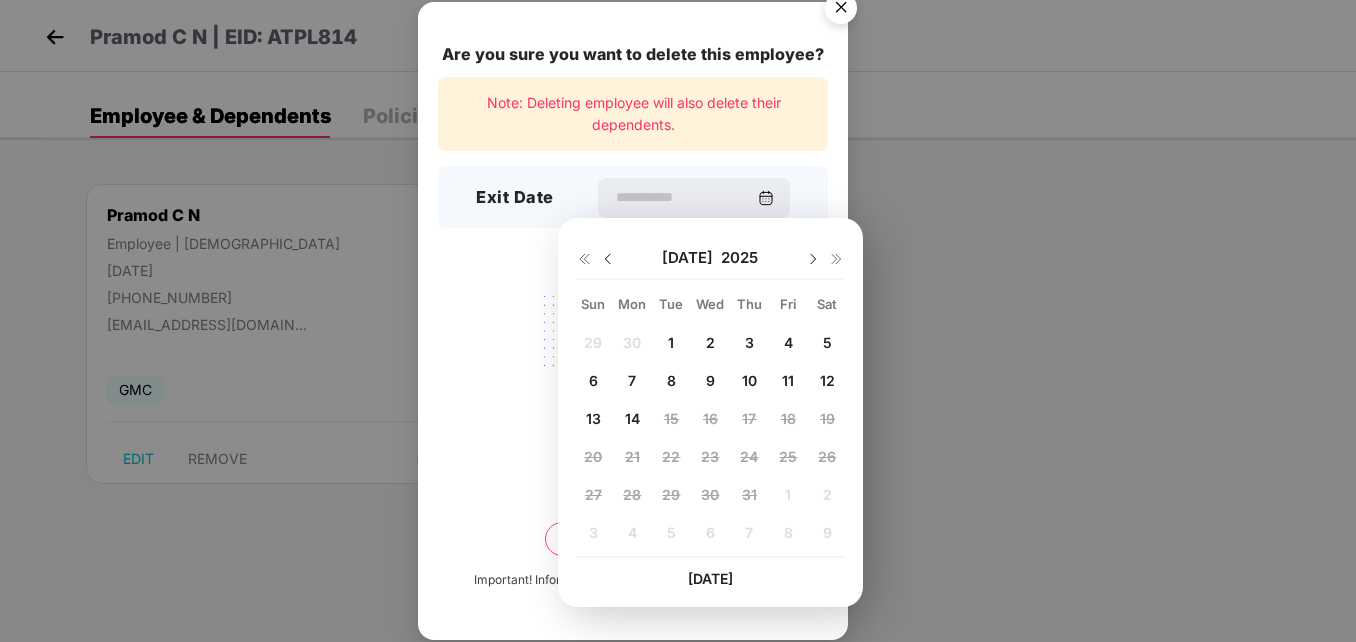 click at bounding box center [608, 259] 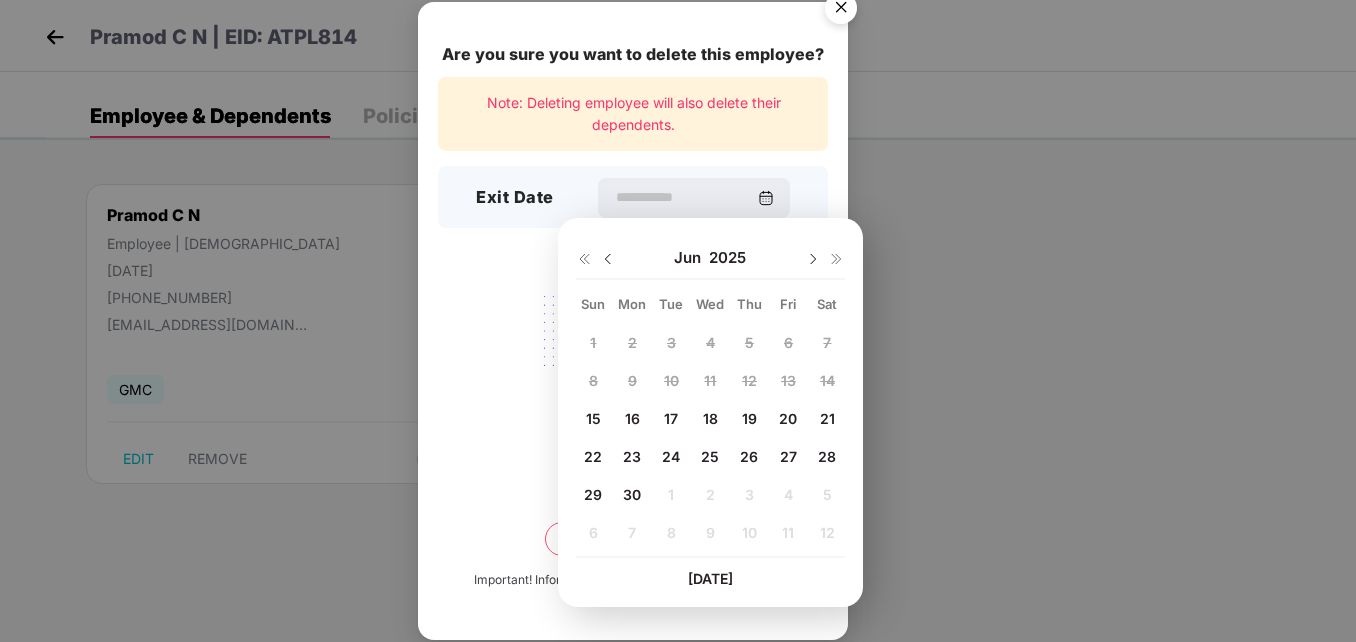 click on "16" at bounding box center (632, 418) 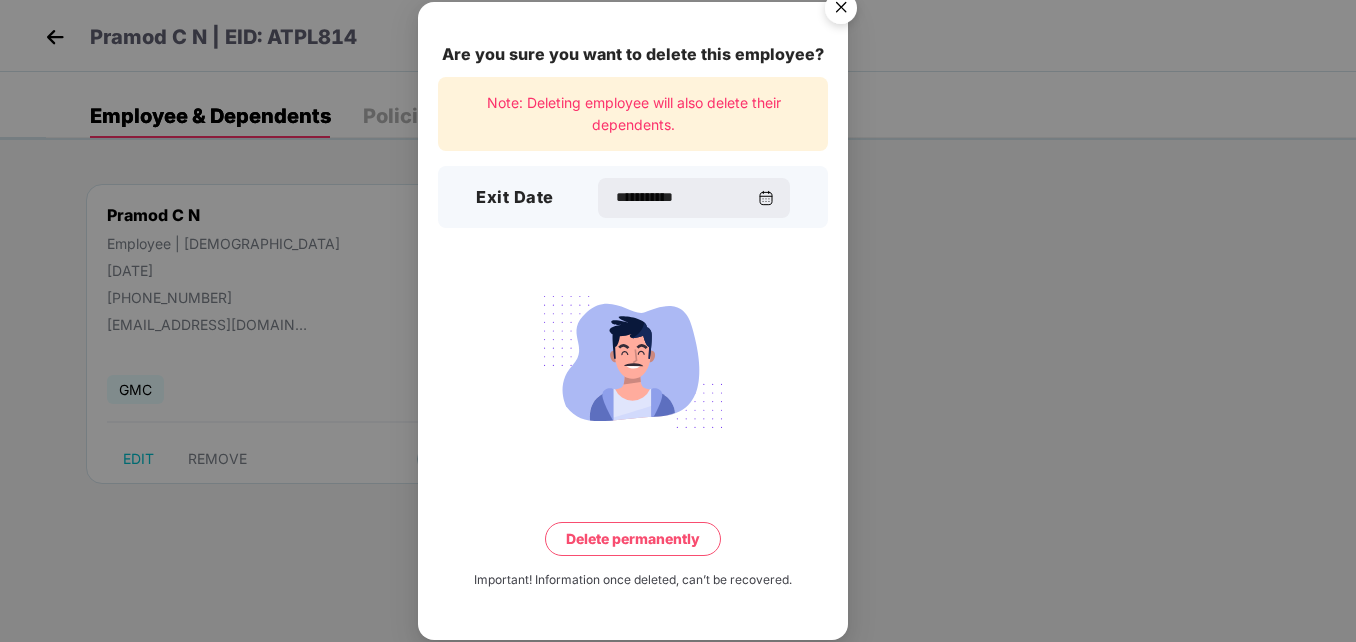 type on "**********" 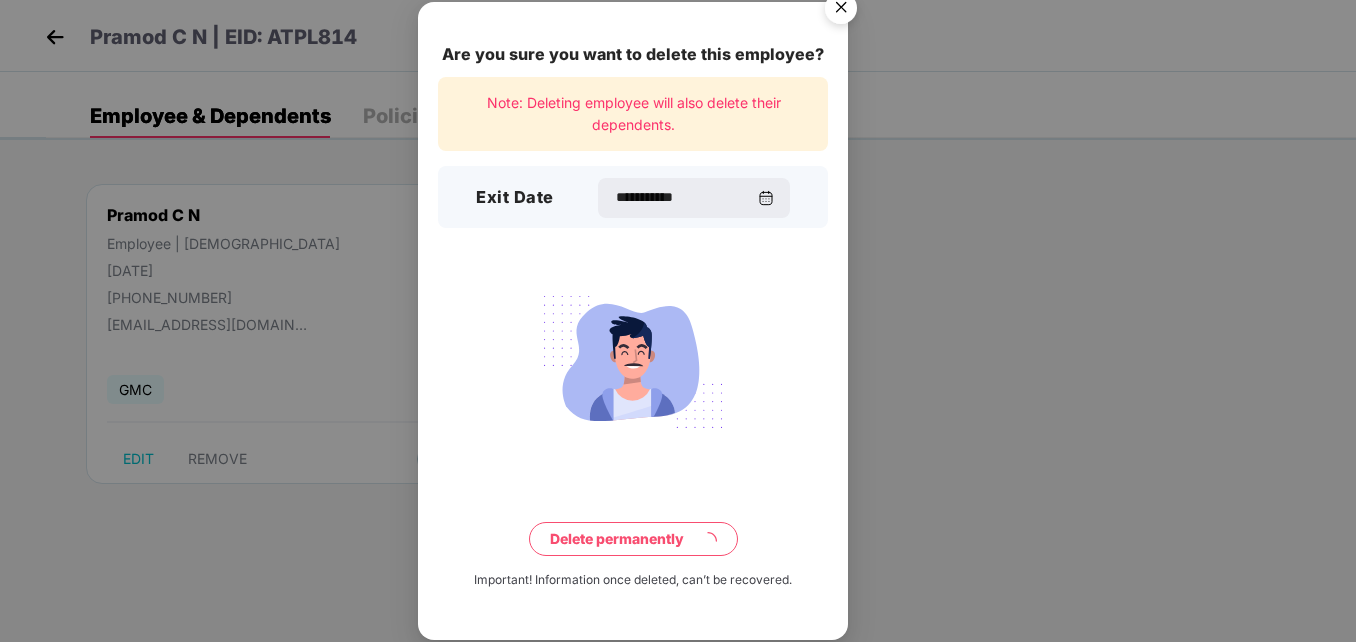 type 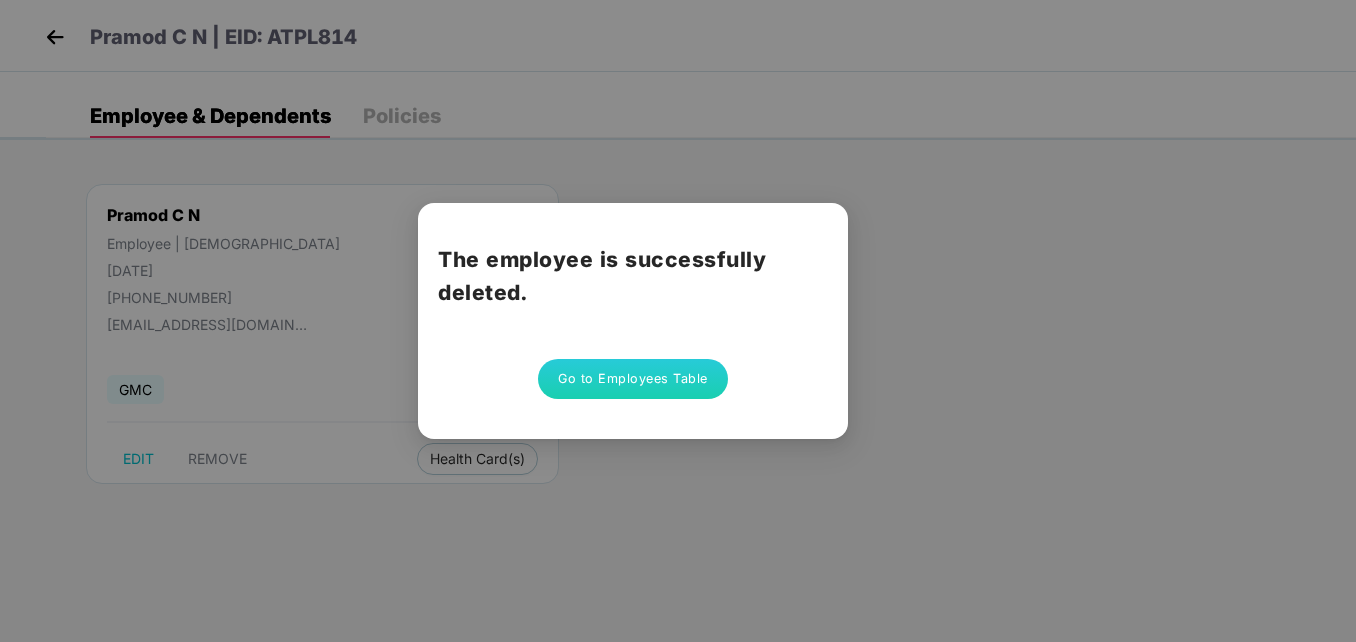 click on "Go to Employees Table" at bounding box center (633, 379) 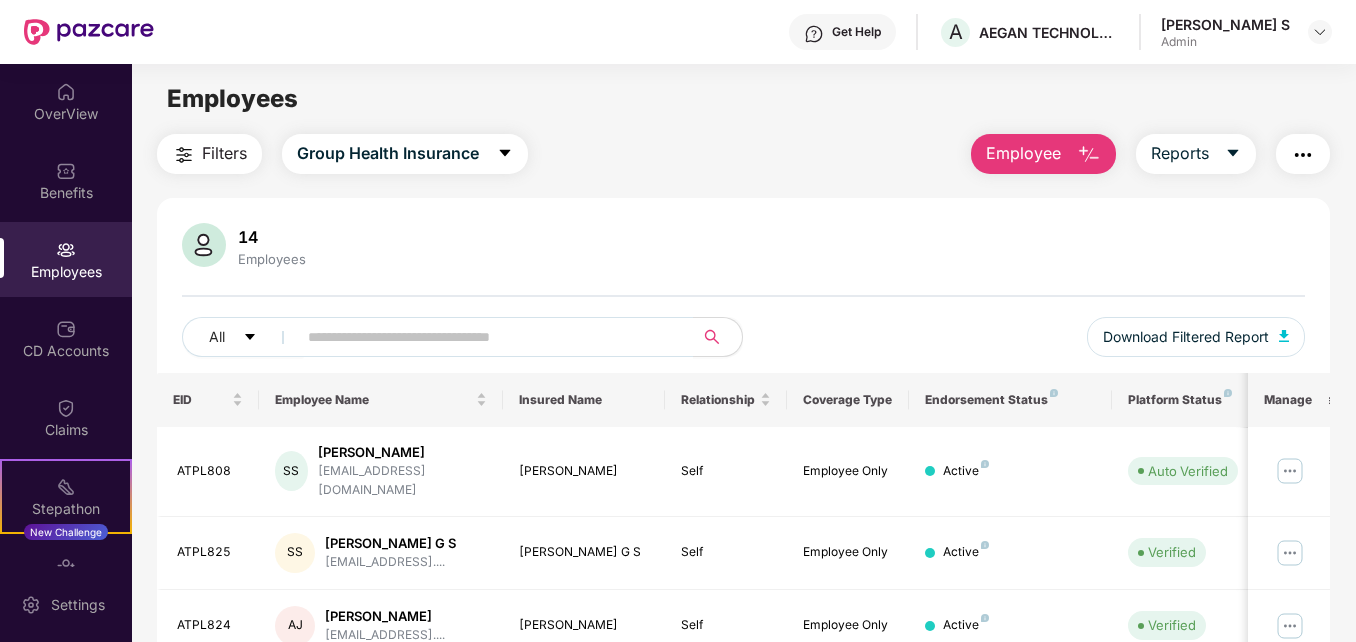 click on "Employee" at bounding box center (1023, 153) 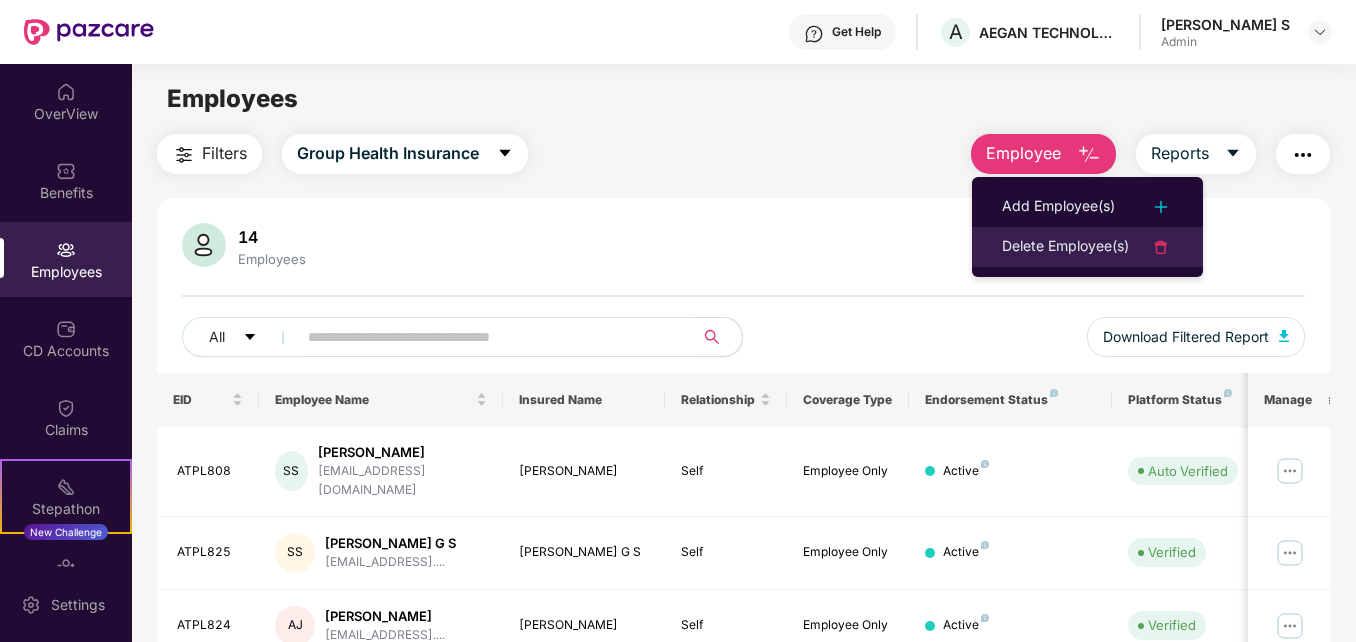 click on "Delete Employee(s)" at bounding box center [1065, 247] 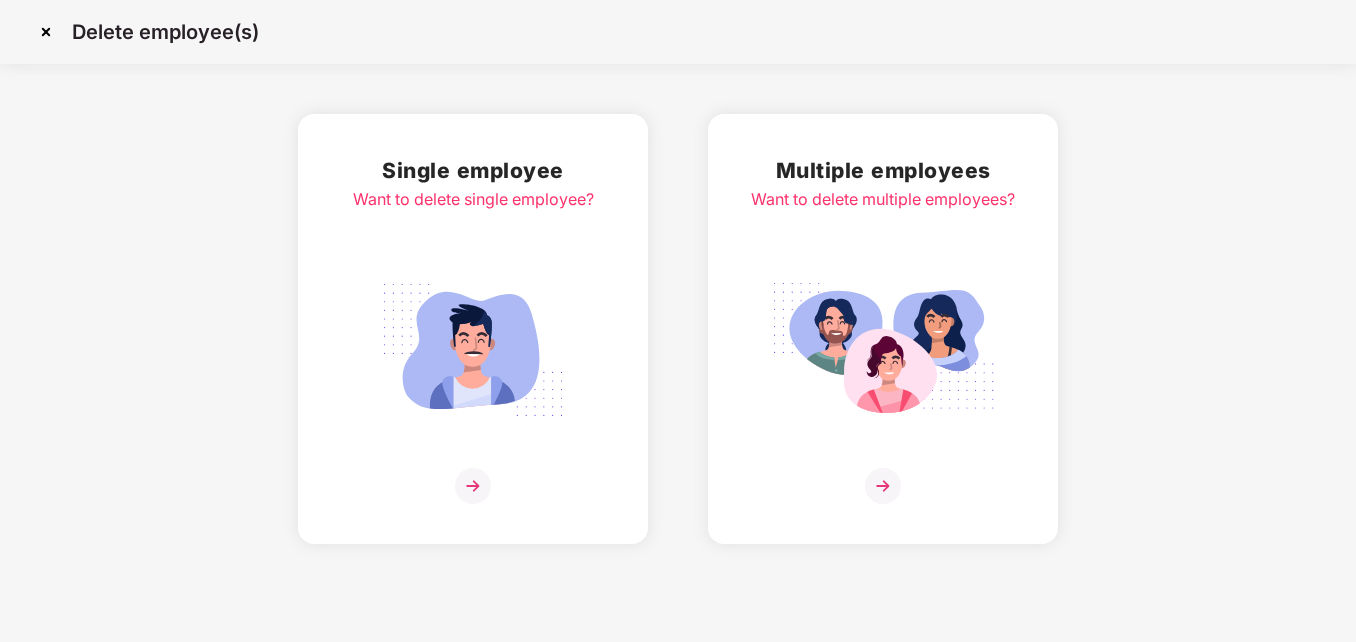 click at bounding box center [473, 350] 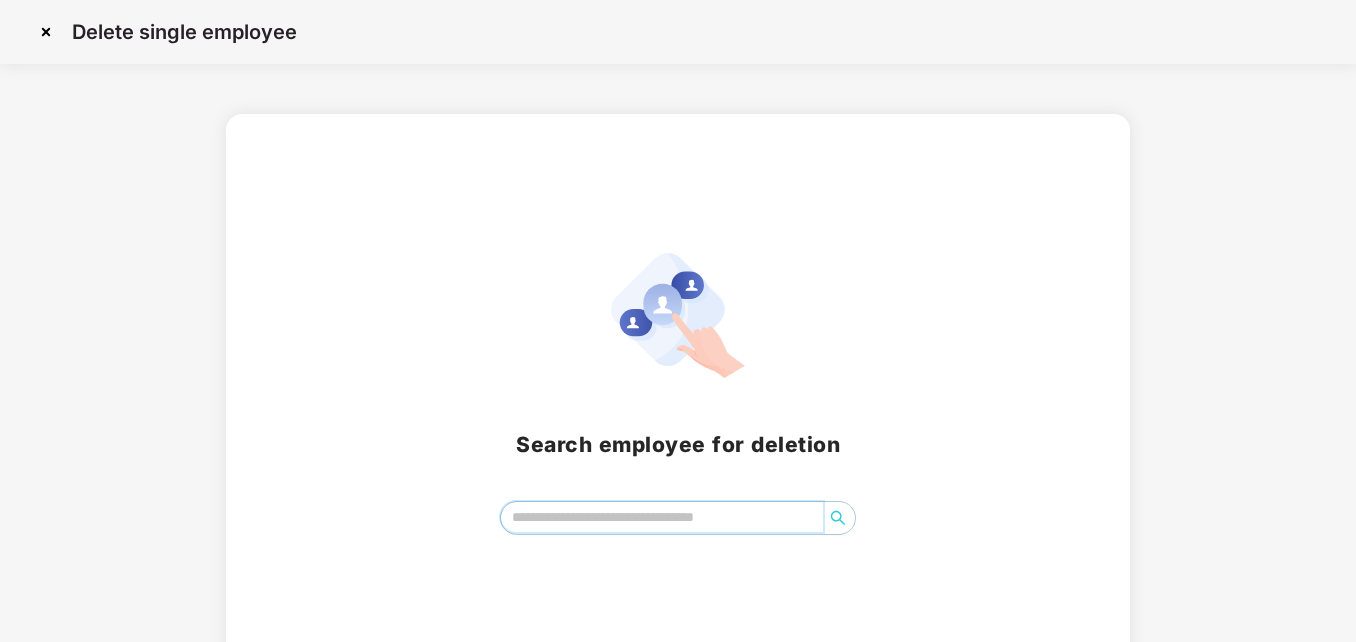 click at bounding box center (662, 517) 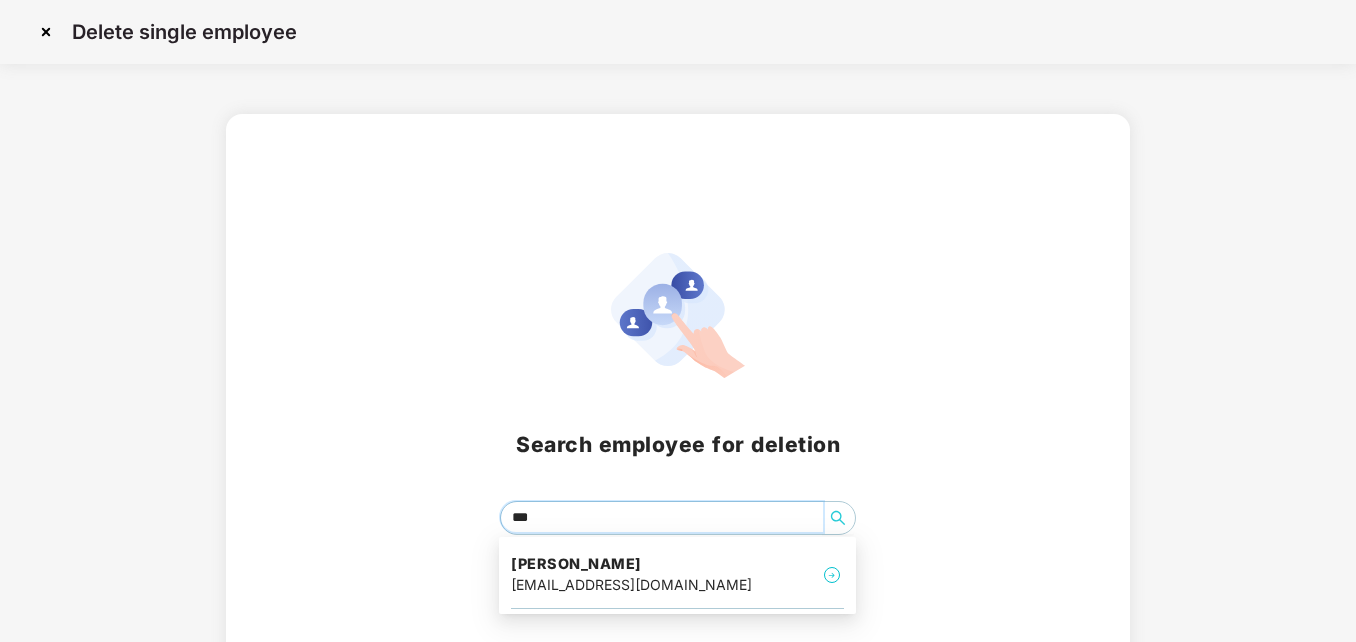 type on "****" 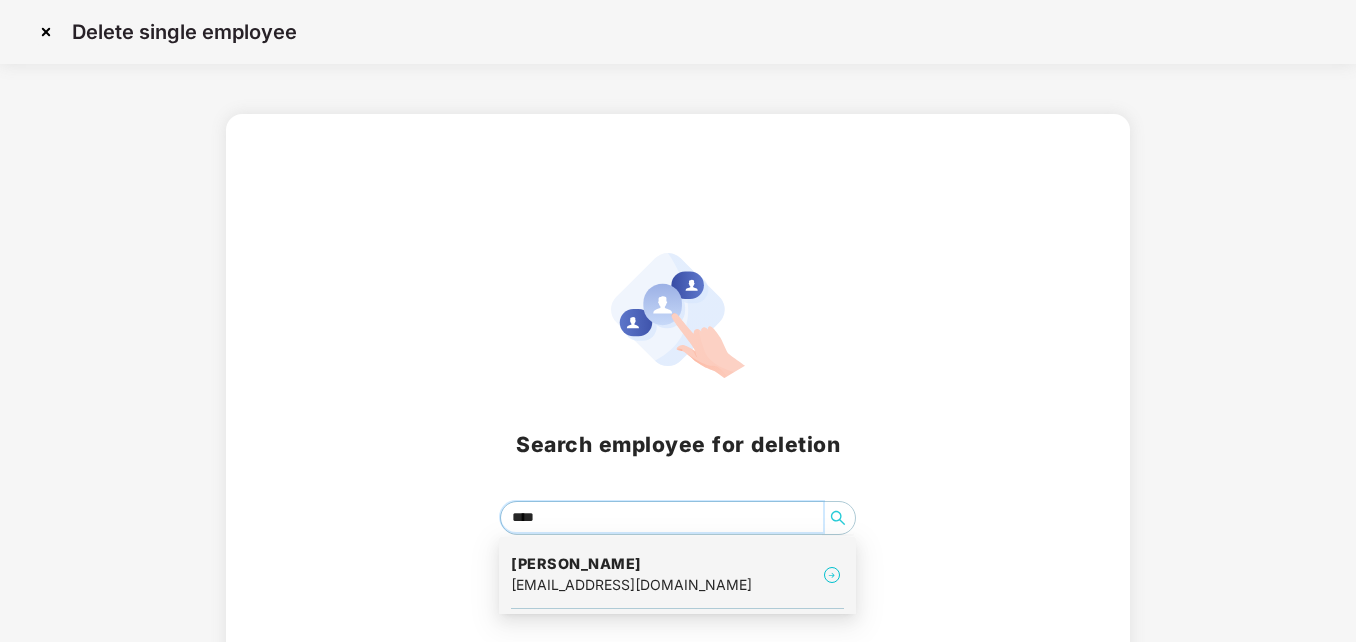 click on "[EMAIL_ADDRESS][DOMAIN_NAME]" at bounding box center (631, 585) 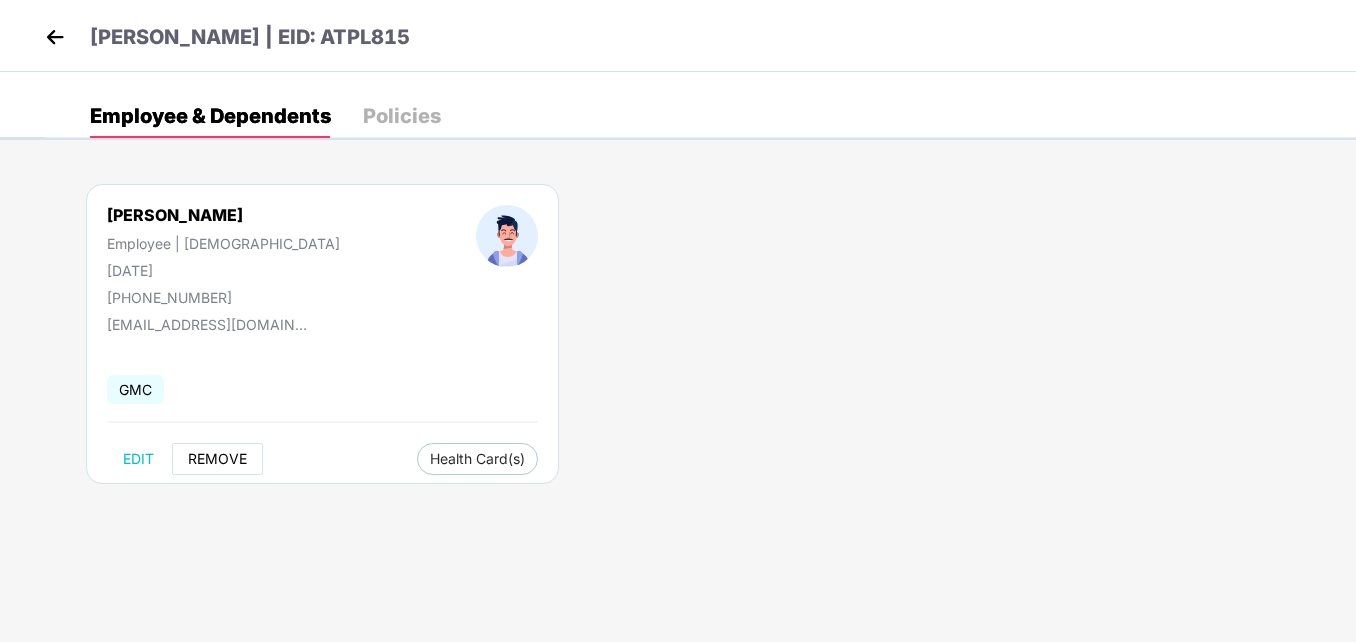 click on "REMOVE" at bounding box center (217, 459) 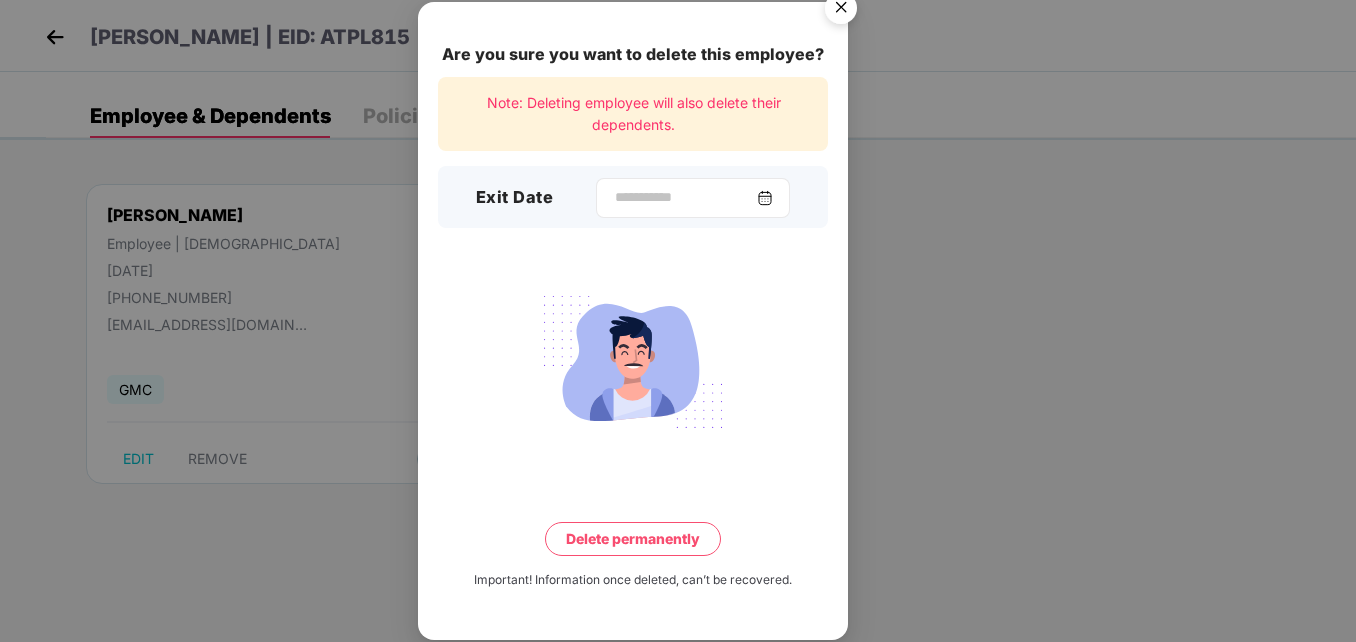 click at bounding box center (693, 198) 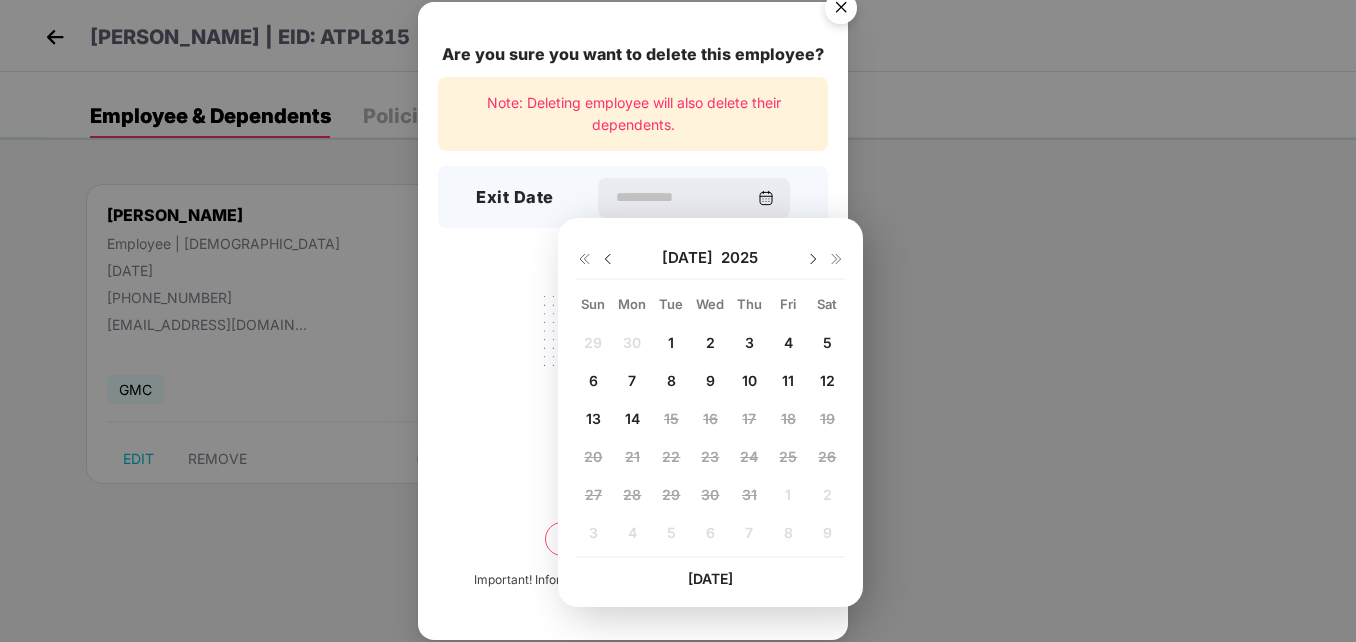 click at bounding box center (608, 259) 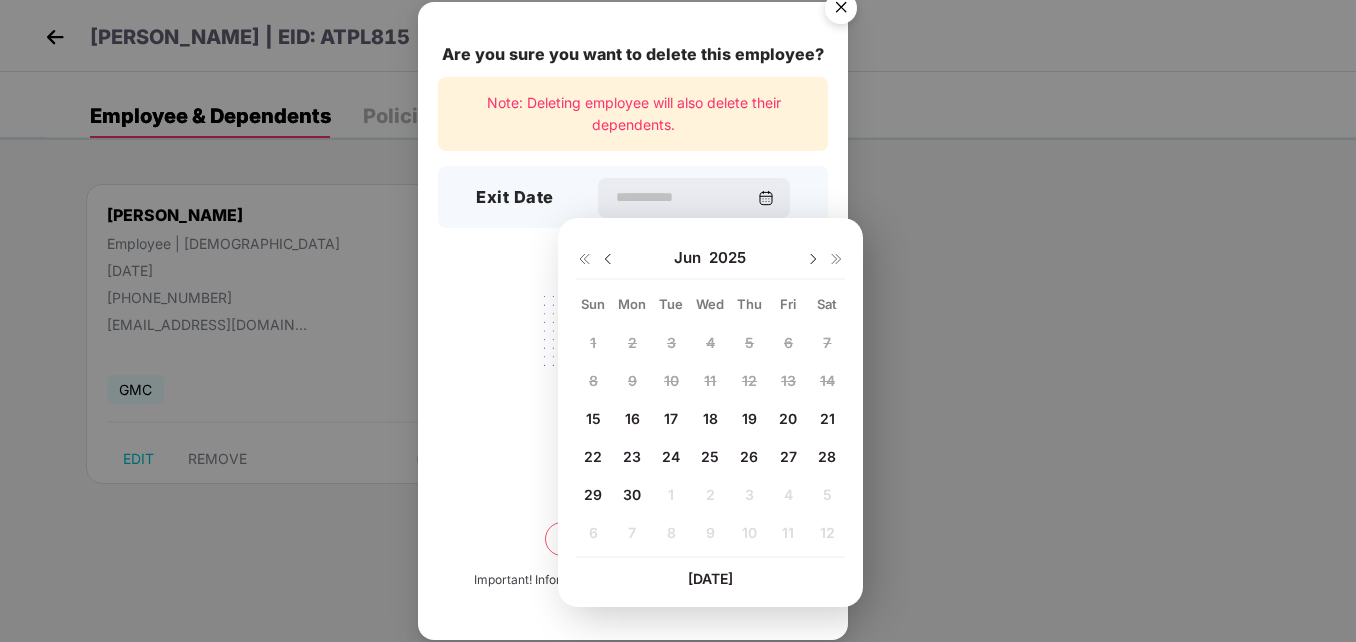 click on "16" at bounding box center [632, 418] 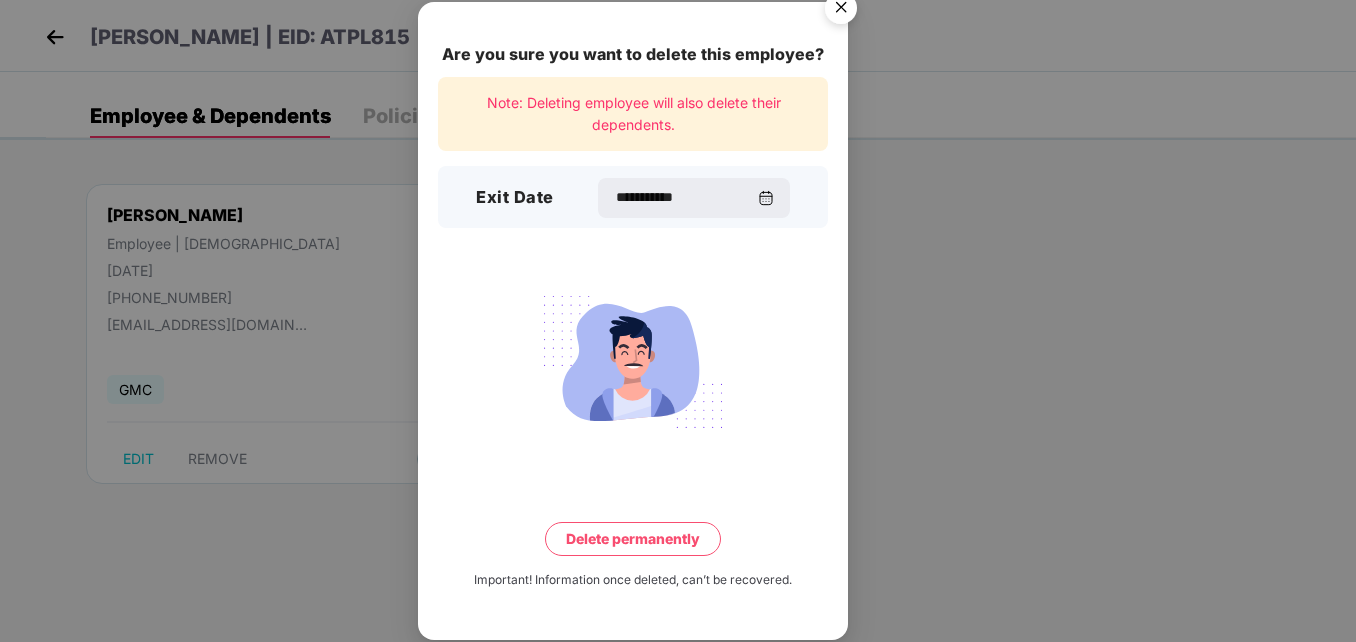 click on "Delete permanently" at bounding box center (633, 539) 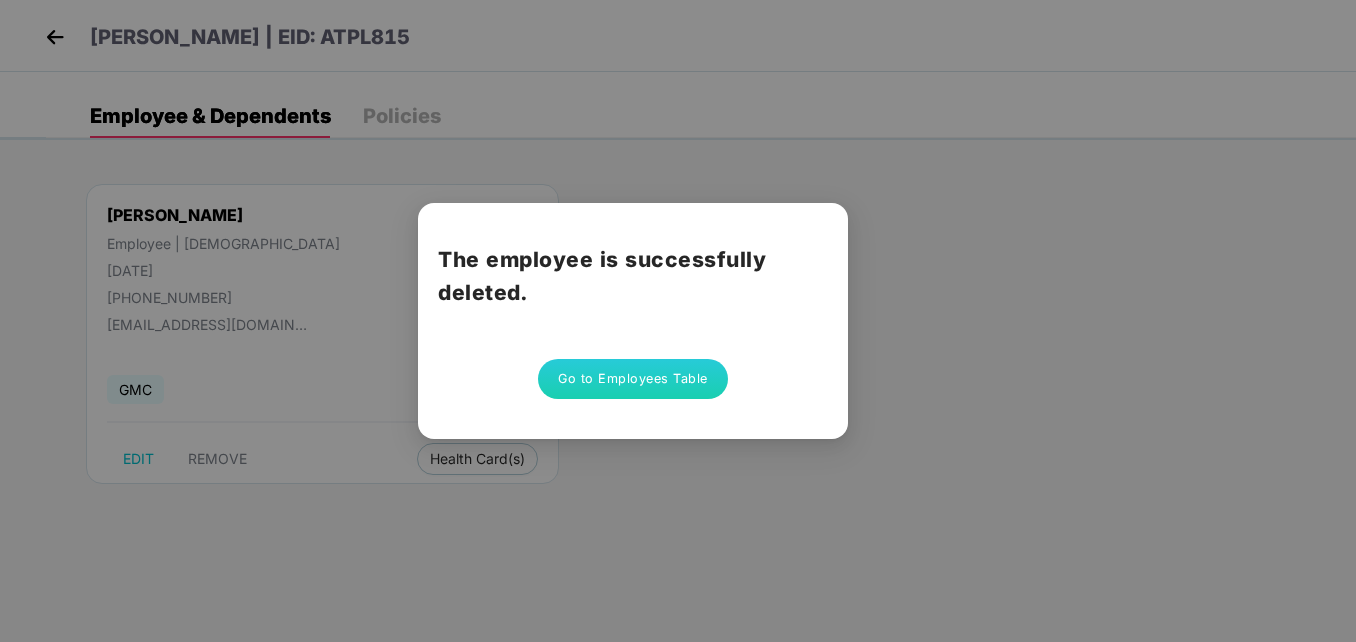 click on "The employee is successfully deleted. Go to Employees Table" at bounding box center (633, 321) 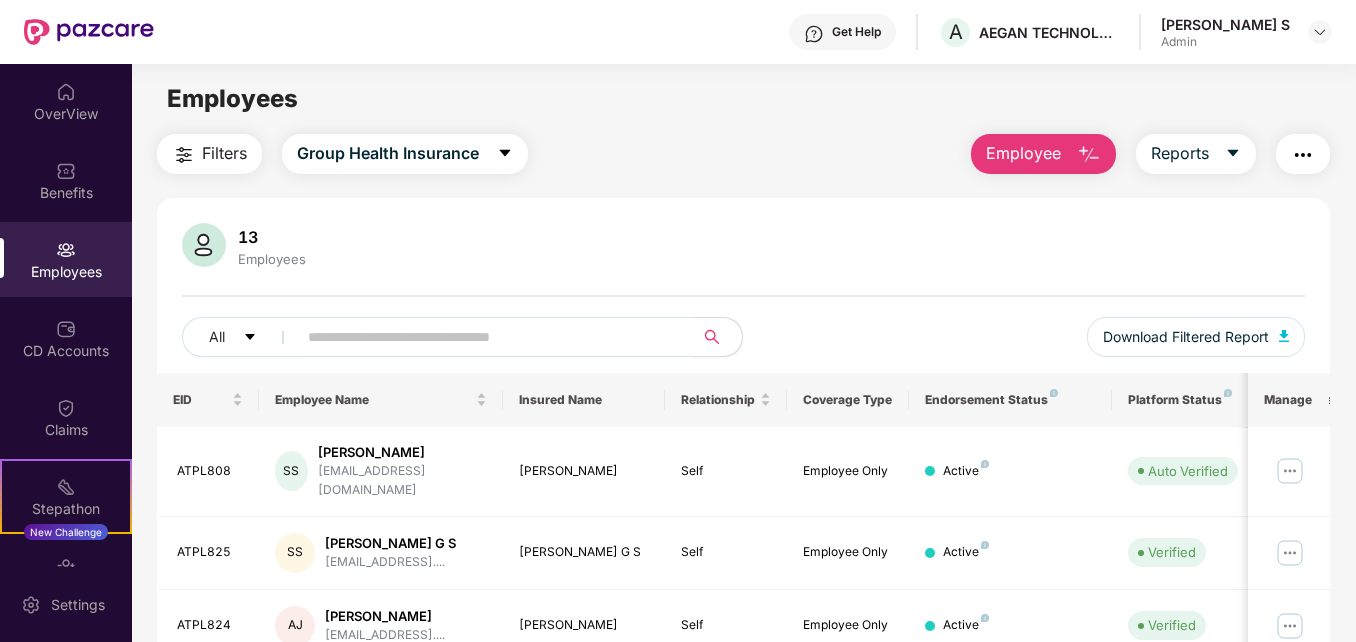 click on "Employee" at bounding box center [1043, 154] 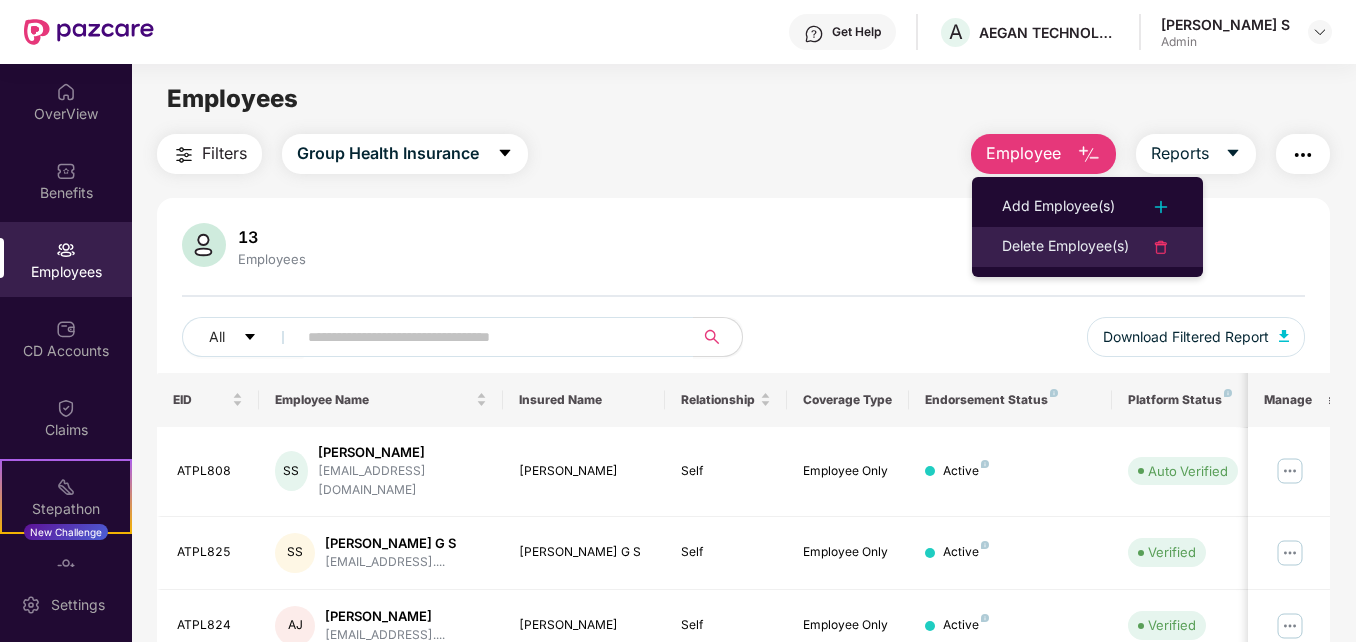 click on "Delete Employee(s)" at bounding box center (1065, 247) 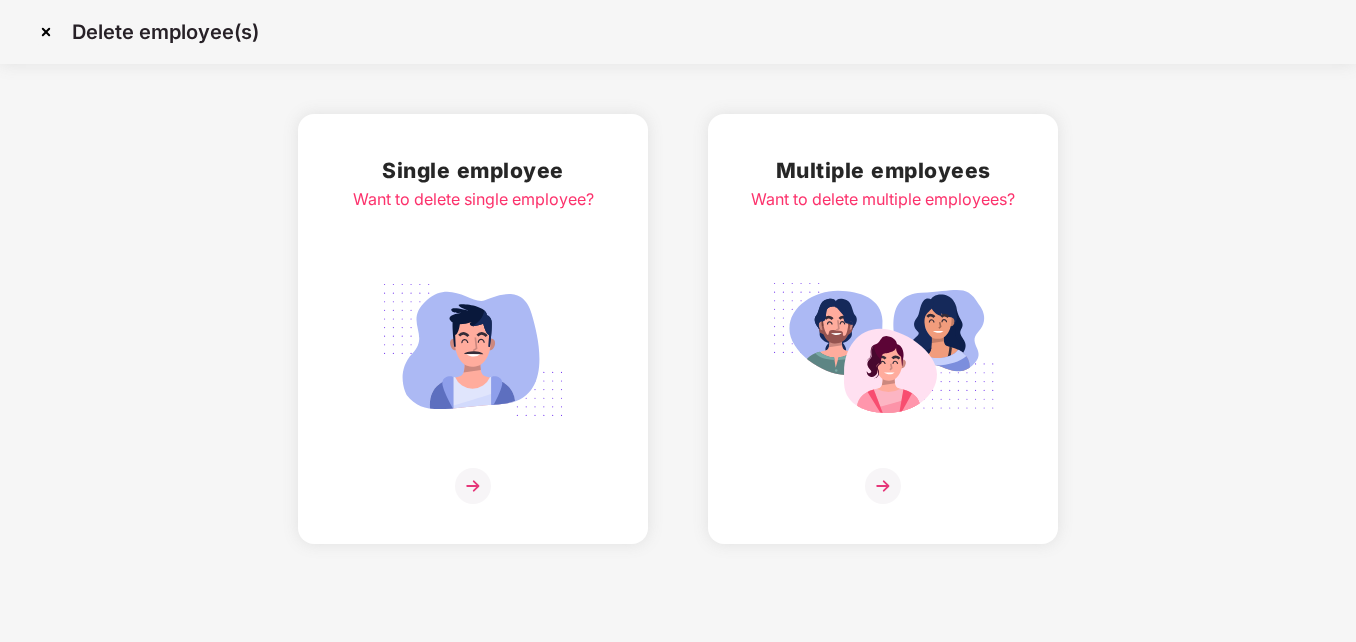 click at bounding box center [473, 486] 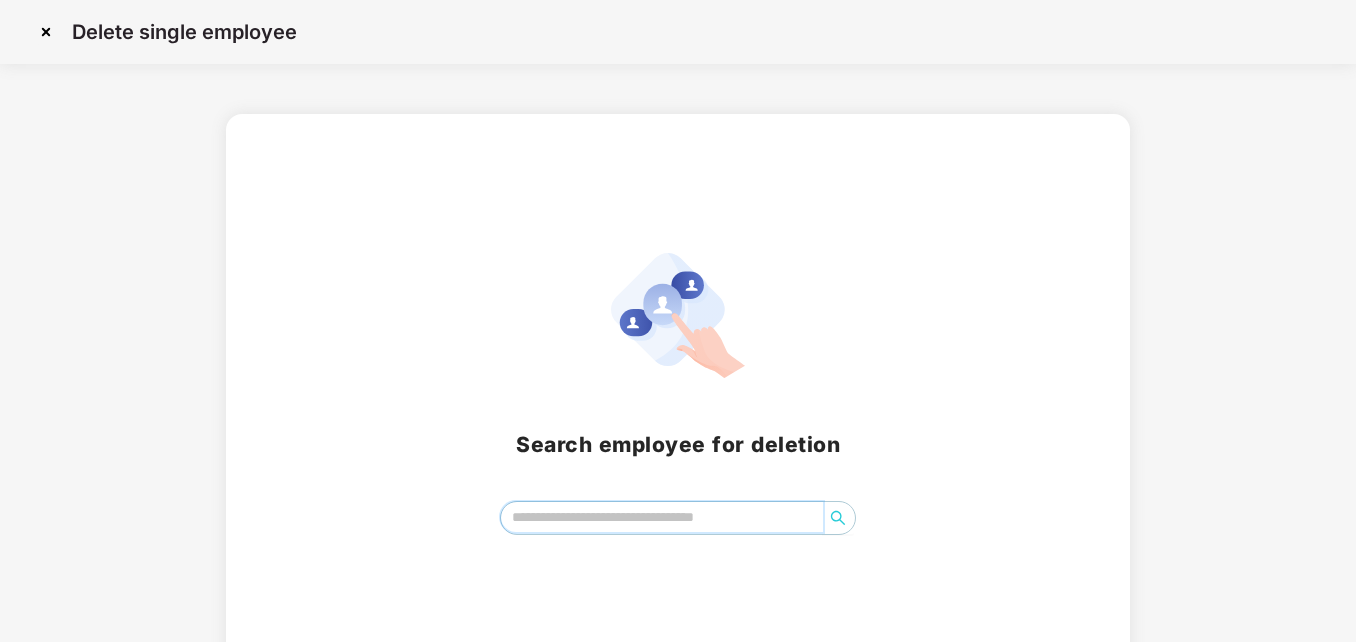 click at bounding box center (662, 517) 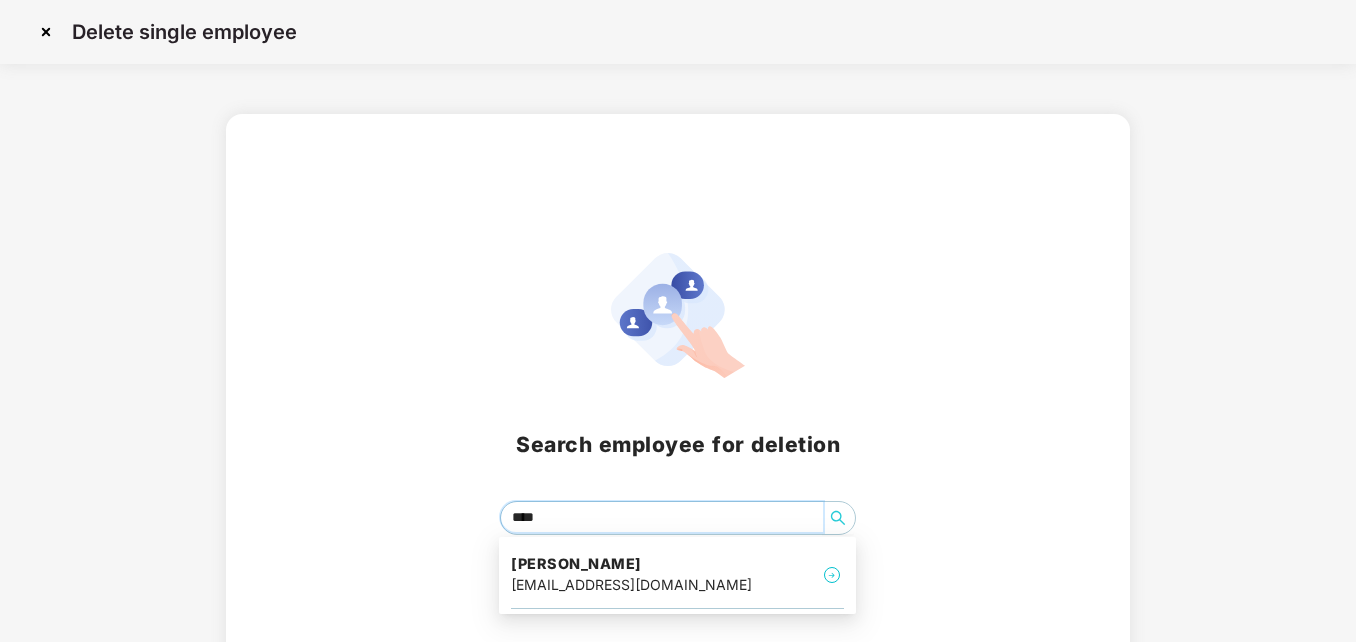 type on "*****" 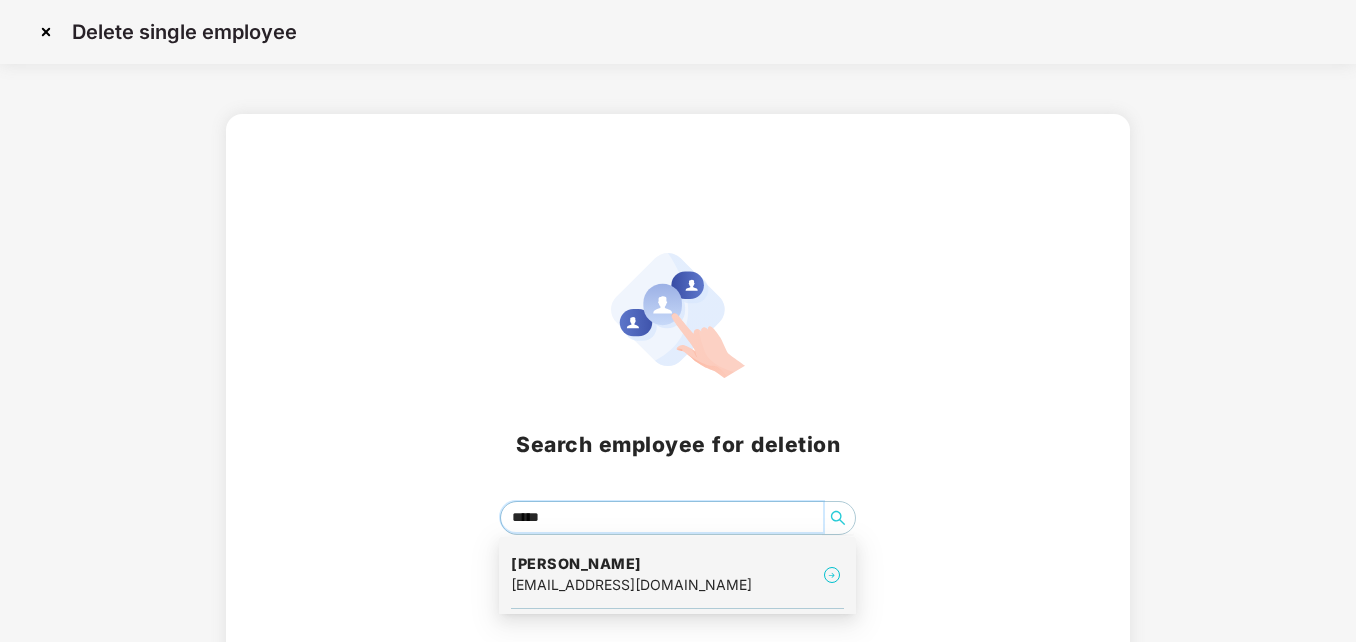 click on "[EMAIL_ADDRESS][DOMAIN_NAME]" at bounding box center [631, 585] 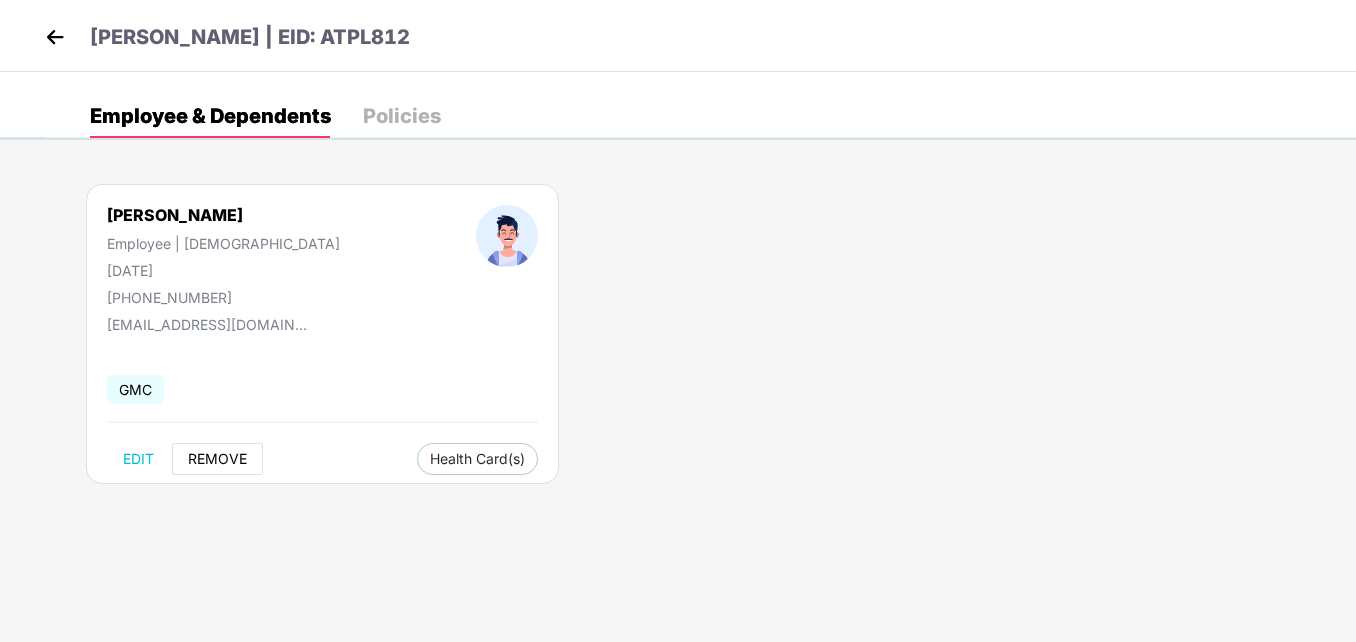 click on "REMOVE" at bounding box center (217, 459) 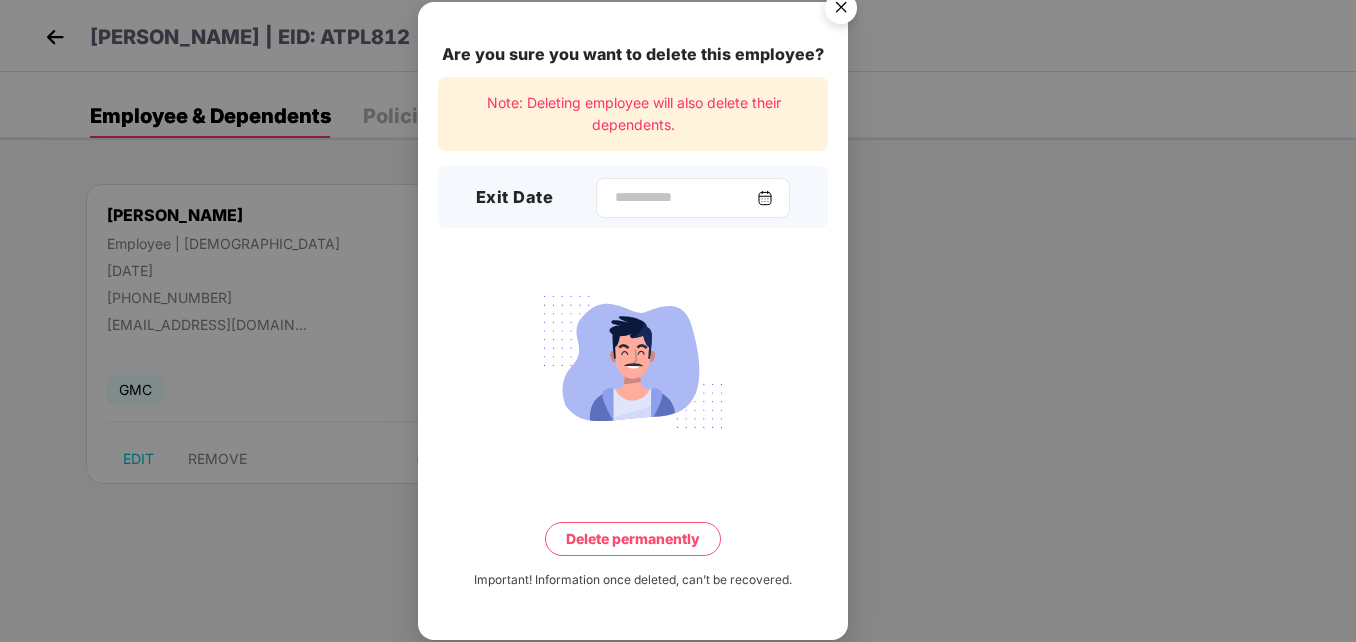 click at bounding box center [765, 198] 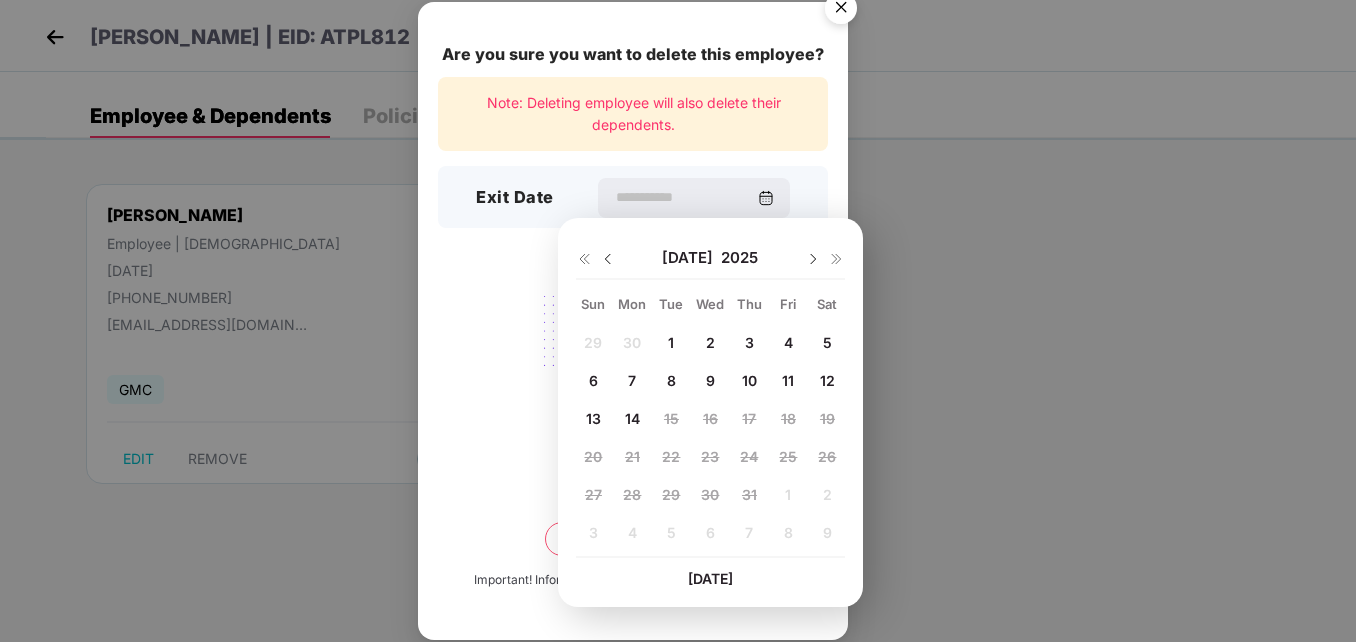 click at bounding box center (608, 259) 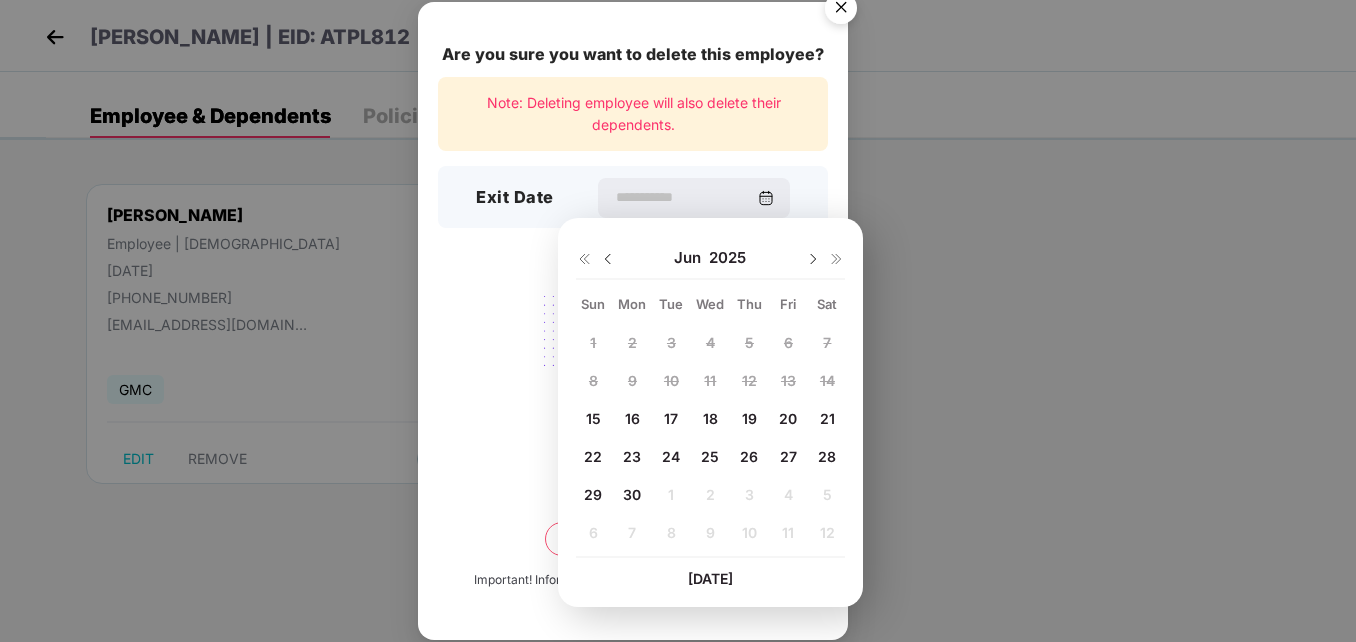 drag, startPoint x: 629, startPoint y: 418, endPoint x: 629, endPoint y: 430, distance: 12 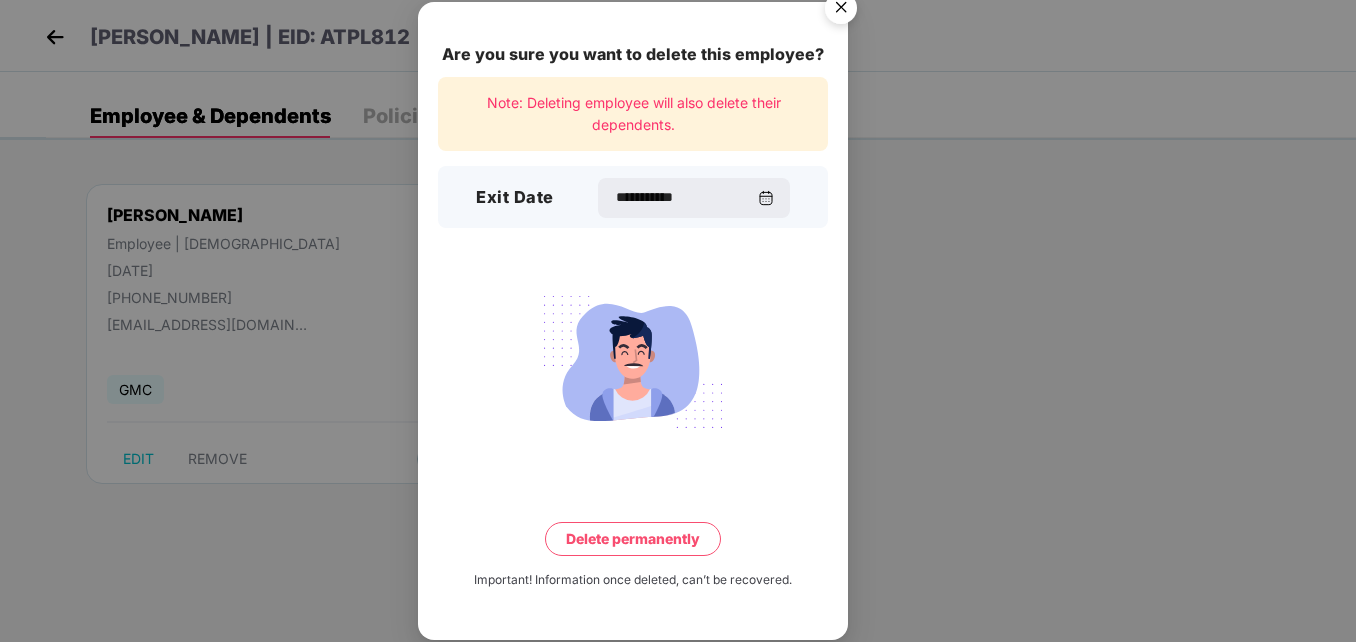 click on "Delete permanently" at bounding box center (633, 539) 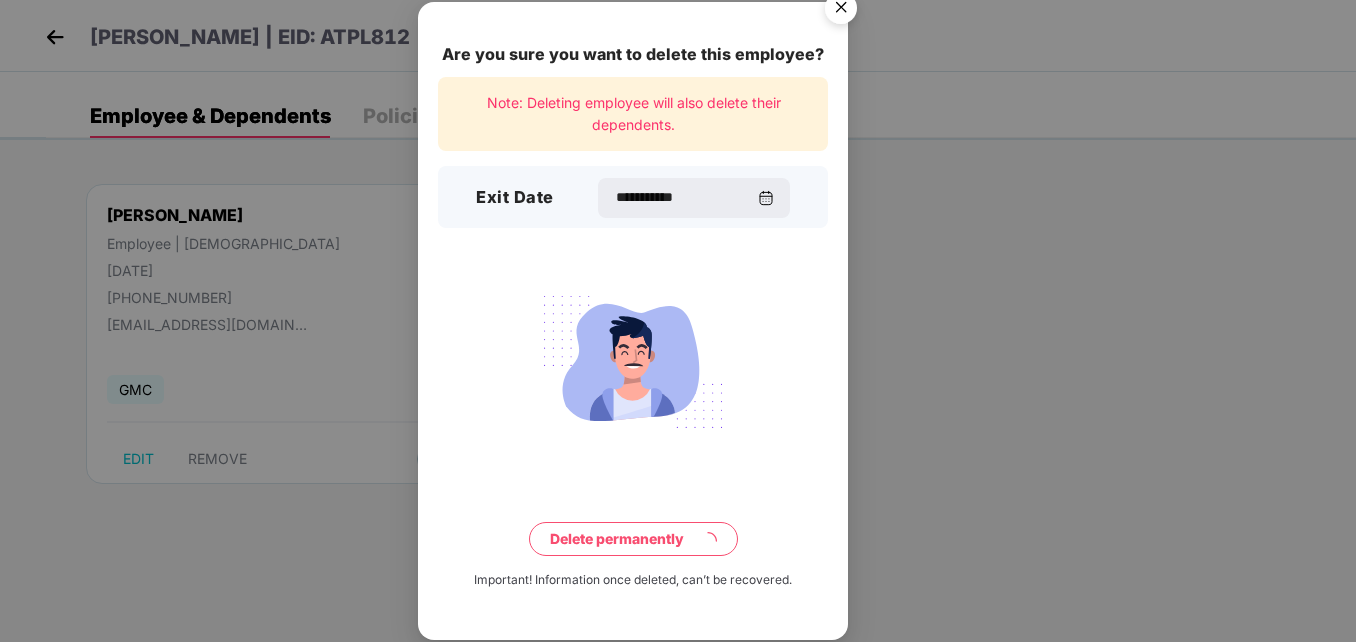 type 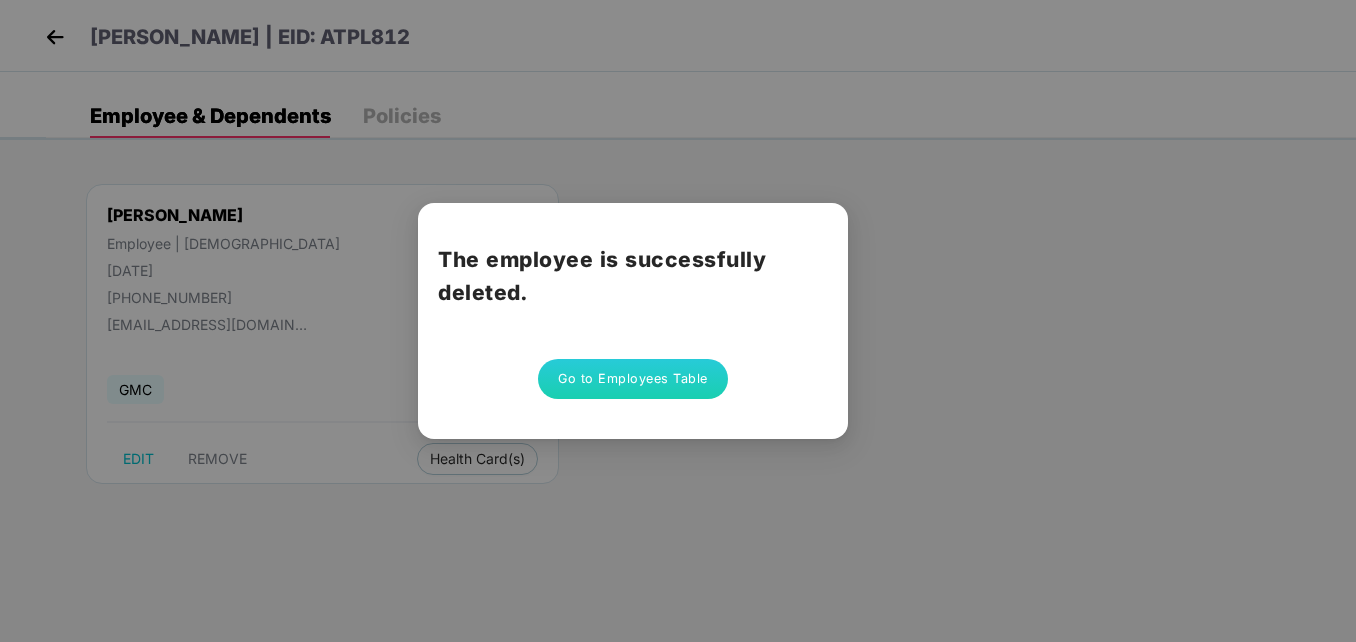 click on "Go to Employees Table" at bounding box center [633, 379] 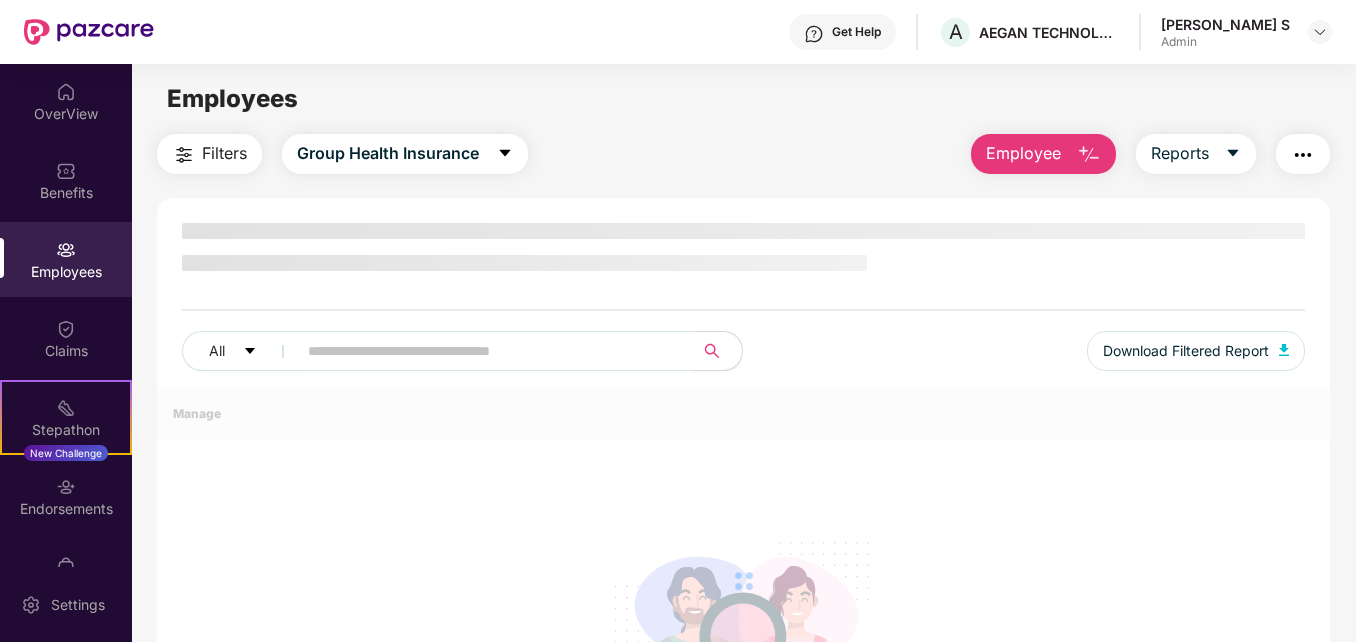 click at bounding box center (1089, 155) 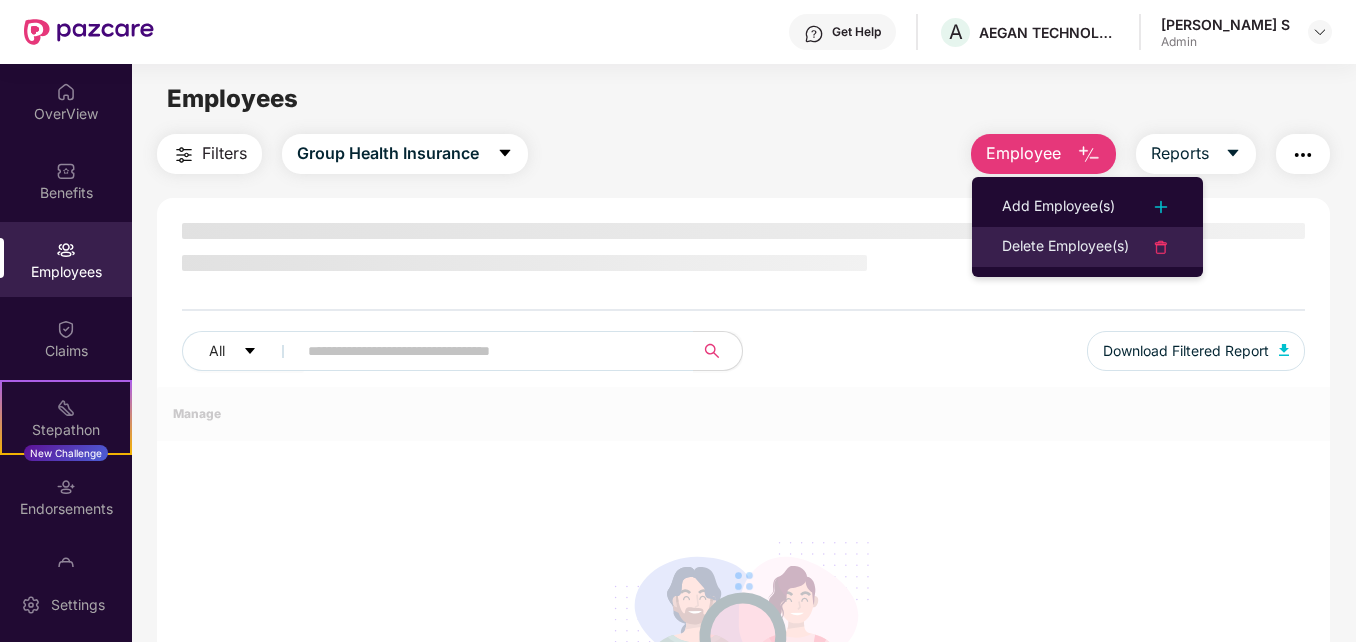 click on "Delete Employee(s)" at bounding box center (1065, 247) 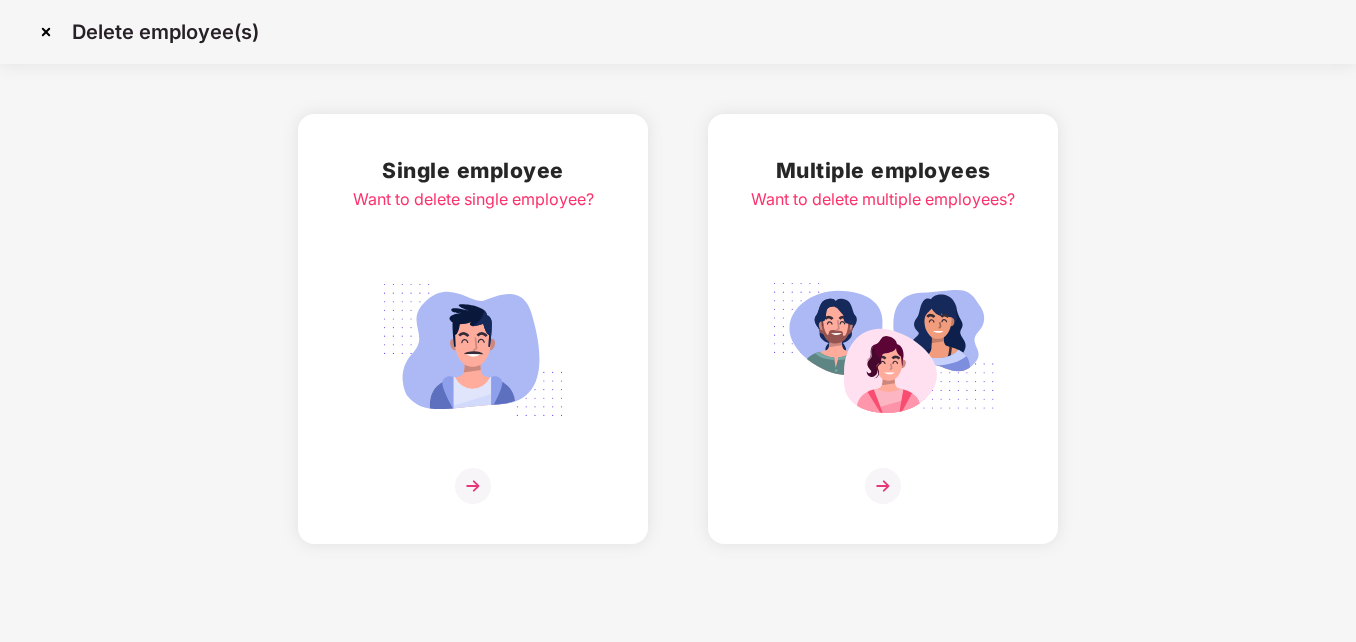 click at bounding box center [473, 486] 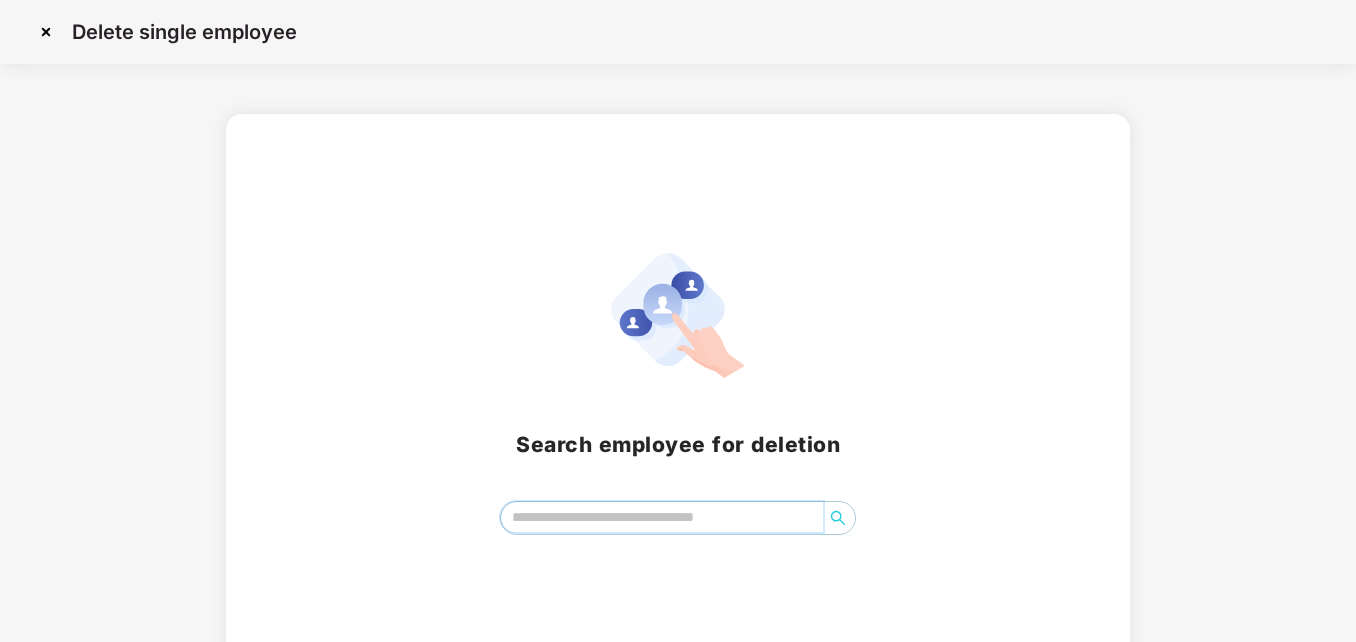 click at bounding box center (662, 517) 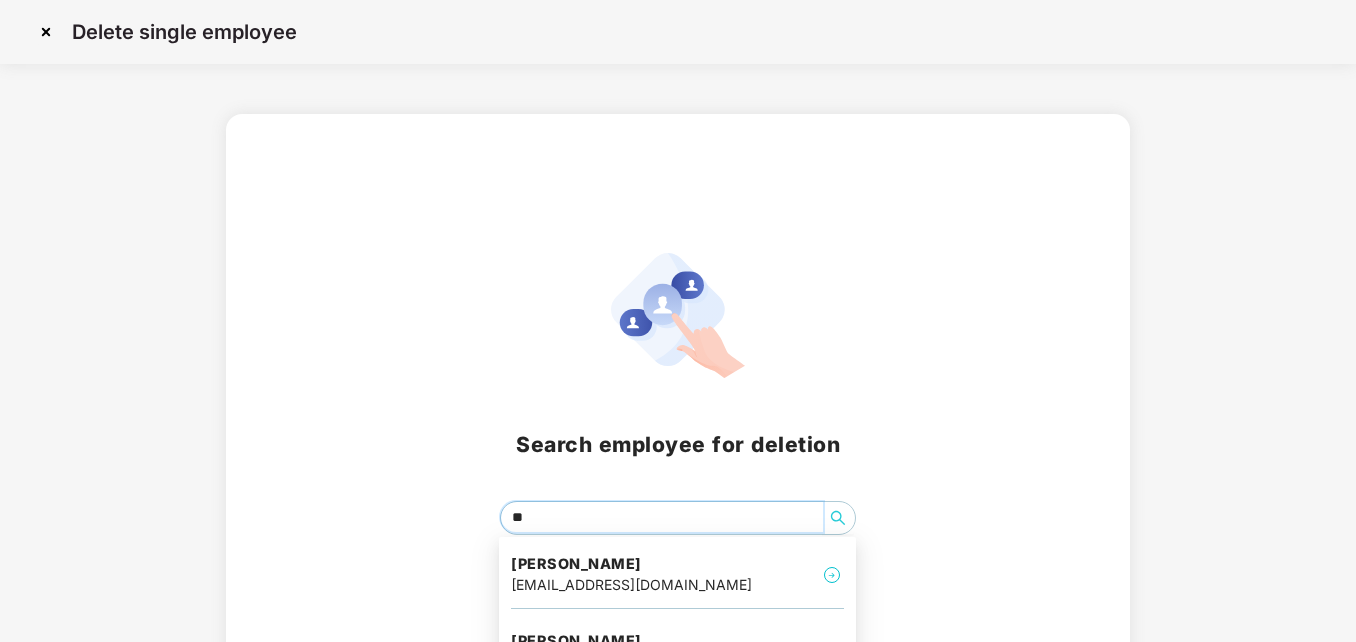 type on "***" 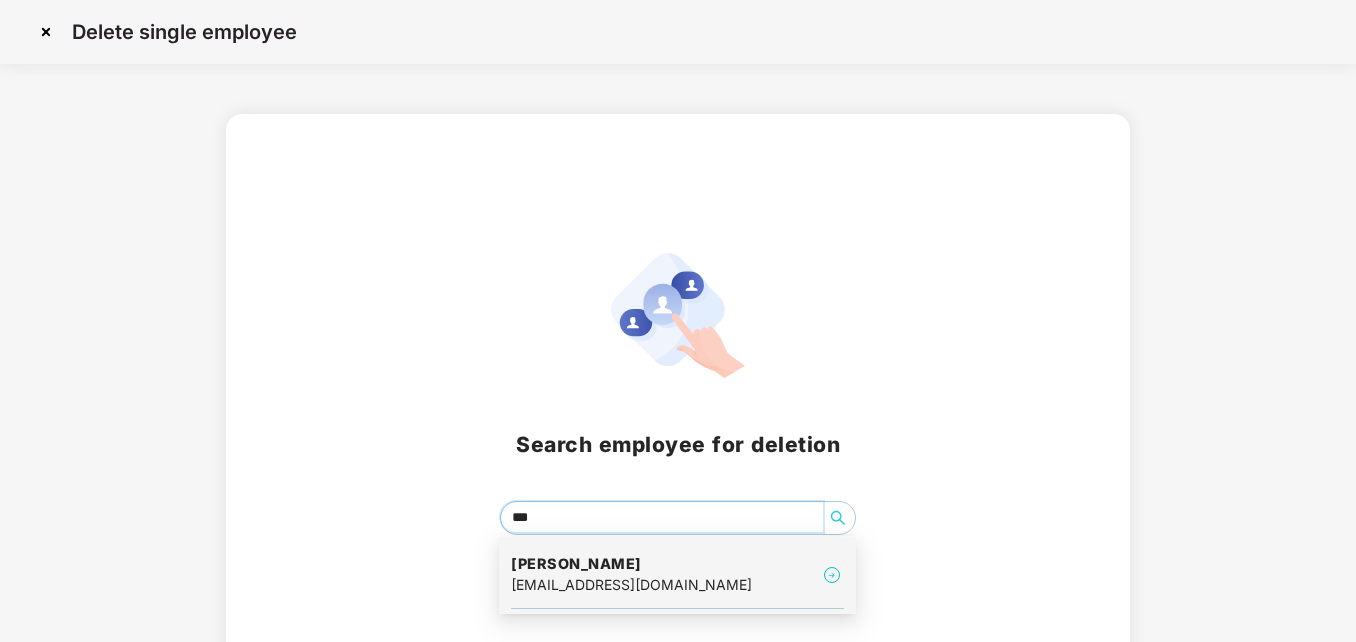 click on "[EMAIL_ADDRESS][DOMAIN_NAME]" at bounding box center [631, 585] 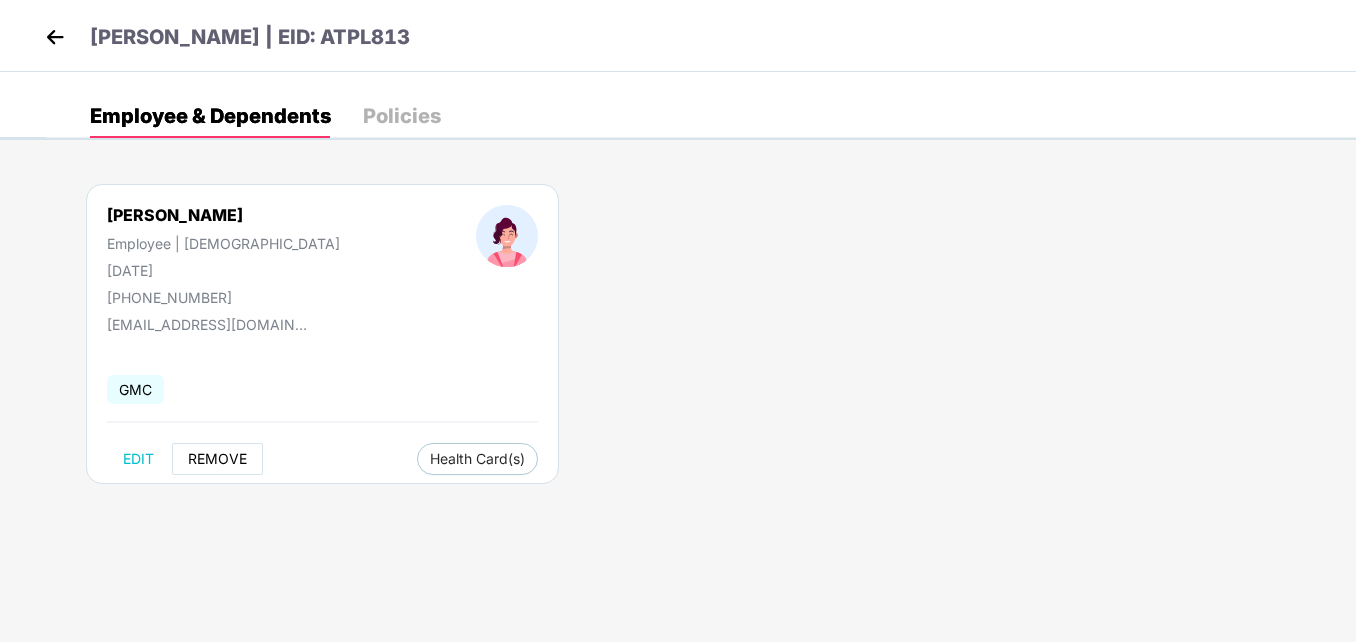 click on "REMOVE" at bounding box center [217, 459] 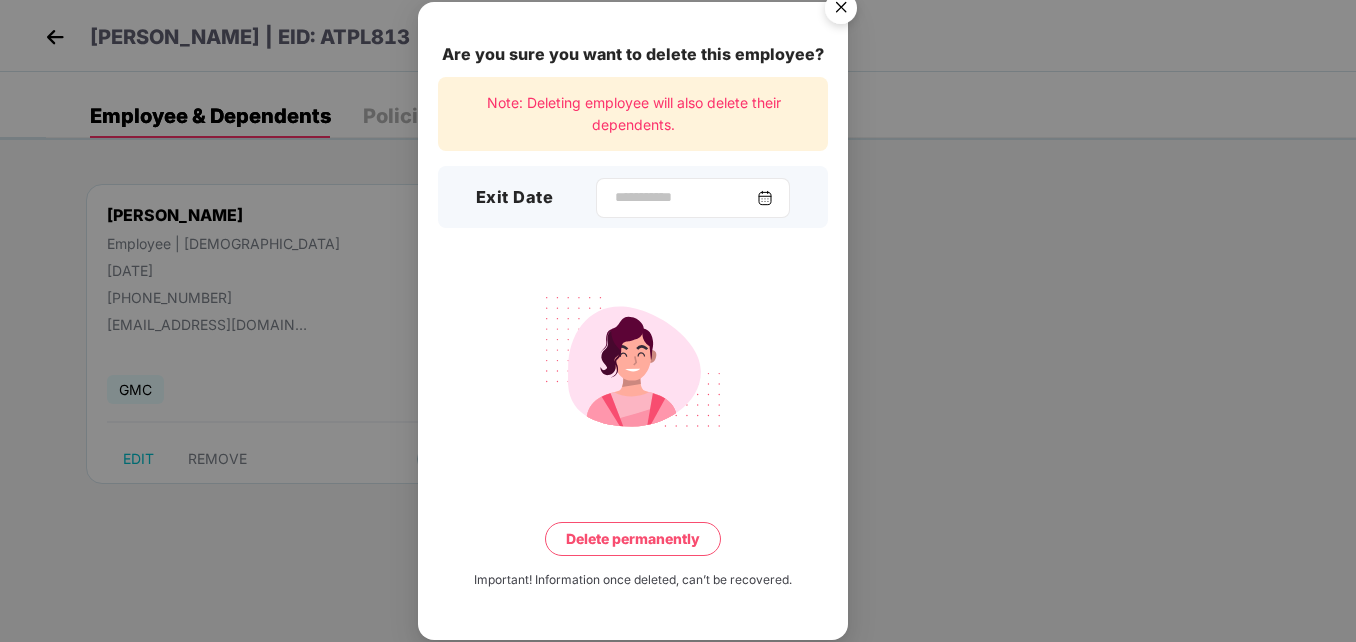 click at bounding box center [765, 198] 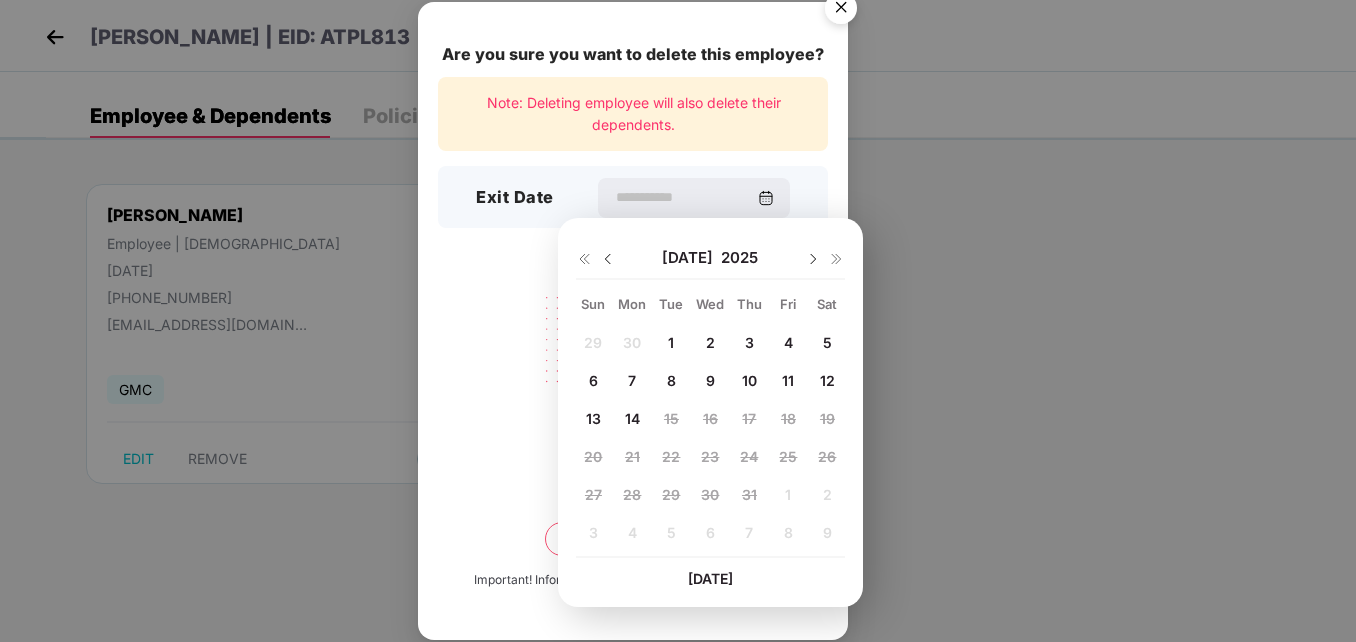 click at bounding box center (608, 259) 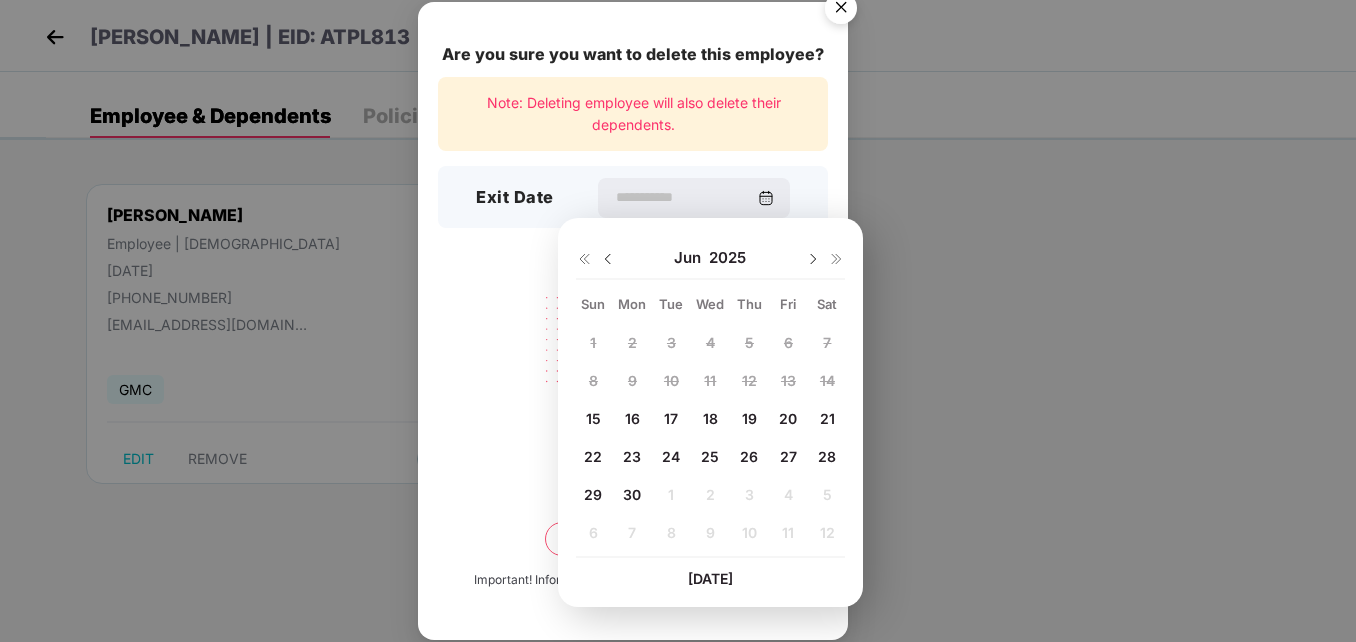 click on "16" at bounding box center [632, 418] 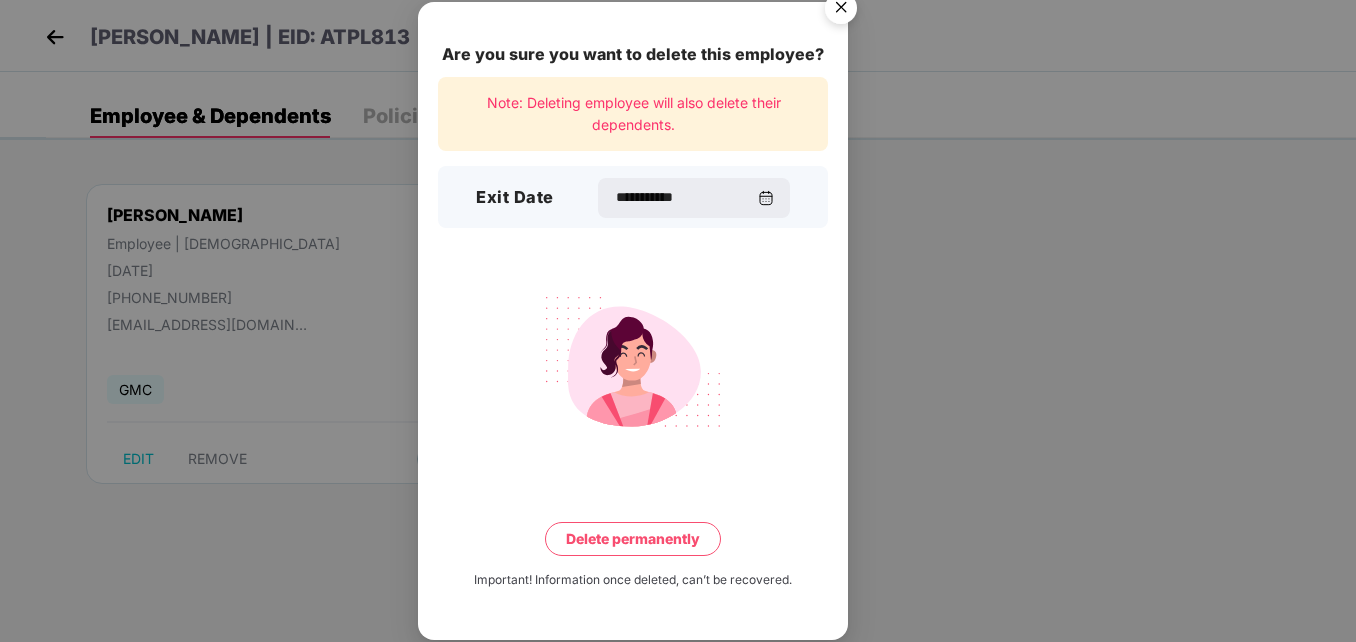 type on "**********" 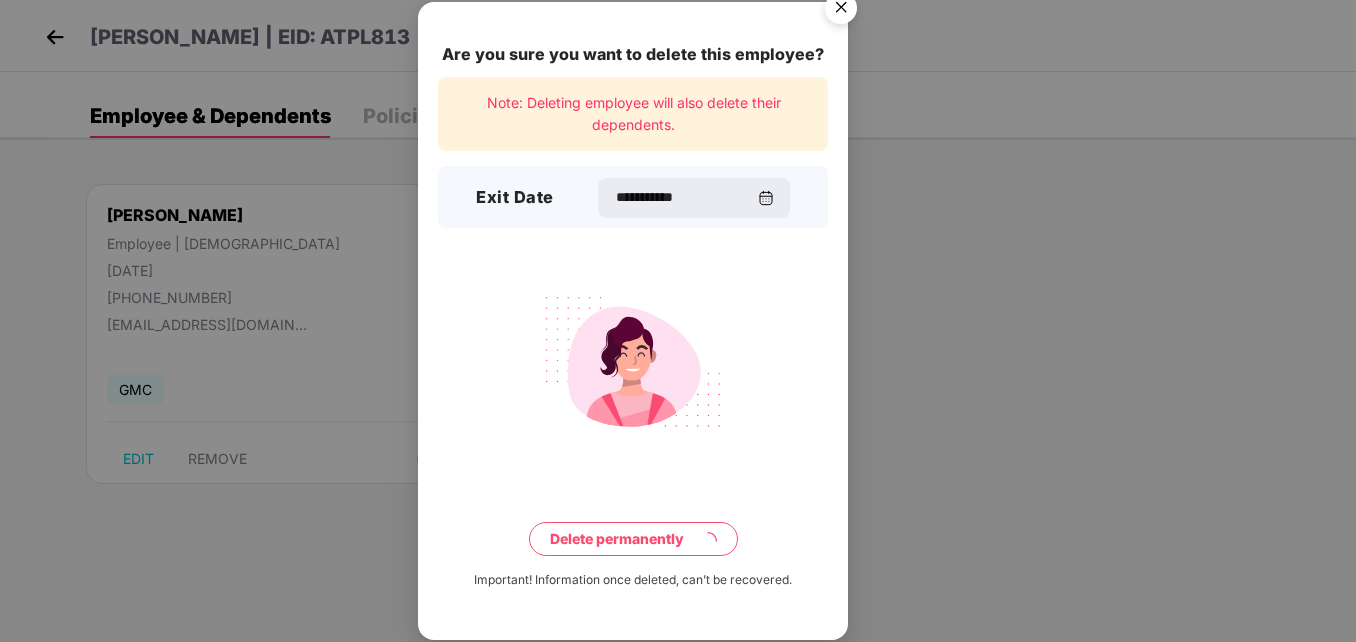 type 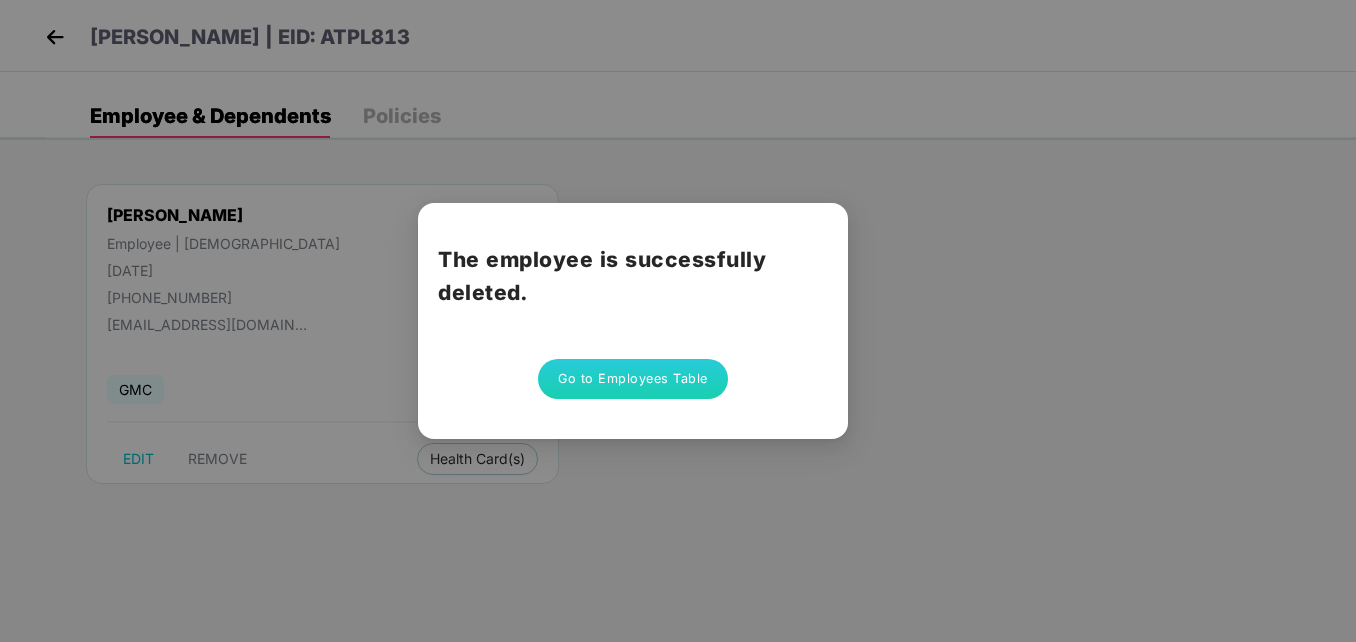 click on "Go to Employees Table" at bounding box center [633, 379] 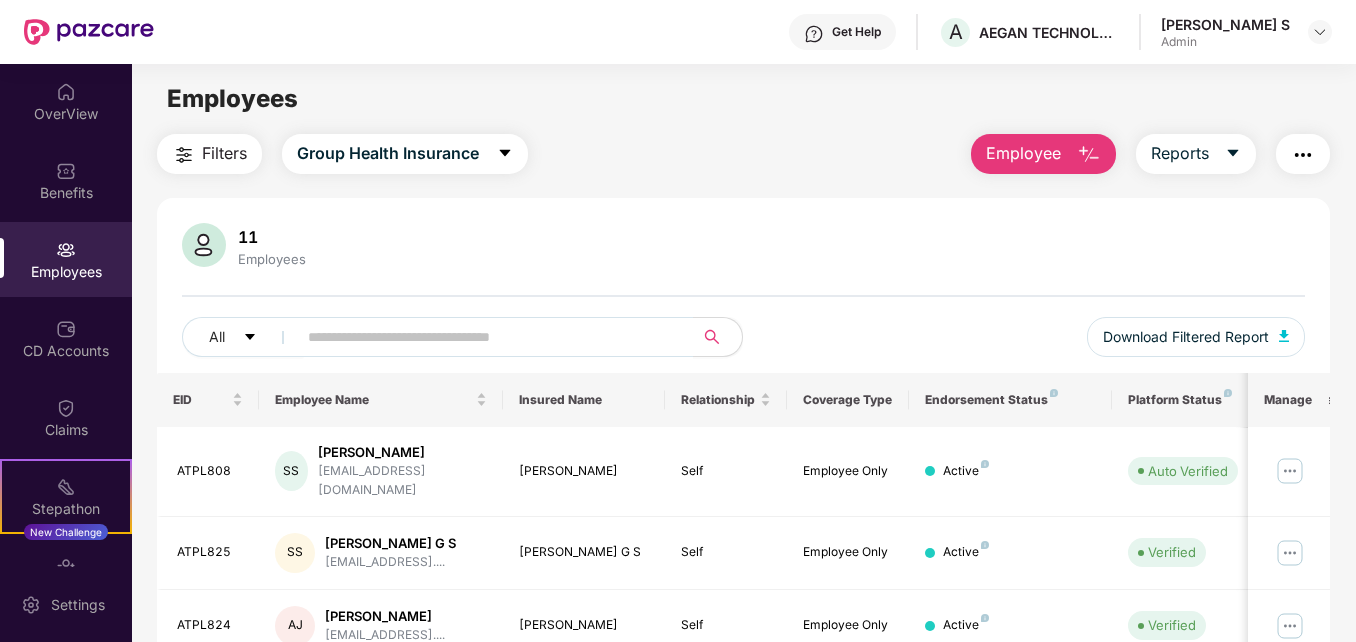 click on "Employee" at bounding box center [1043, 154] 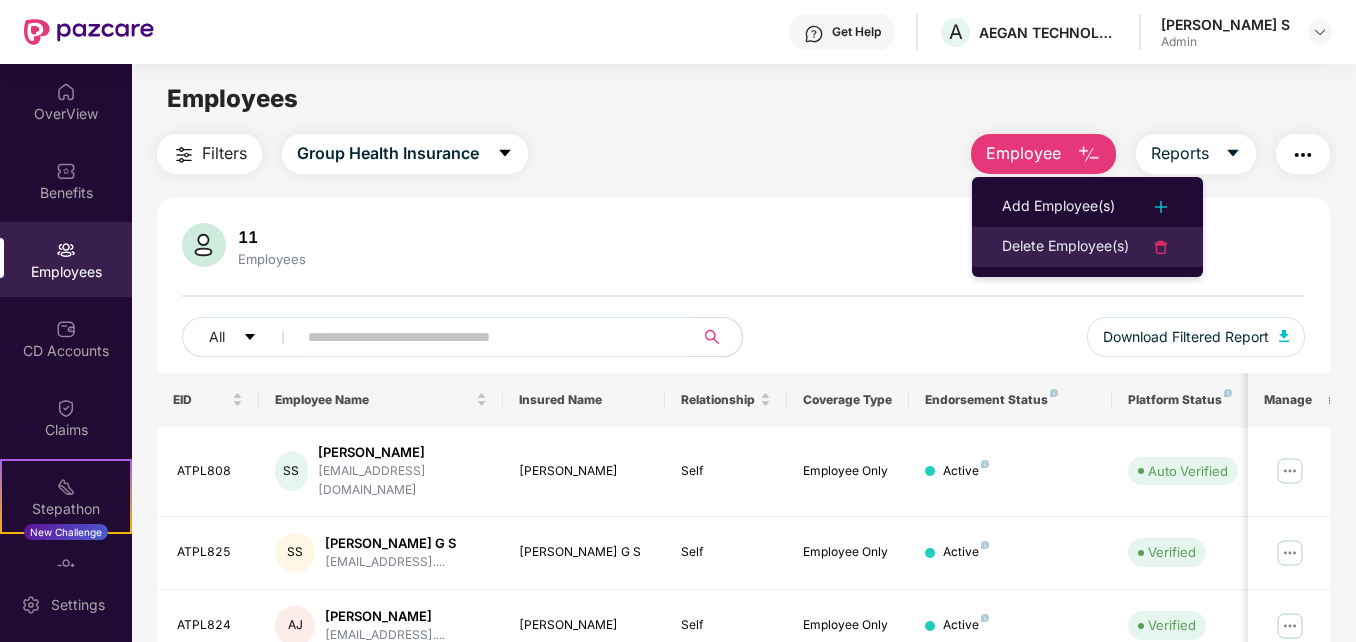 click on "Delete Employee(s)" at bounding box center (1065, 247) 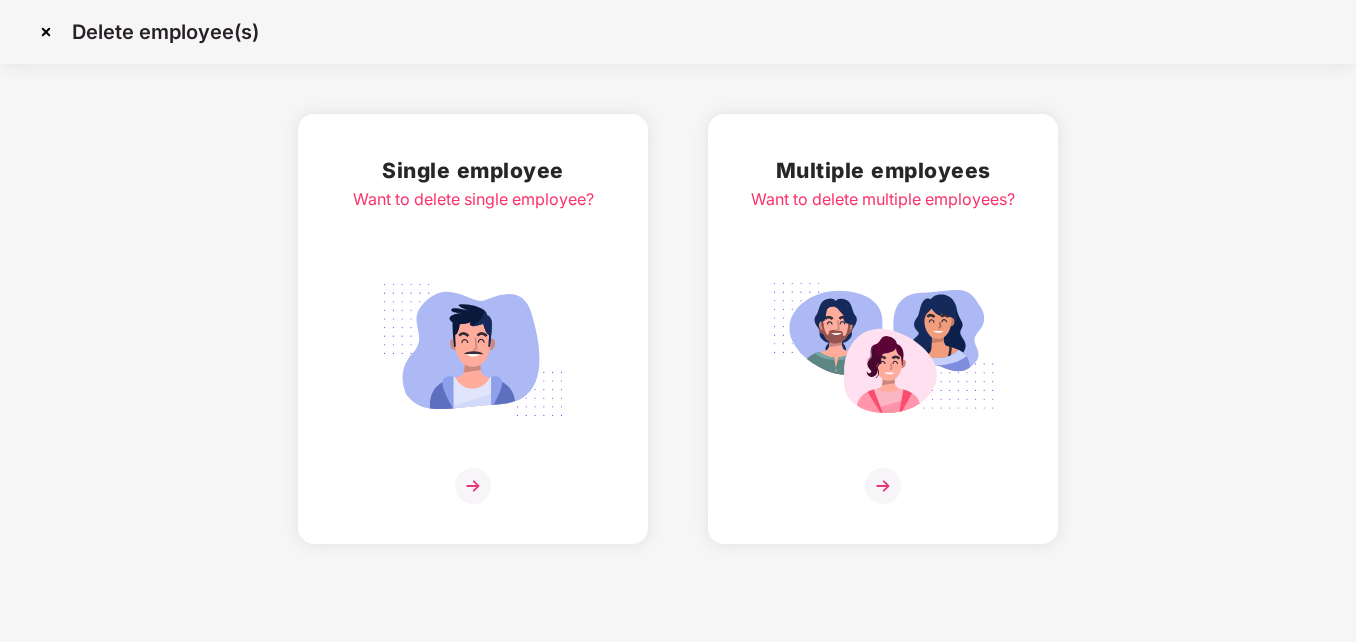 click at bounding box center (473, 486) 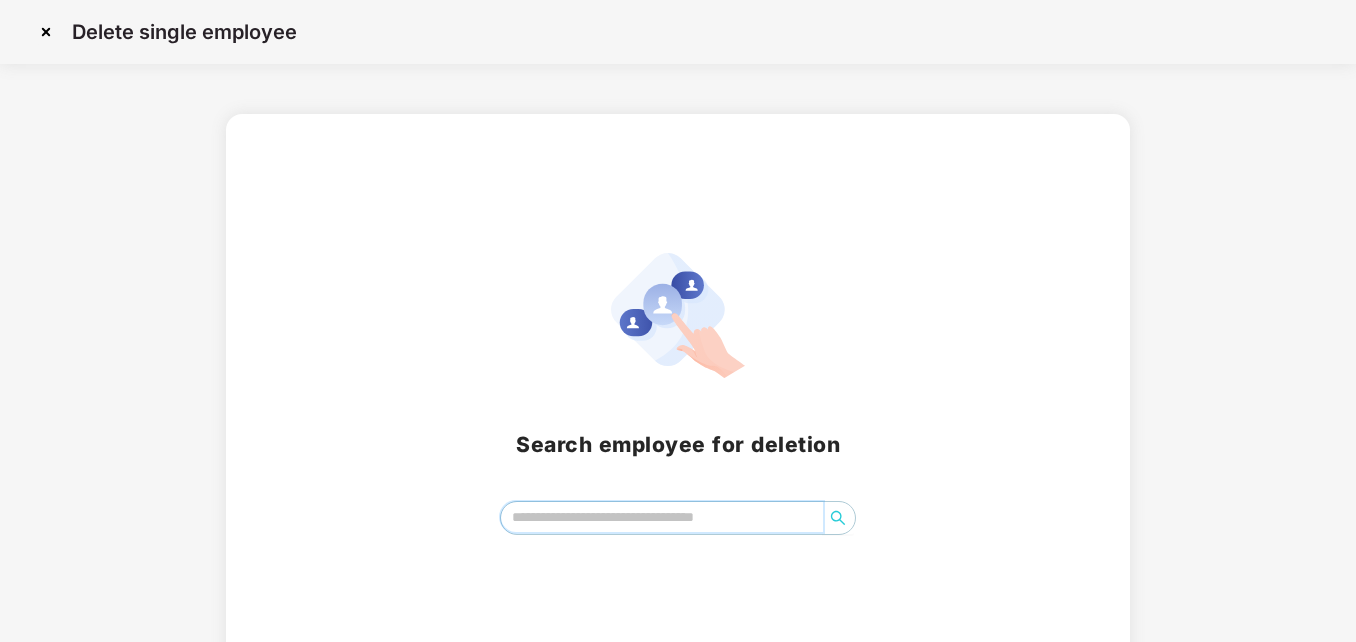 click at bounding box center [662, 517] 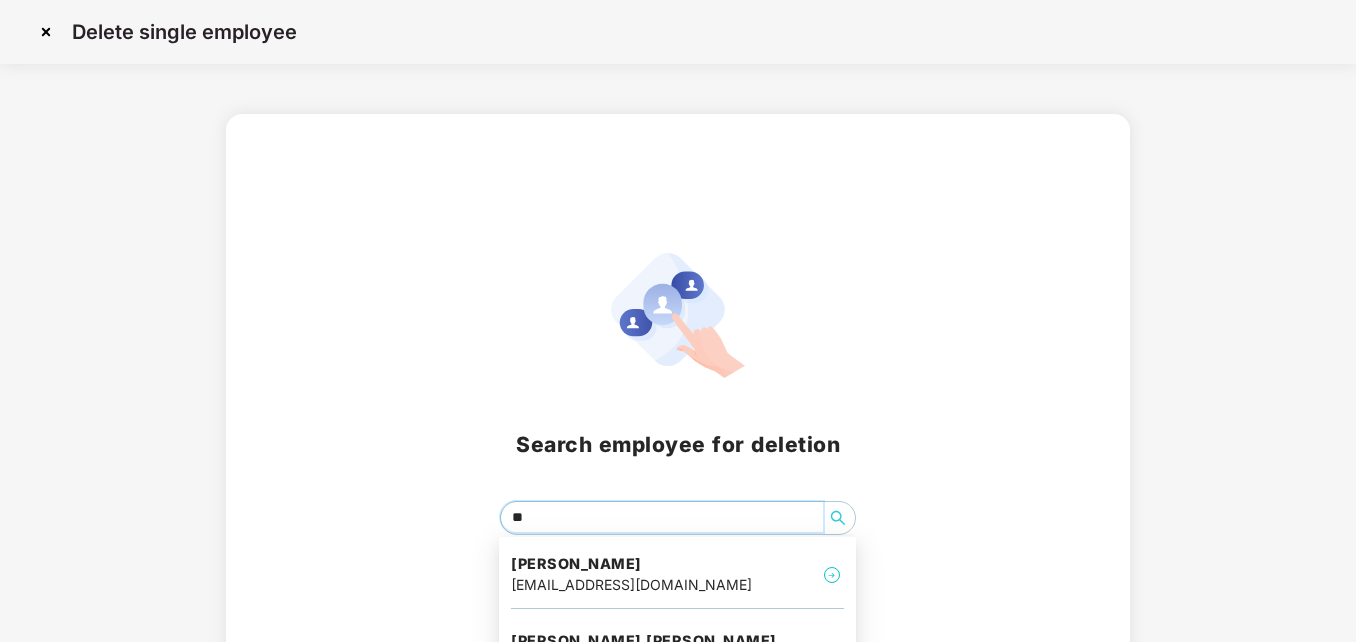 type on "***" 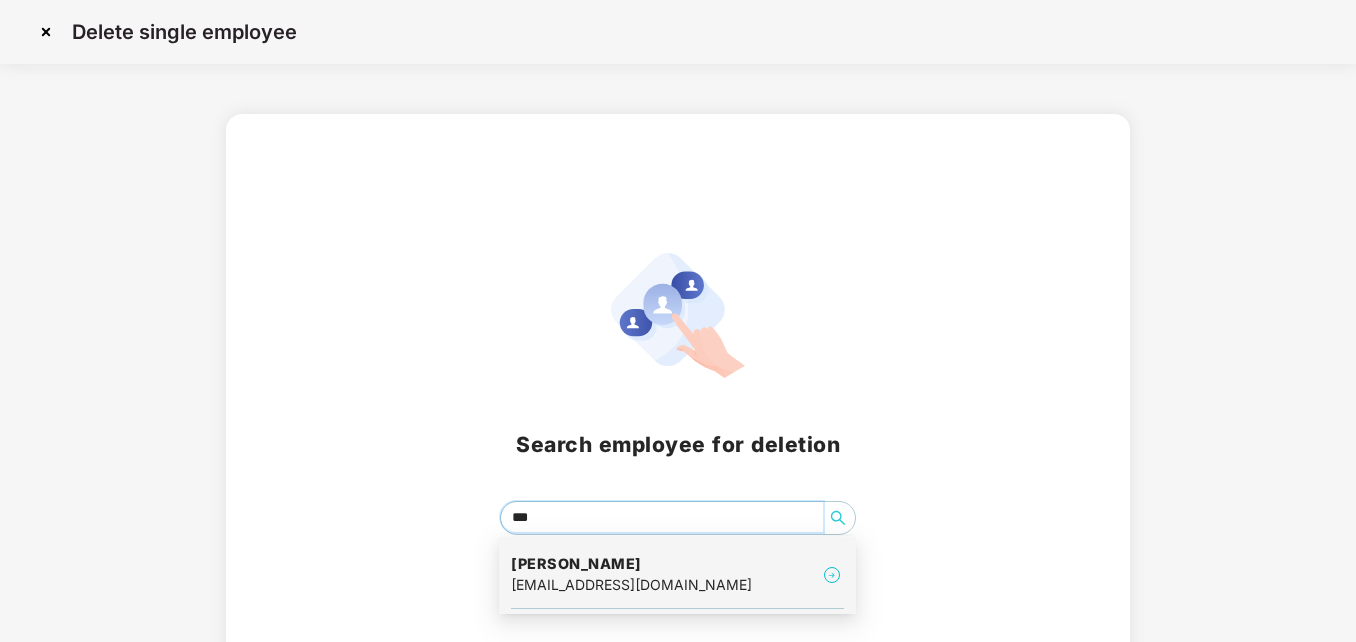 type 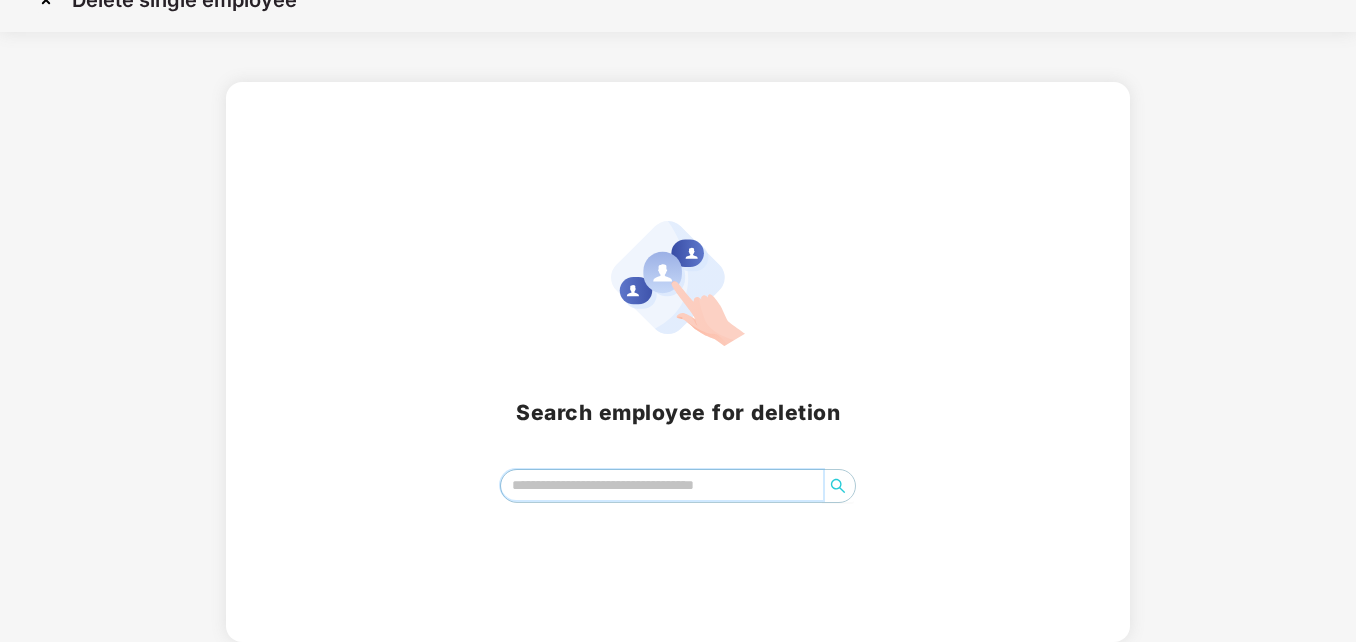 scroll, scrollTop: 32, scrollLeft: 0, axis: vertical 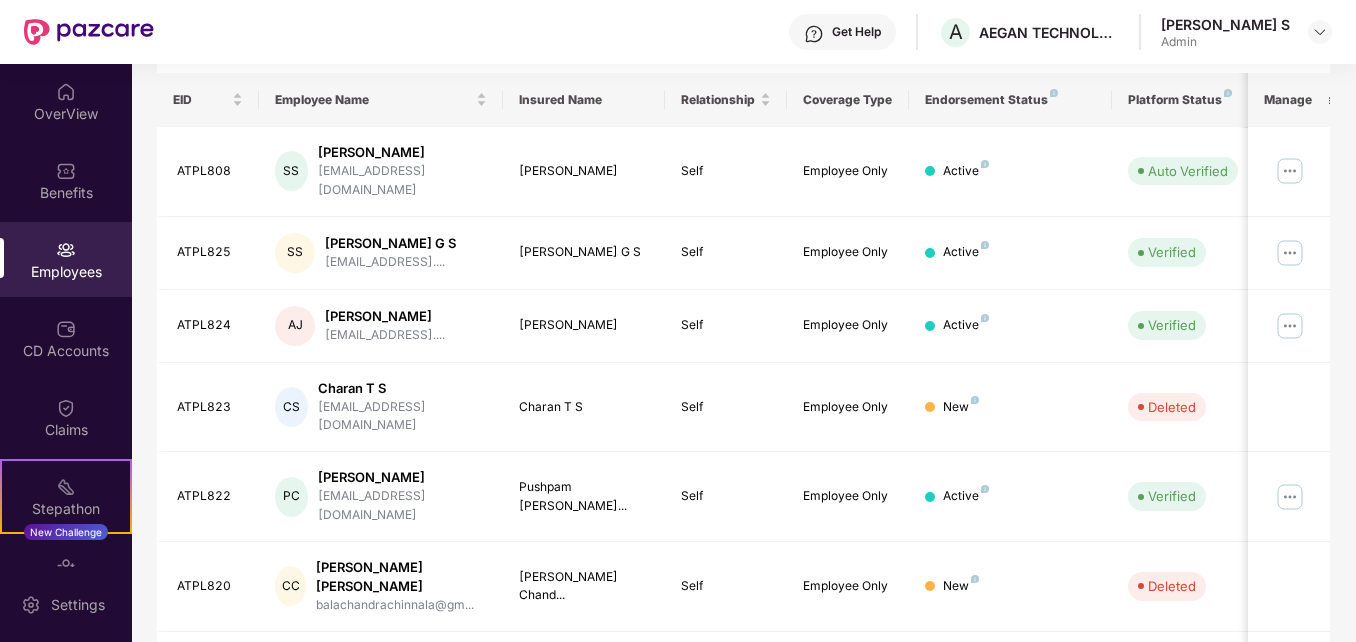 drag, startPoint x: 1351, startPoint y: 372, endPoint x: 1357, endPoint y: 468, distance: 96.18732 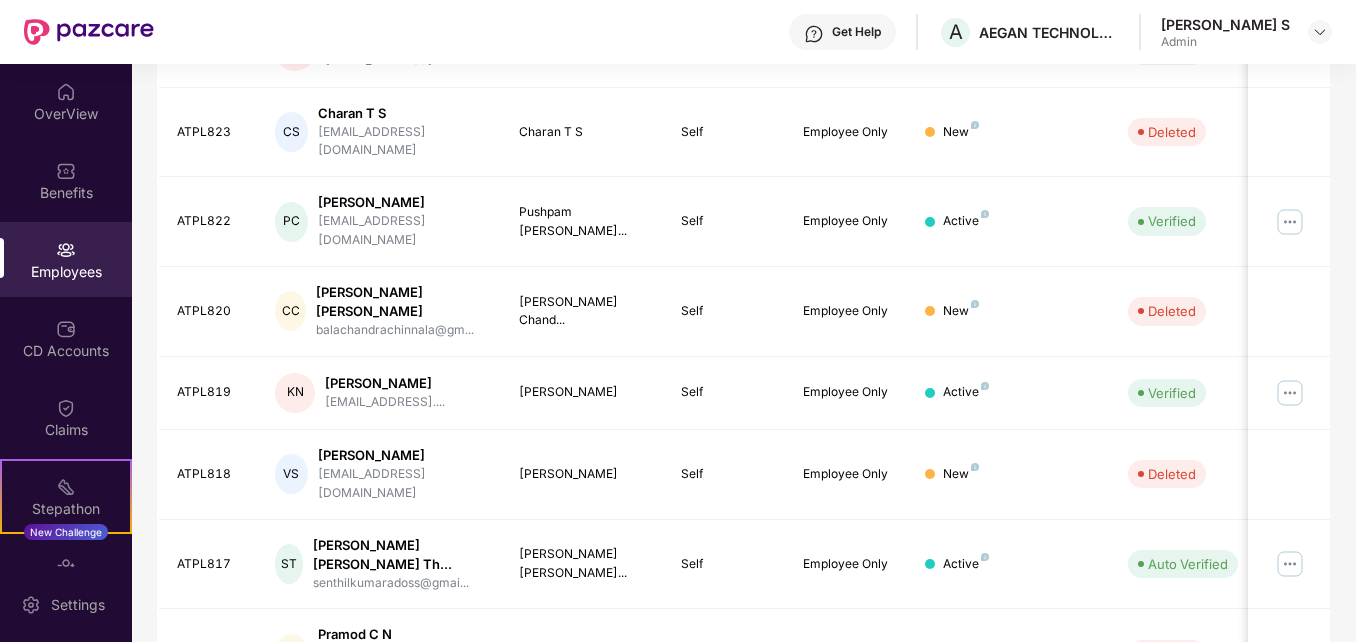 scroll, scrollTop: 604, scrollLeft: 0, axis: vertical 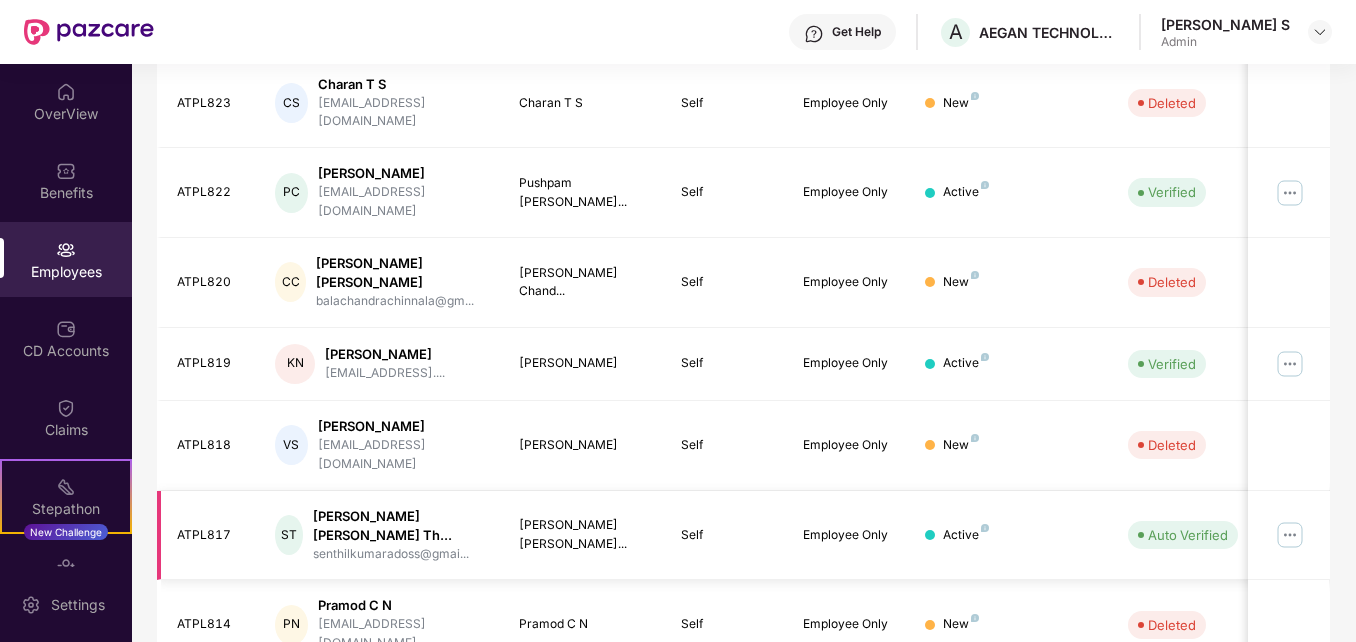 click at bounding box center (1290, 535) 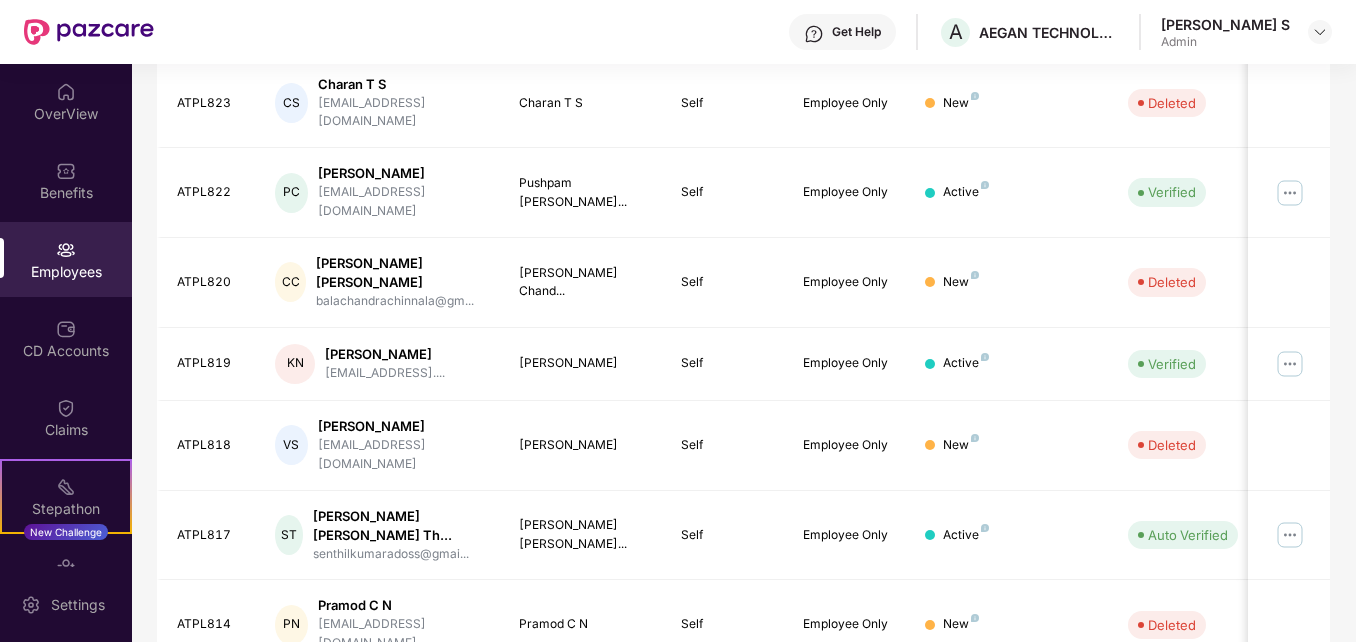 drag, startPoint x: 1351, startPoint y: 380, endPoint x: 1335, endPoint y: 324, distance: 58.24088 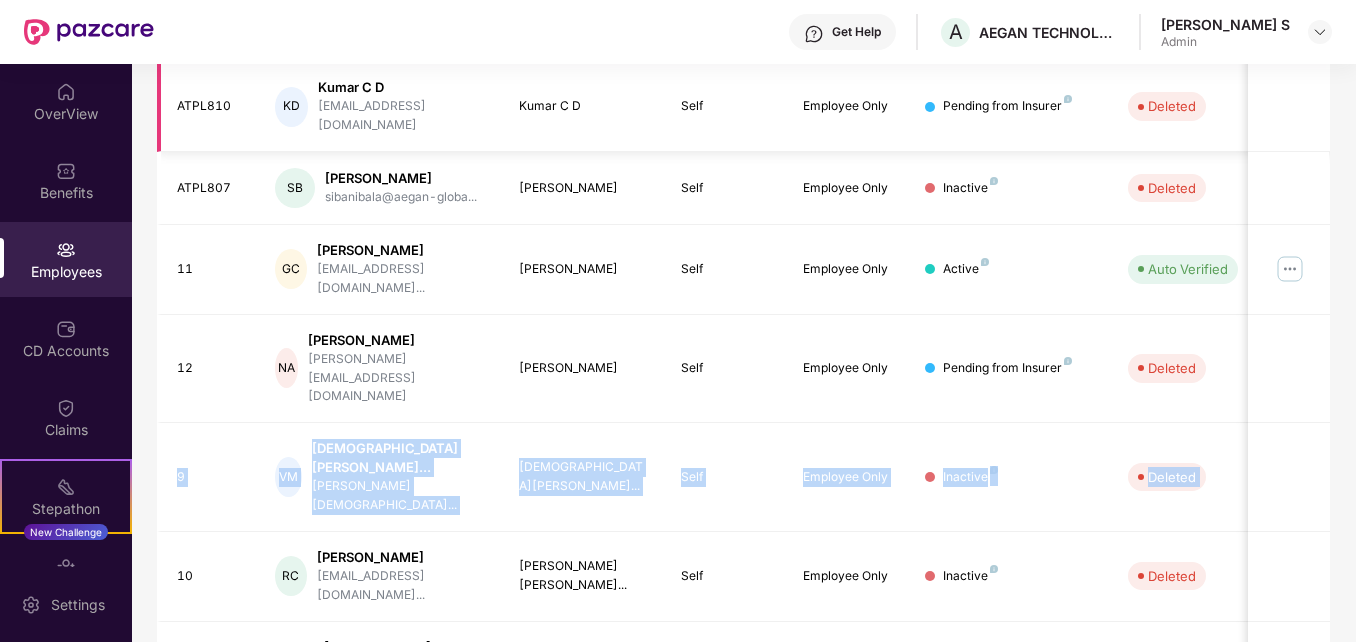 scroll, scrollTop: 620, scrollLeft: 0, axis: vertical 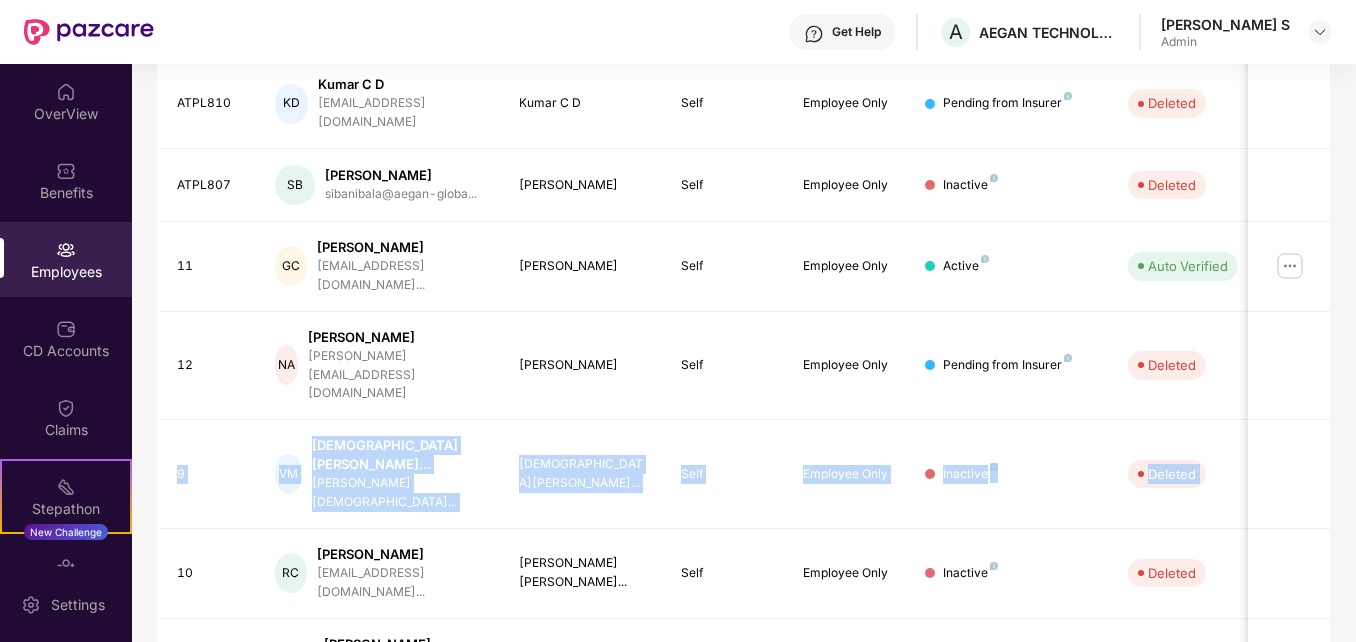 drag, startPoint x: 1352, startPoint y: 449, endPoint x: 1351, endPoint y: 399, distance: 50.01 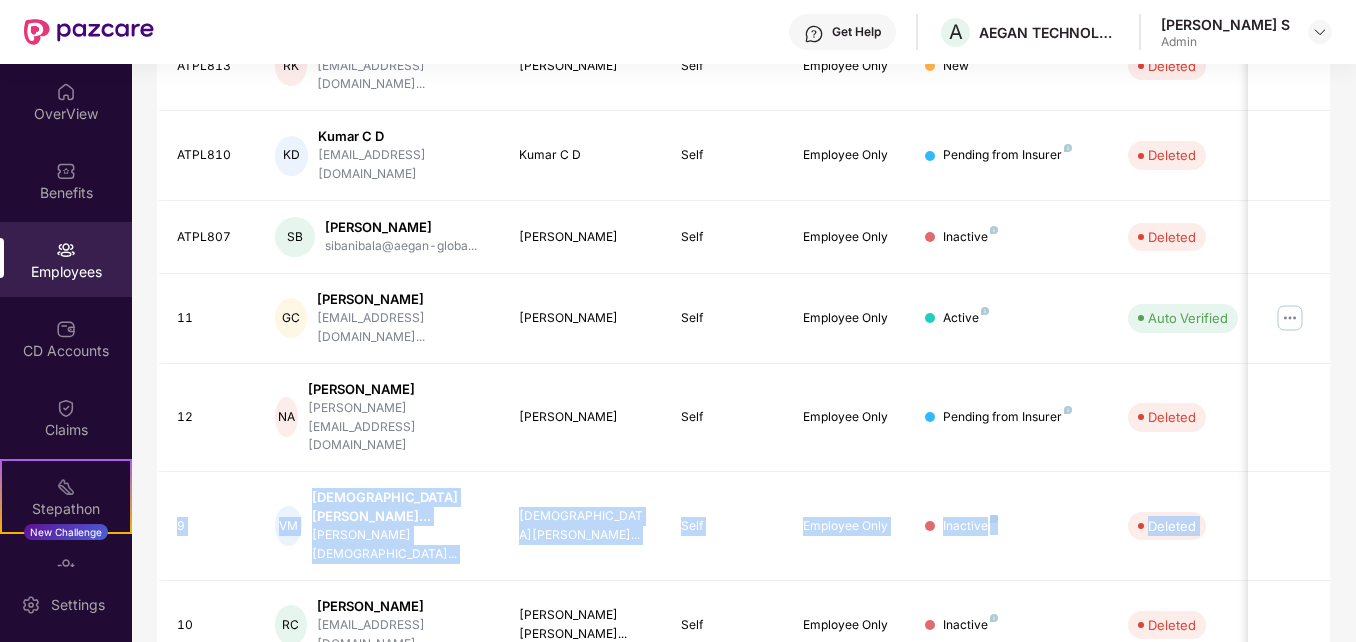 scroll, scrollTop: 620, scrollLeft: 0, axis: vertical 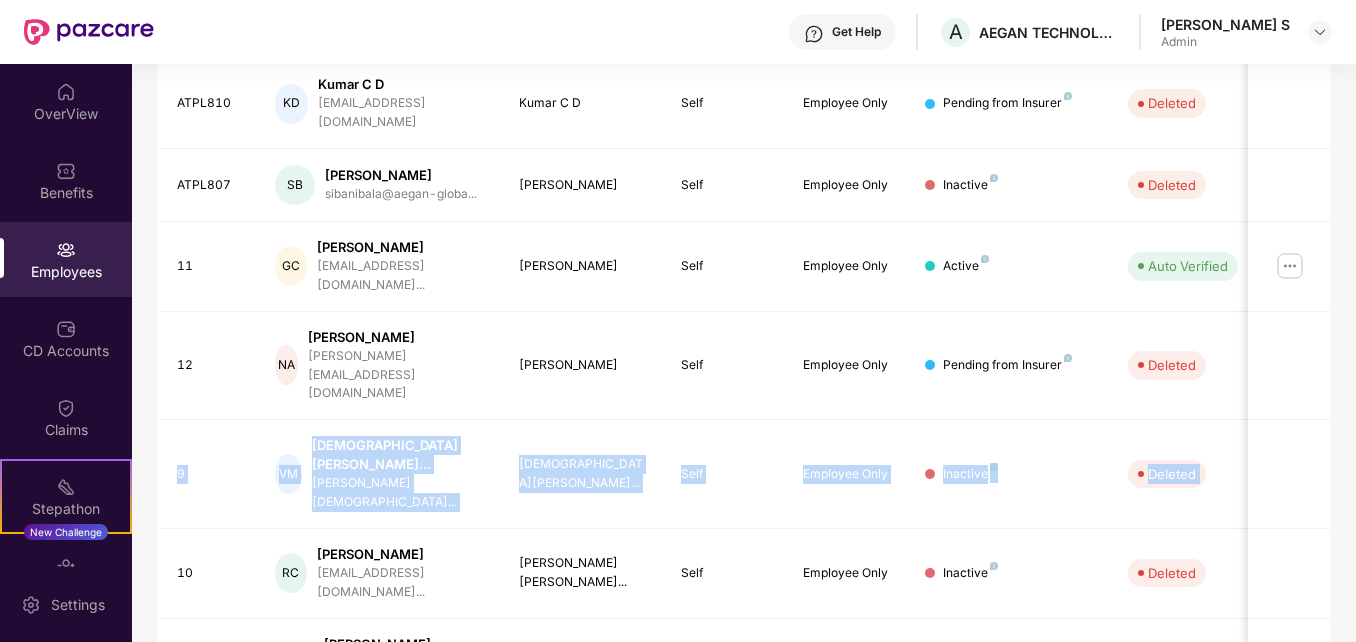 click on "3" at bounding box center [1282, 743] 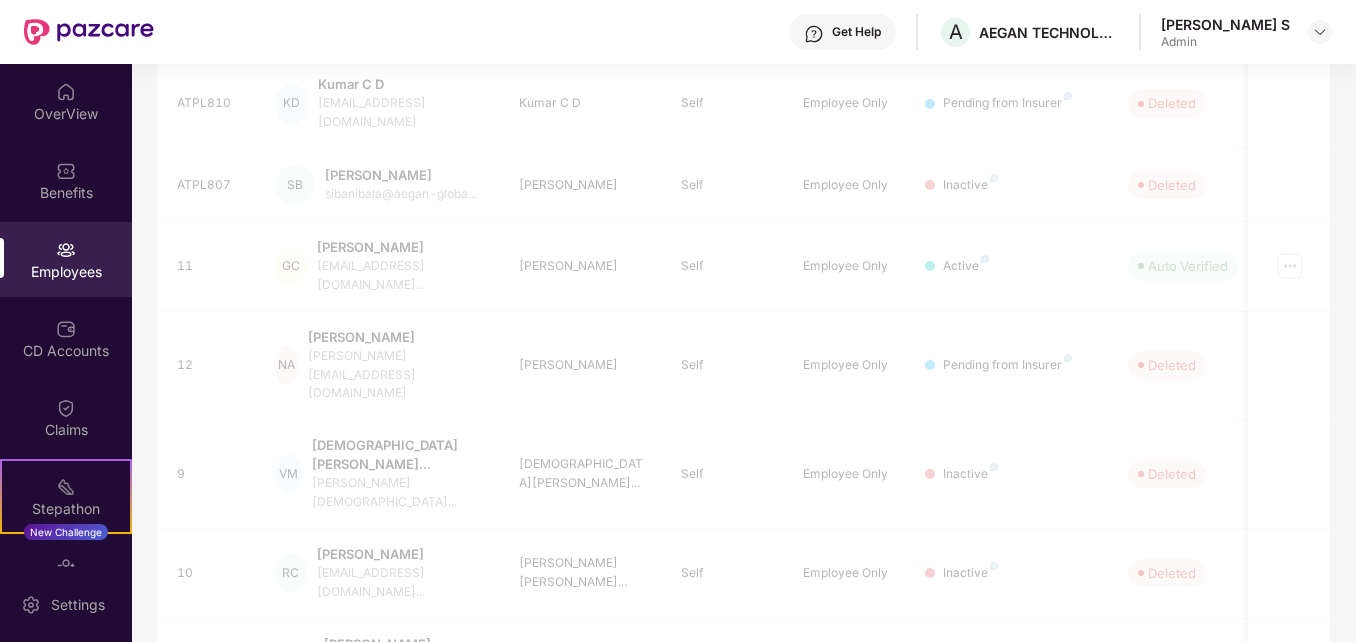 scroll, scrollTop: 385, scrollLeft: 0, axis: vertical 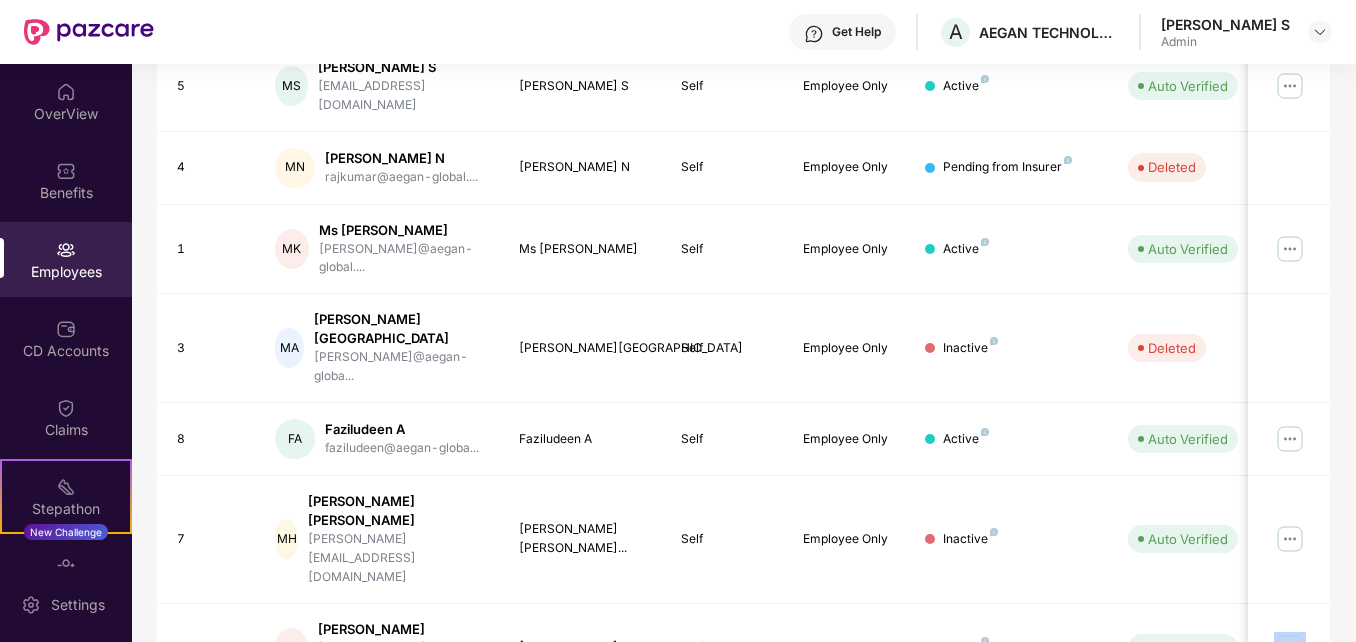 drag, startPoint x: 1353, startPoint y: 398, endPoint x: 1346, endPoint y: 308, distance: 90.27181 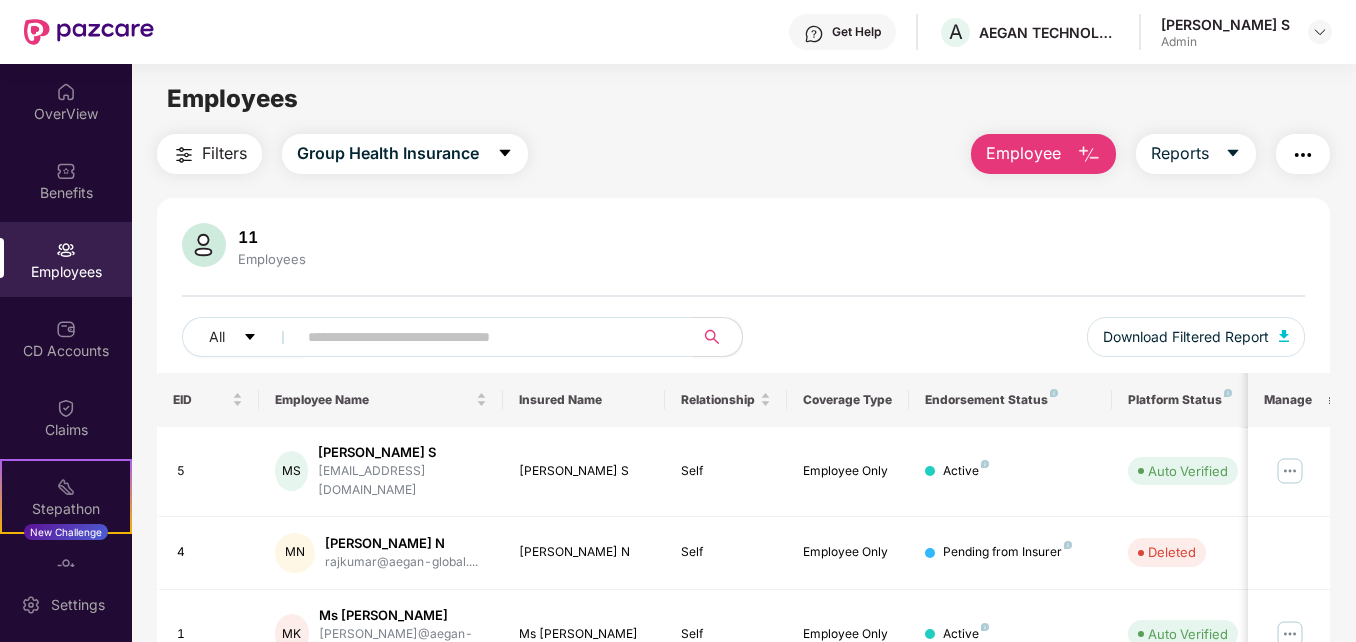 click at bounding box center (1089, 155) 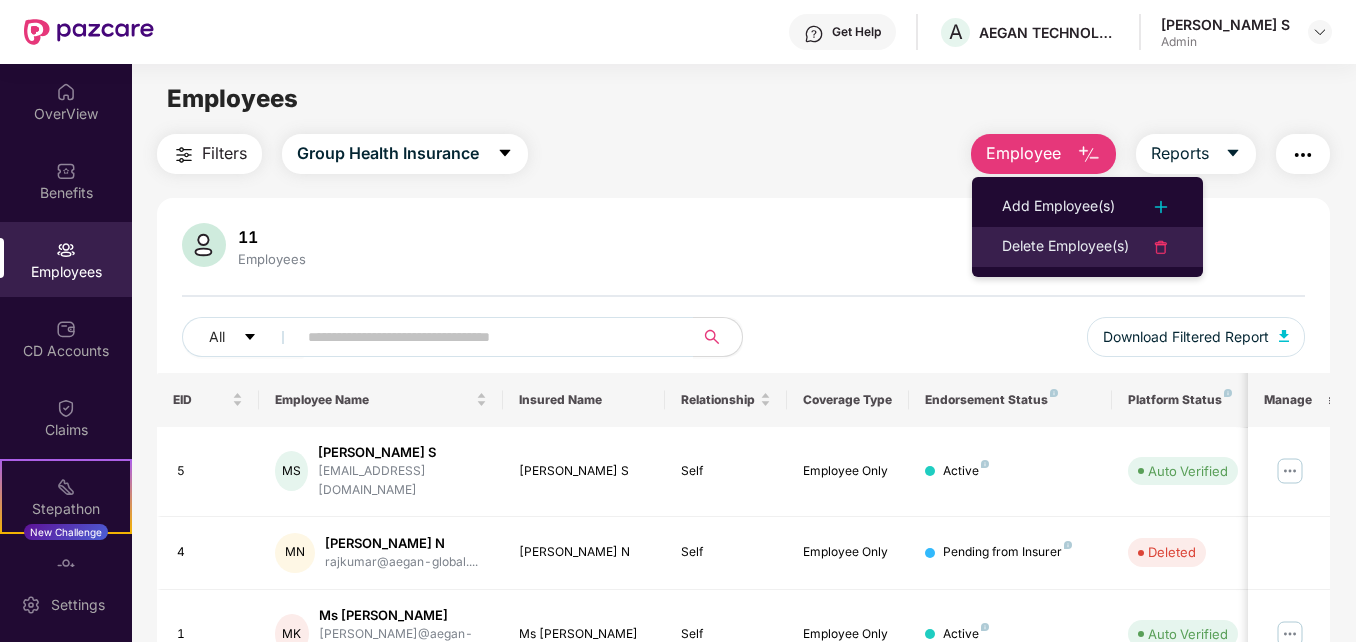 click on "Delete Employee(s)" at bounding box center [1065, 247] 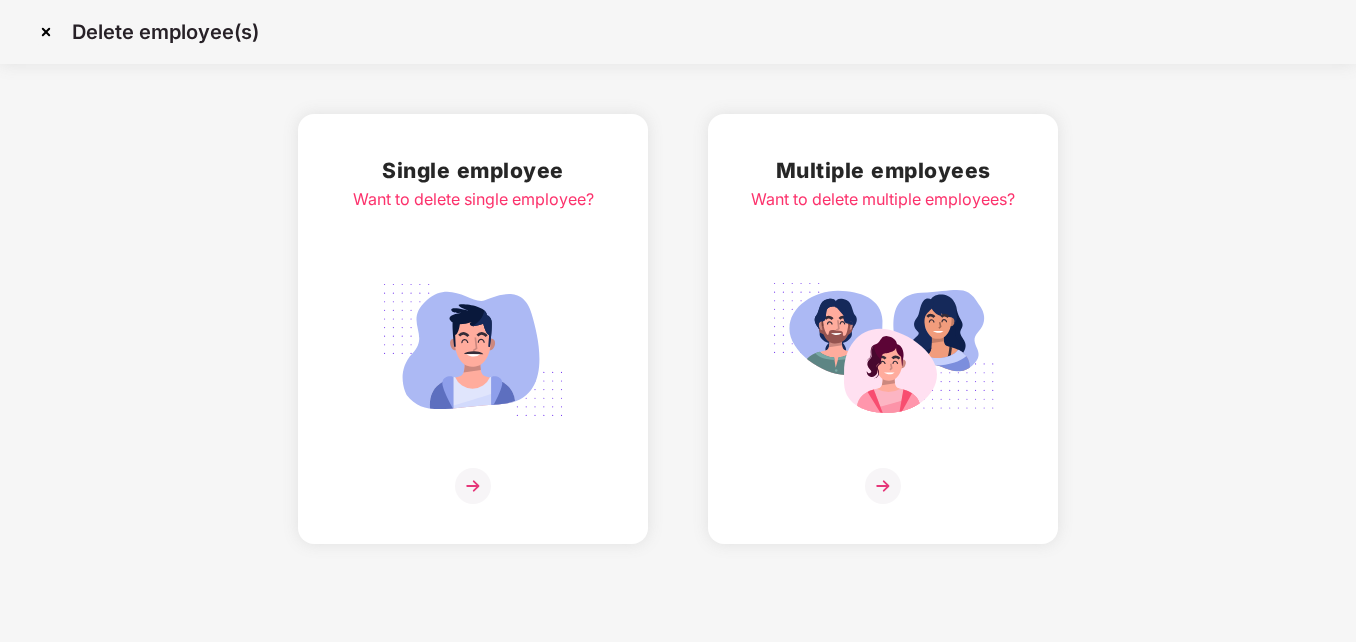 click at bounding box center [473, 486] 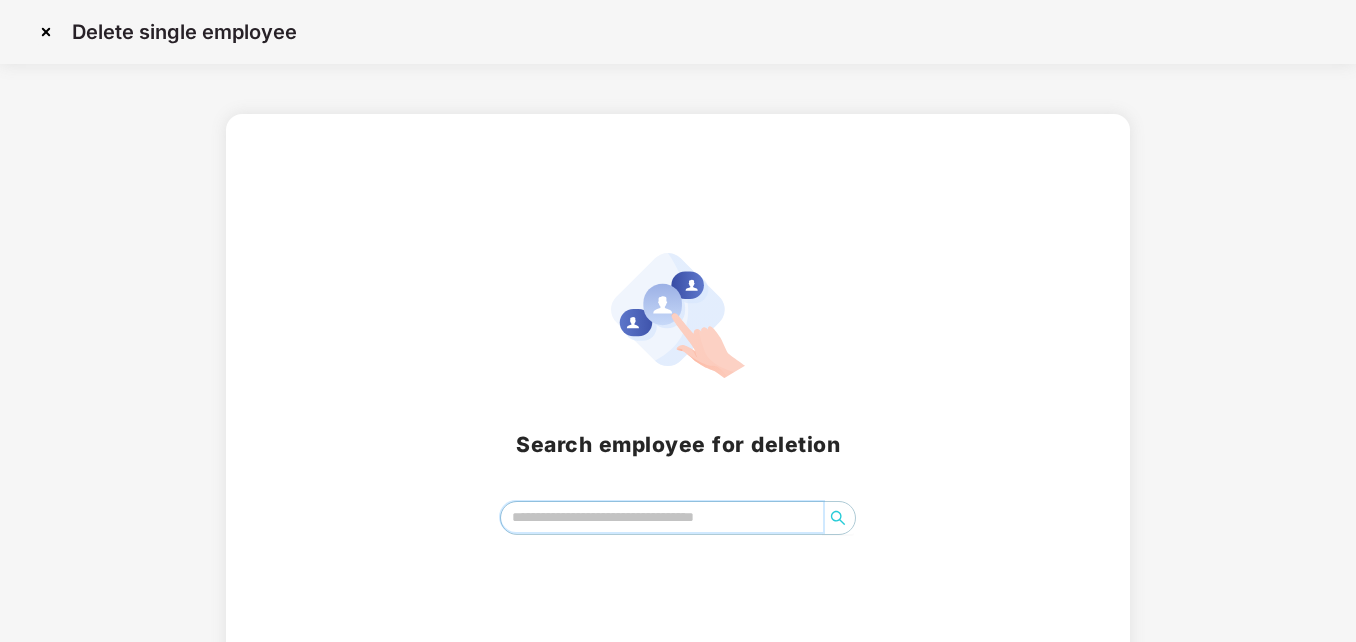 click at bounding box center [662, 517] 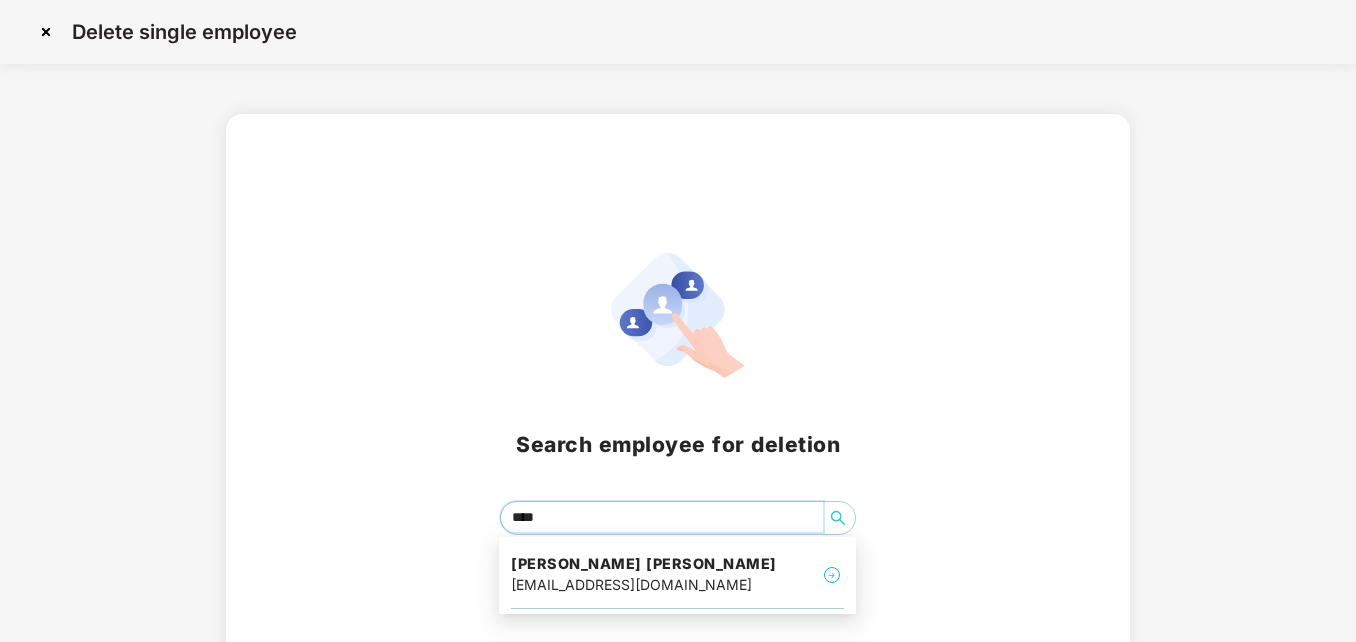 type on "*****" 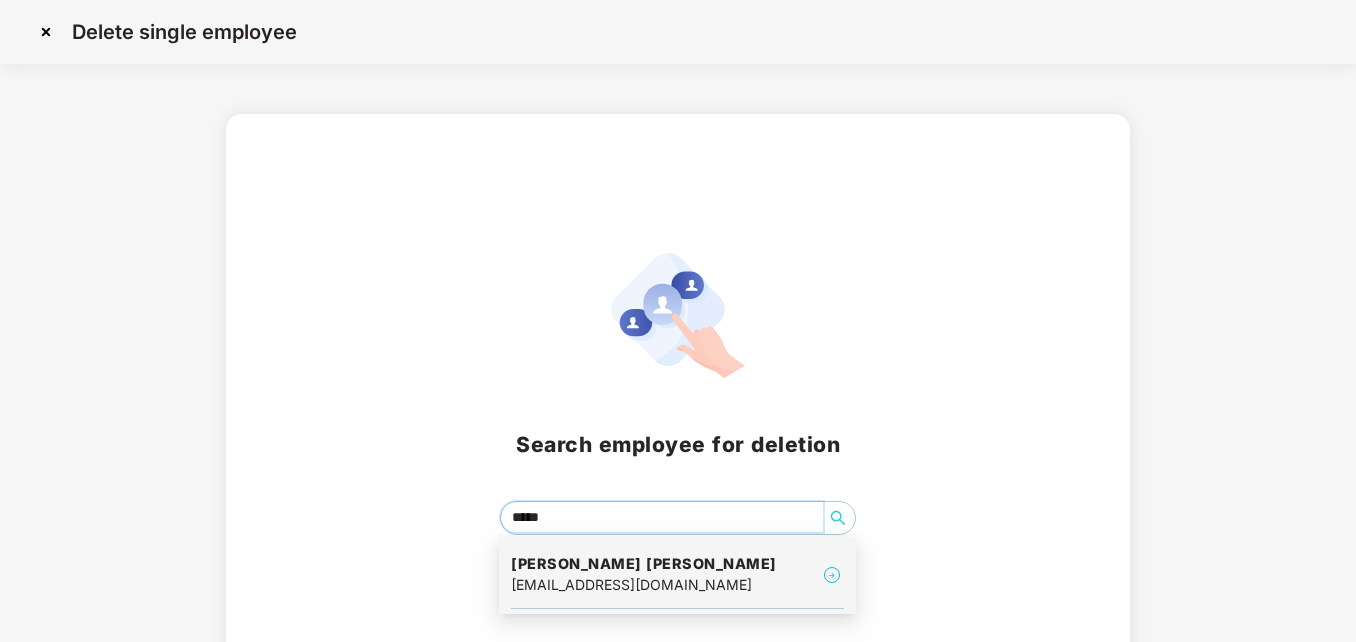 click on "[PERSON_NAME] [PERSON_NAME]" at bounding box center (644, 564) 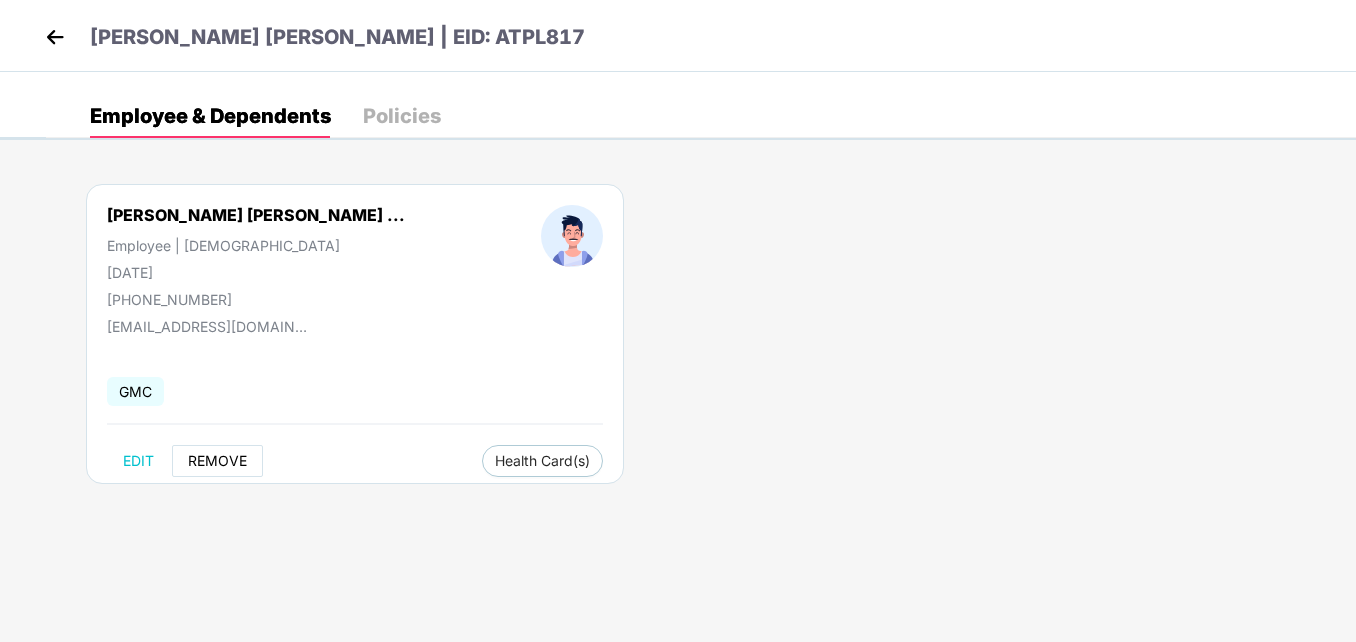 click on "REMOVE" at bounding box center [217, 461] 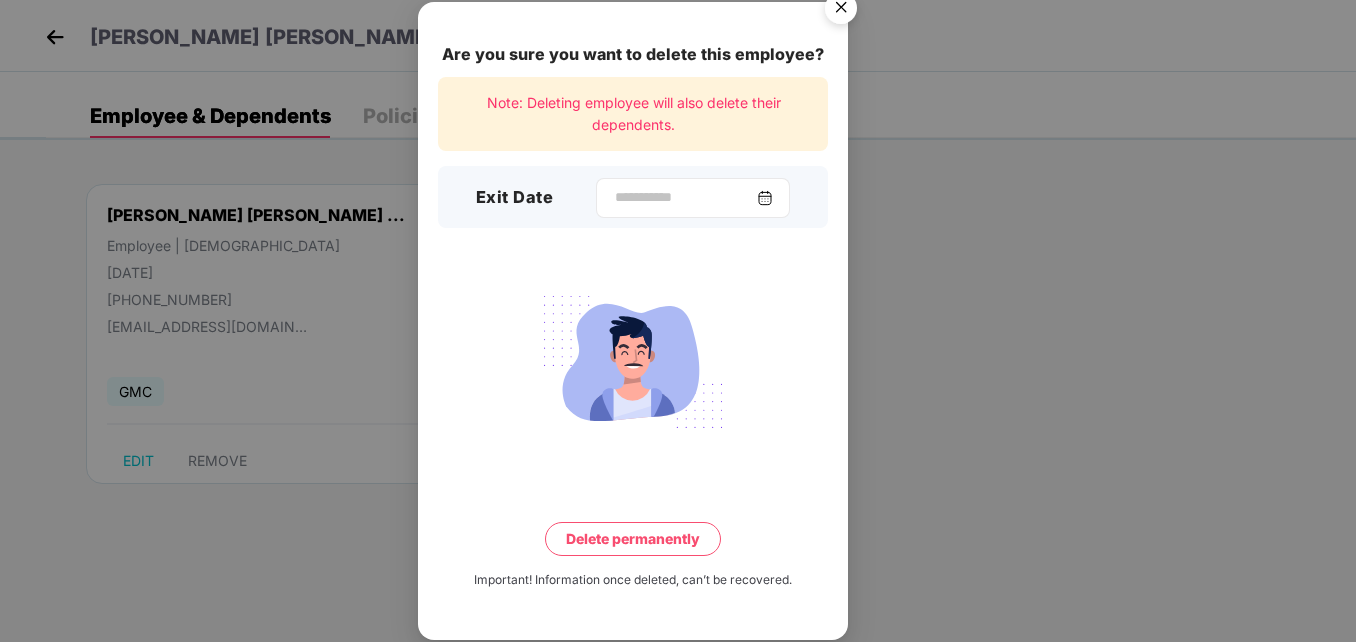 click at bounding box center (693, 198) 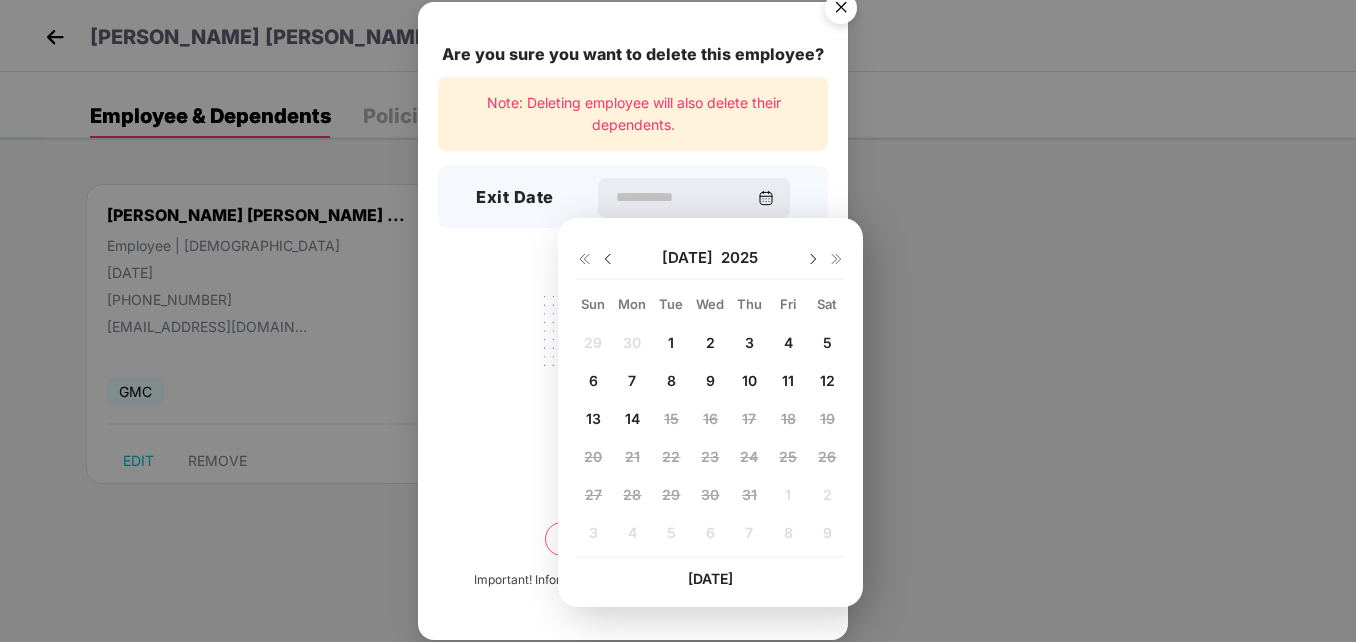 click on "[DATE]" at bounding box center [710, 258] 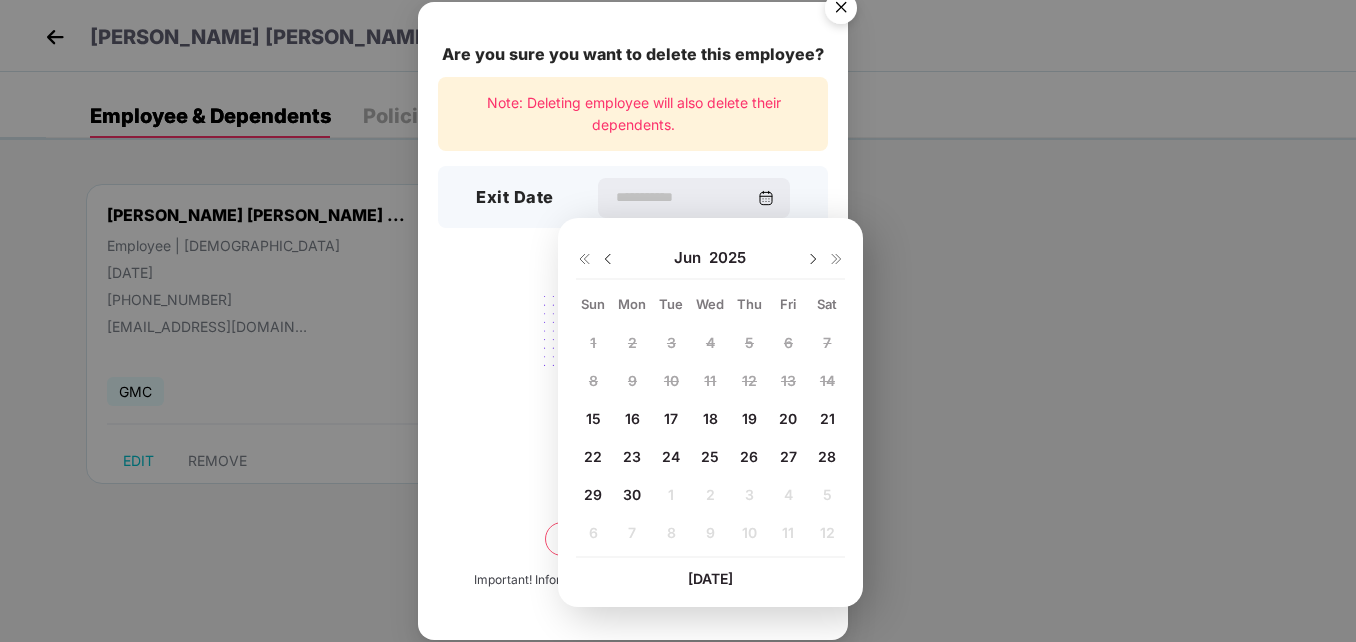 click on "16" at bounding box center (632, 418) 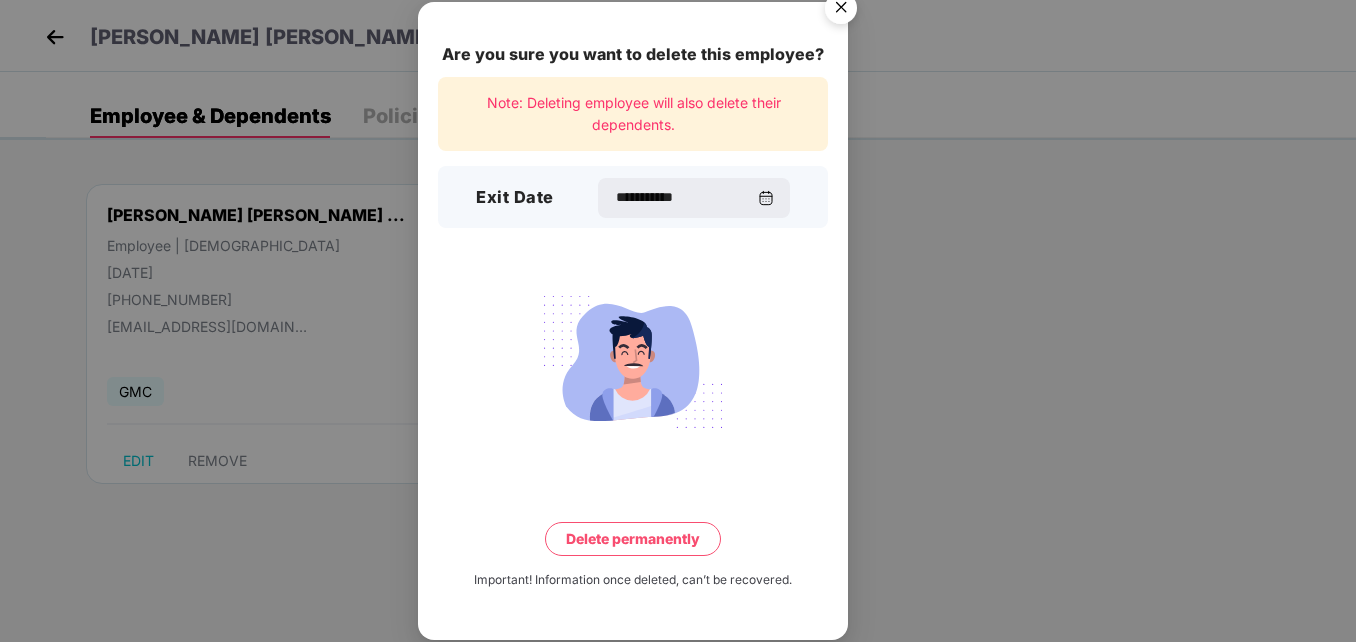 click on "Delete permanently" at bounding box center (633, 539) 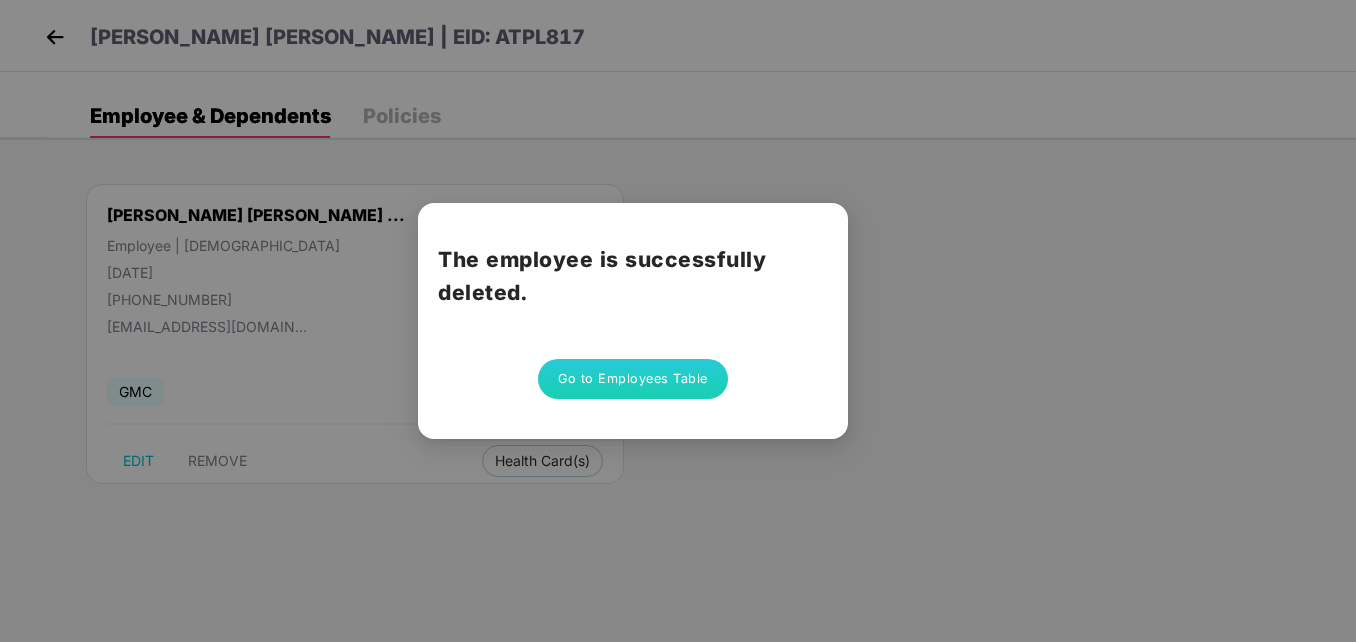 click on "Go to Employees Table" at bounding box center [633, 379] 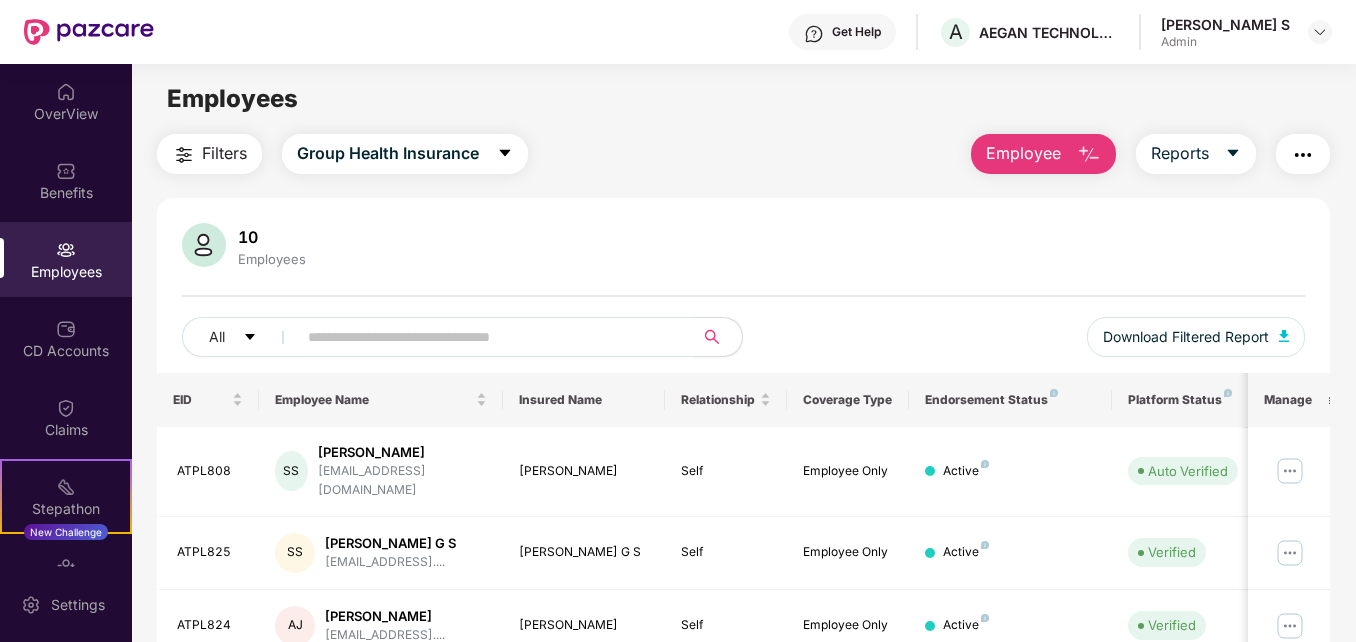 click on "Admin" at bounding box center (1225, 42) 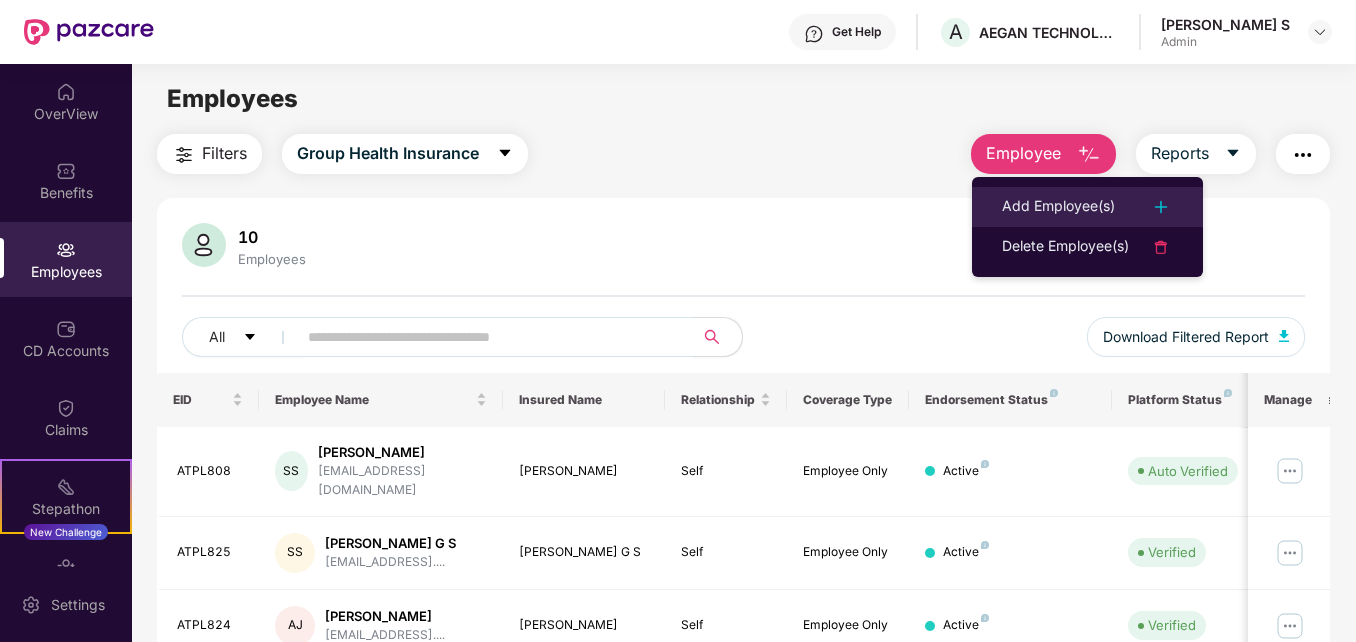 click on "Add Employee(s)" at bounding box center (1058, 207) 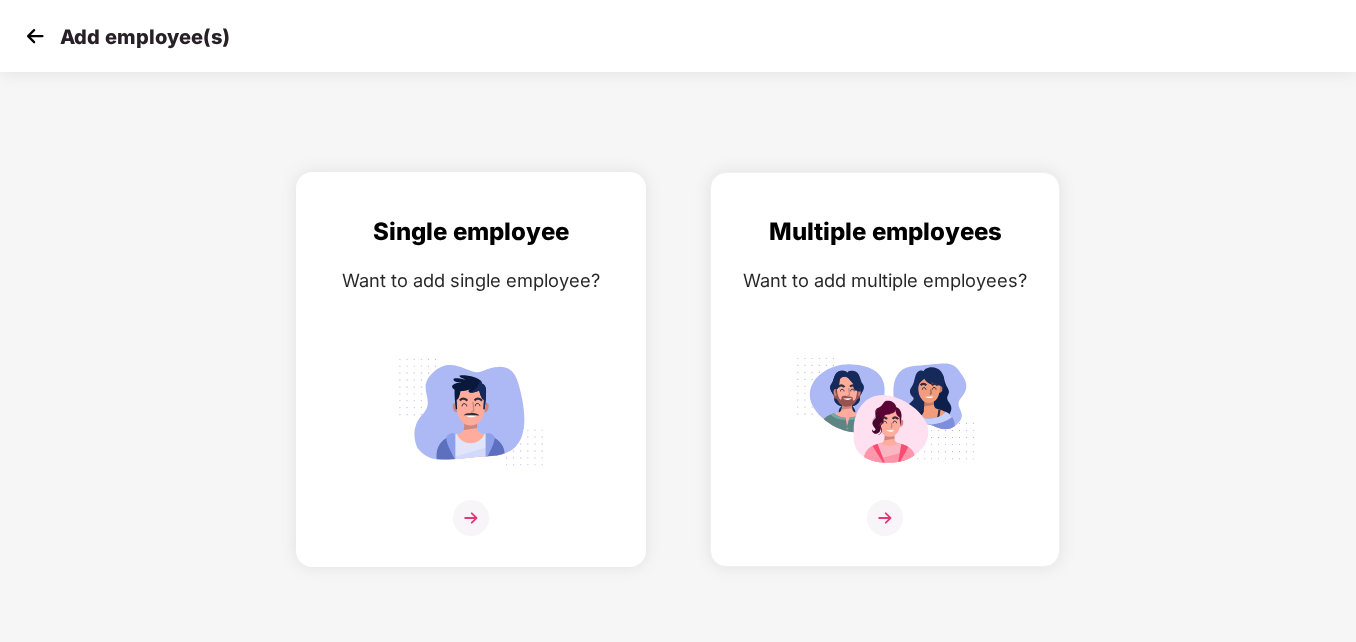 click at bounding box center [471, 518] 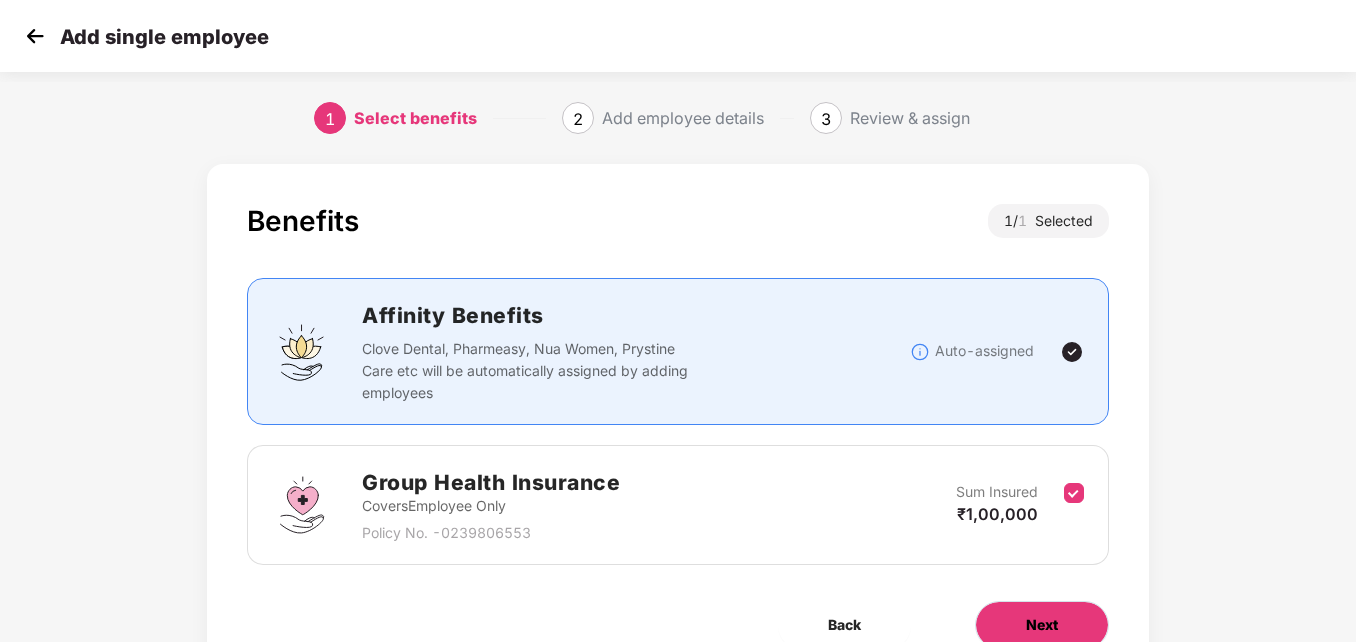 click on "Next" at bounding box center [1042, 625] 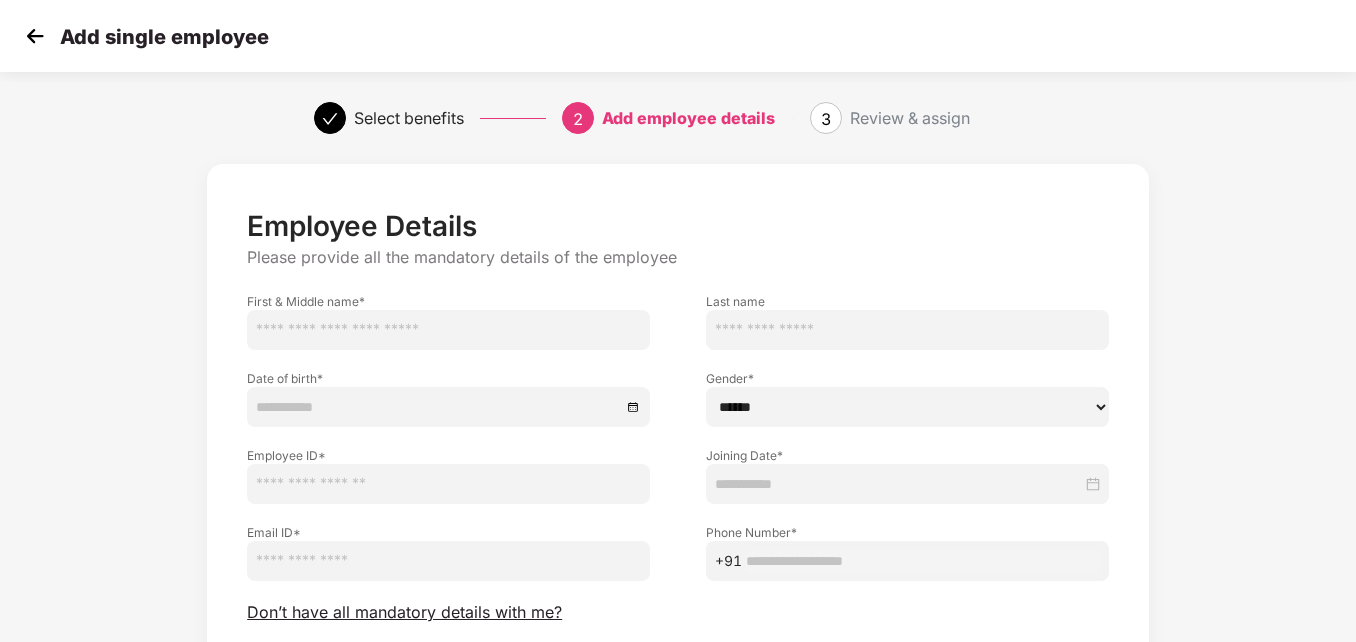 click at bounding box center [448, 330] 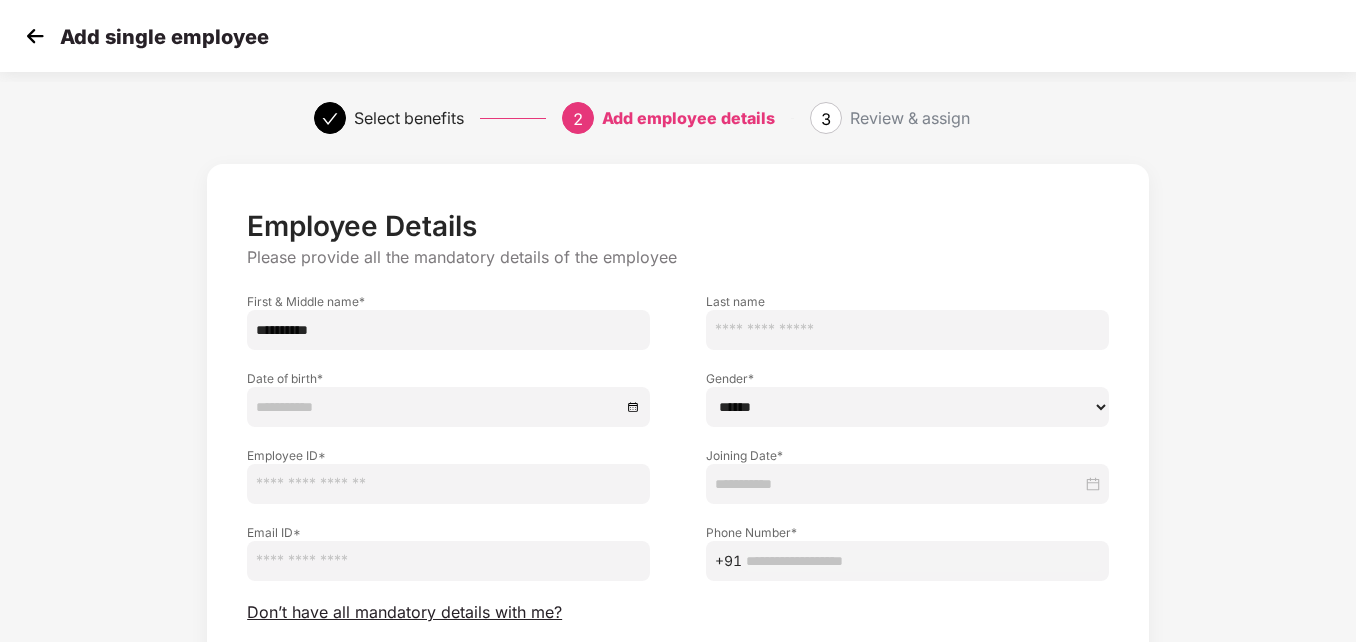 type on "**********" 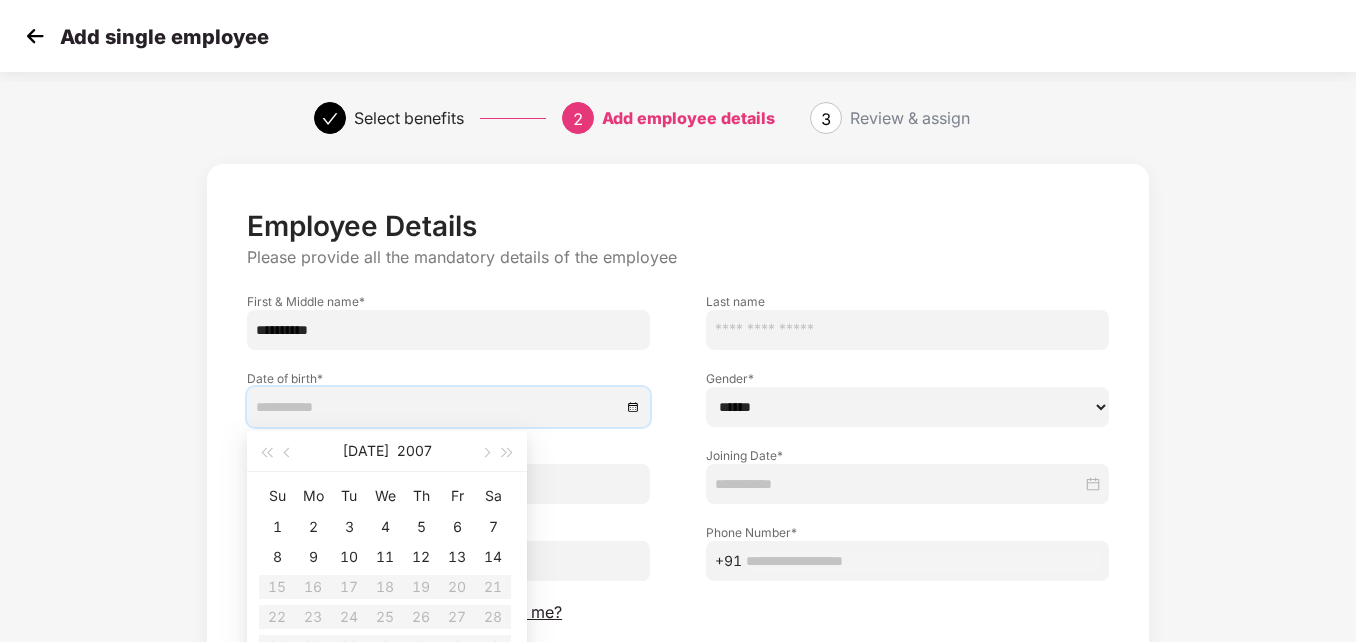 click on "[DATE]" at bounding box center (387, 451) 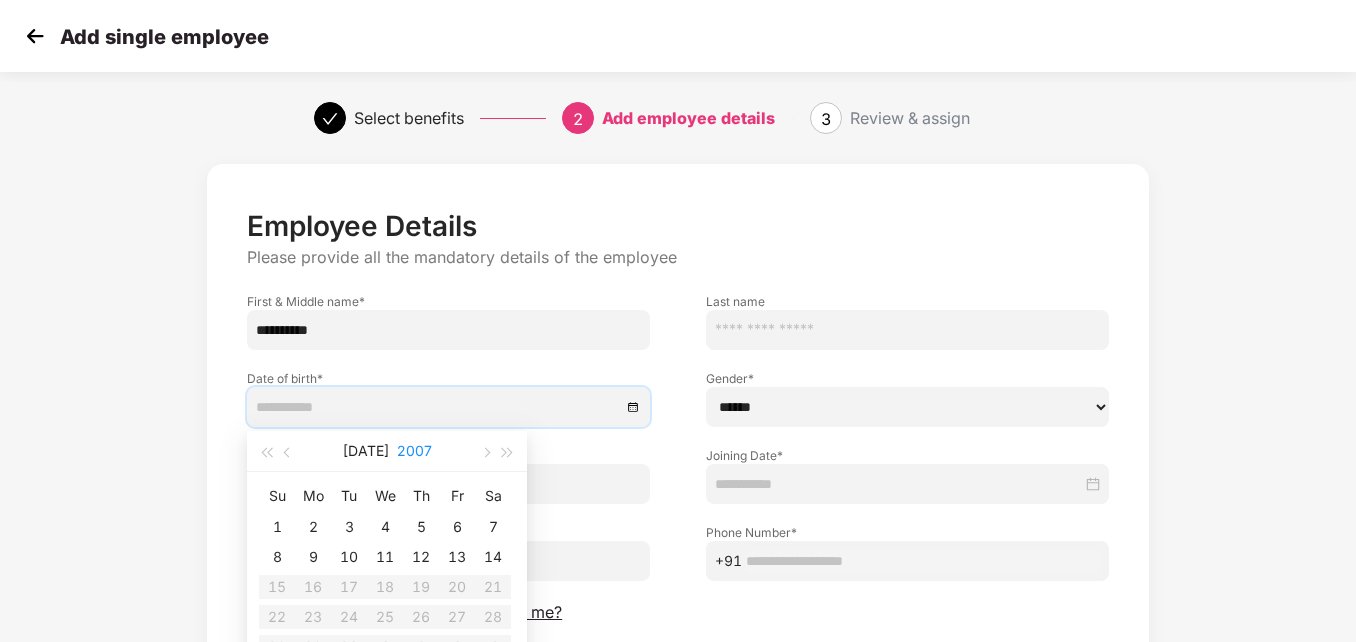 click on "2007" at bounding box center (414, 451) 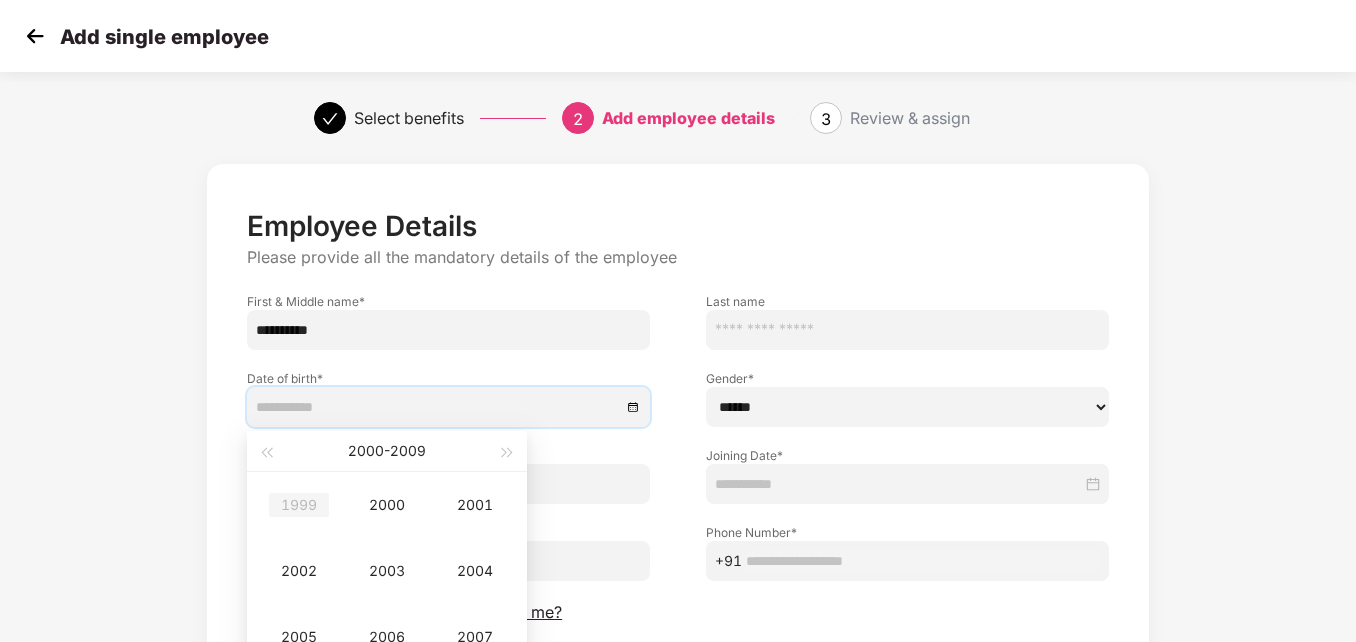 type on "**********" 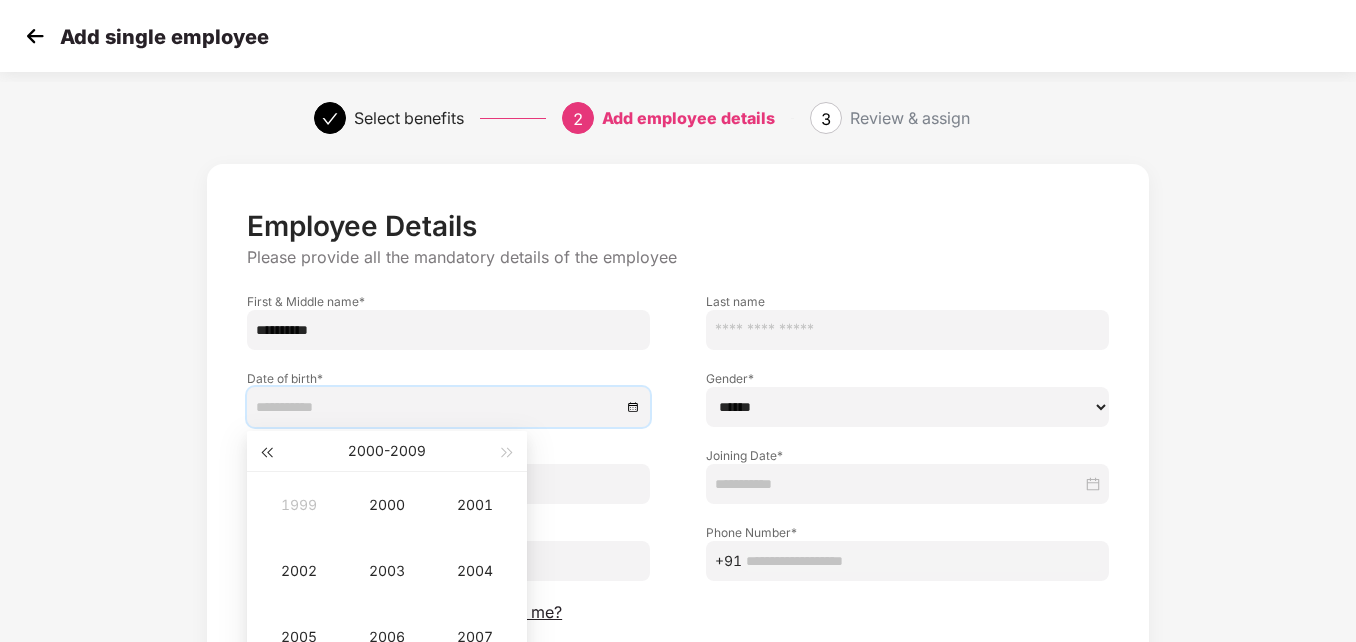 click at bounding box center [266, 451] 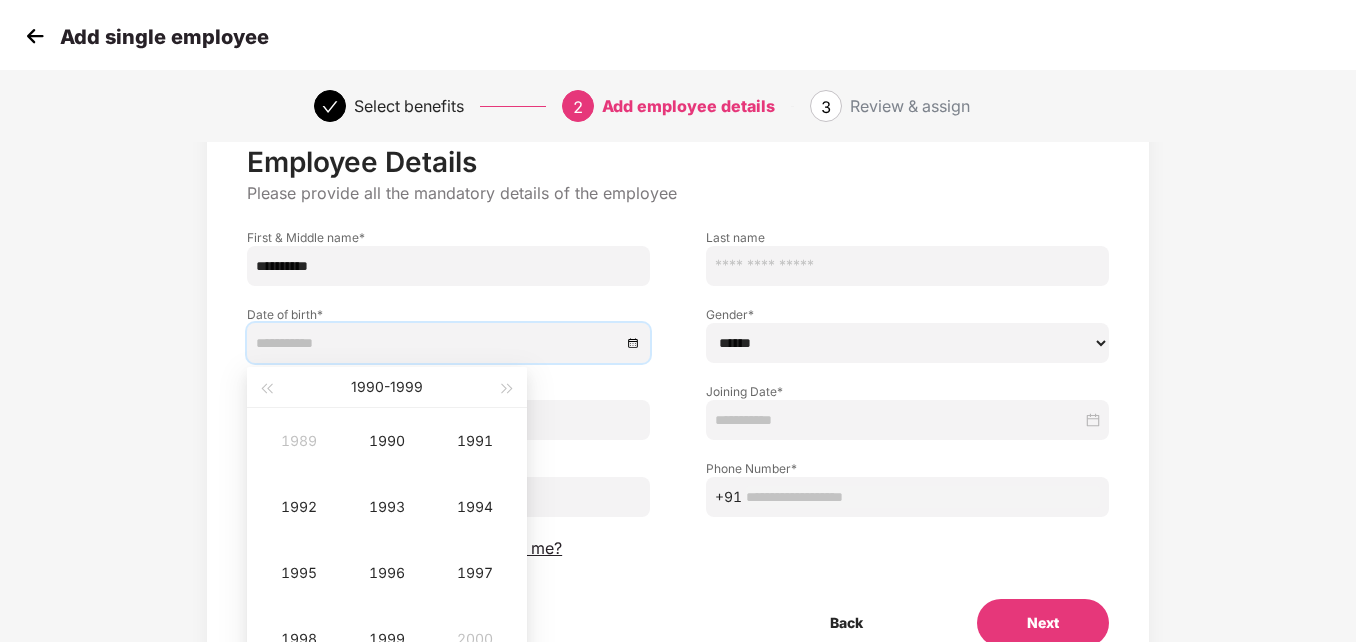 type on "**********" 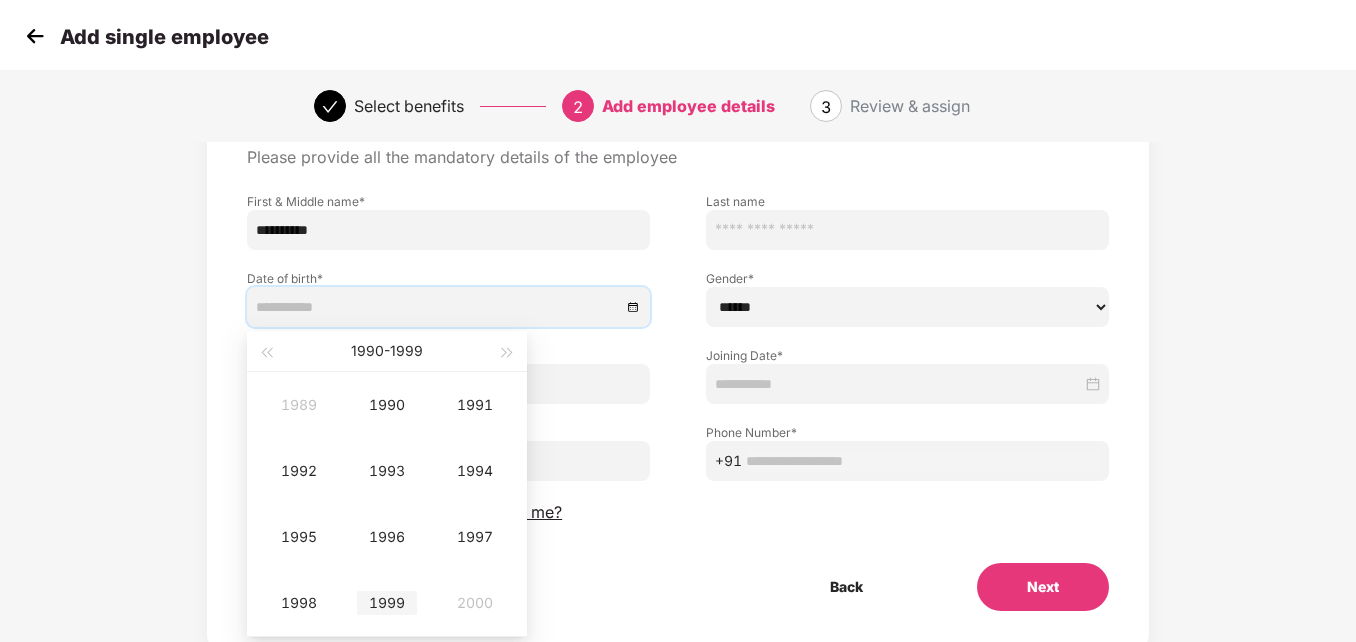 type on "**********" 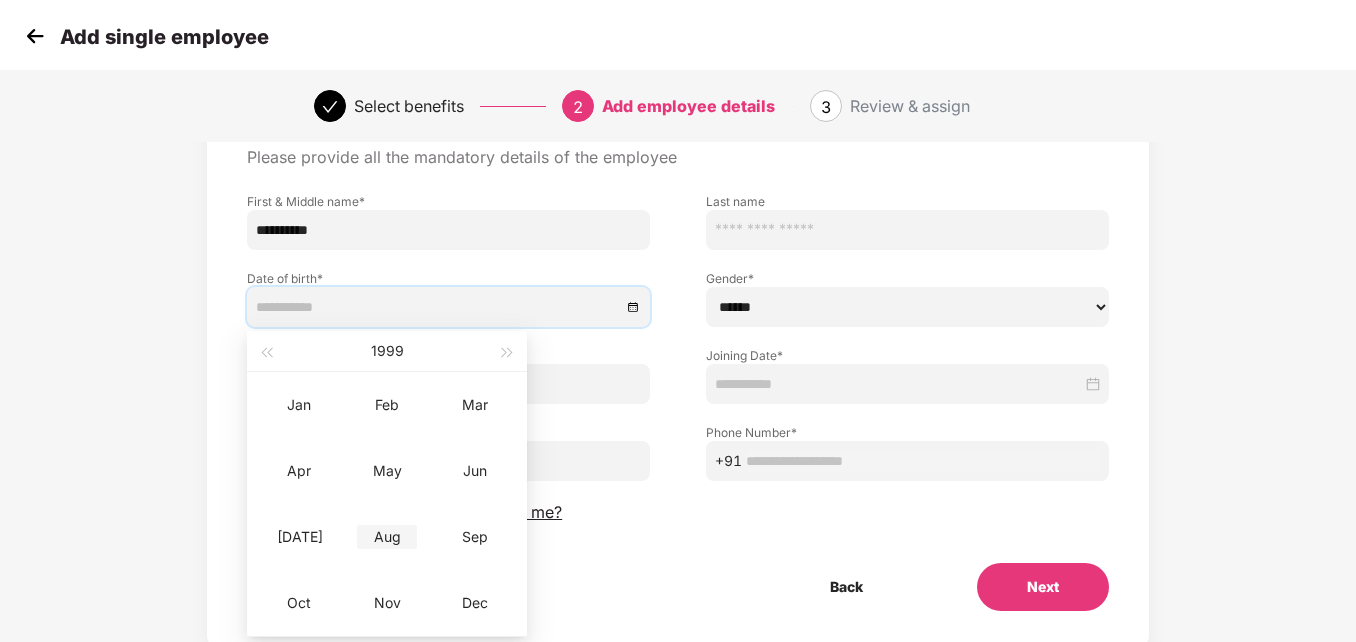 type on "**********" 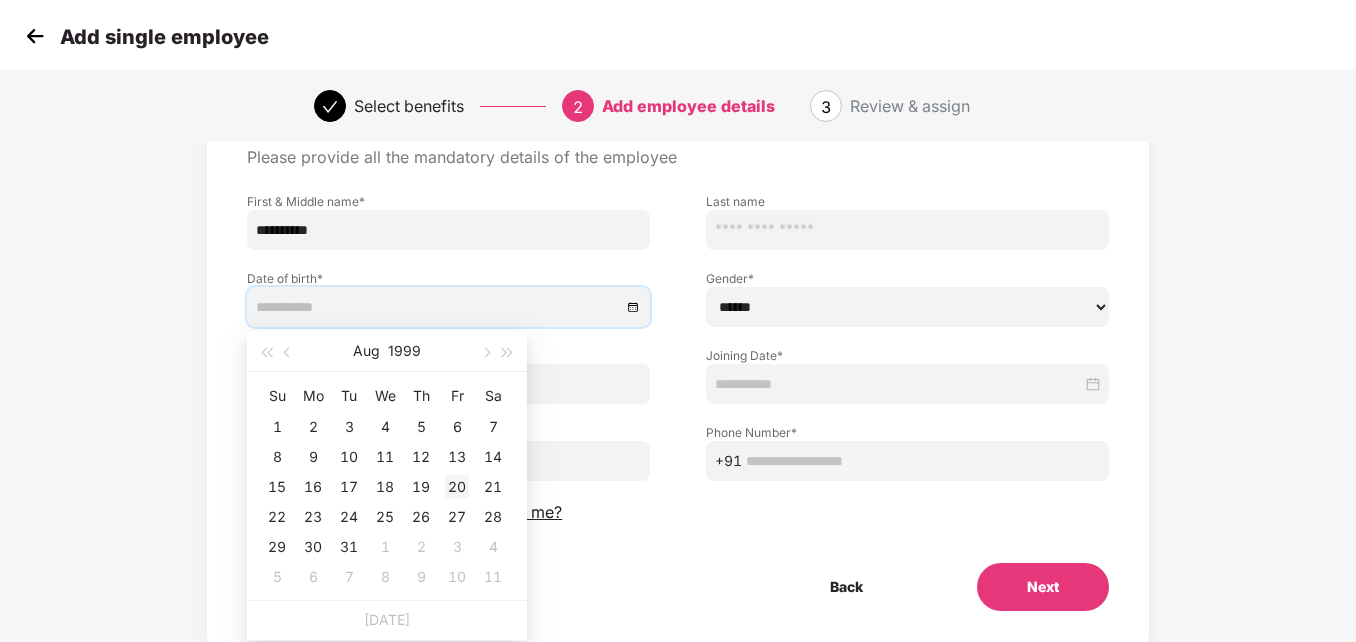 type on "**********" 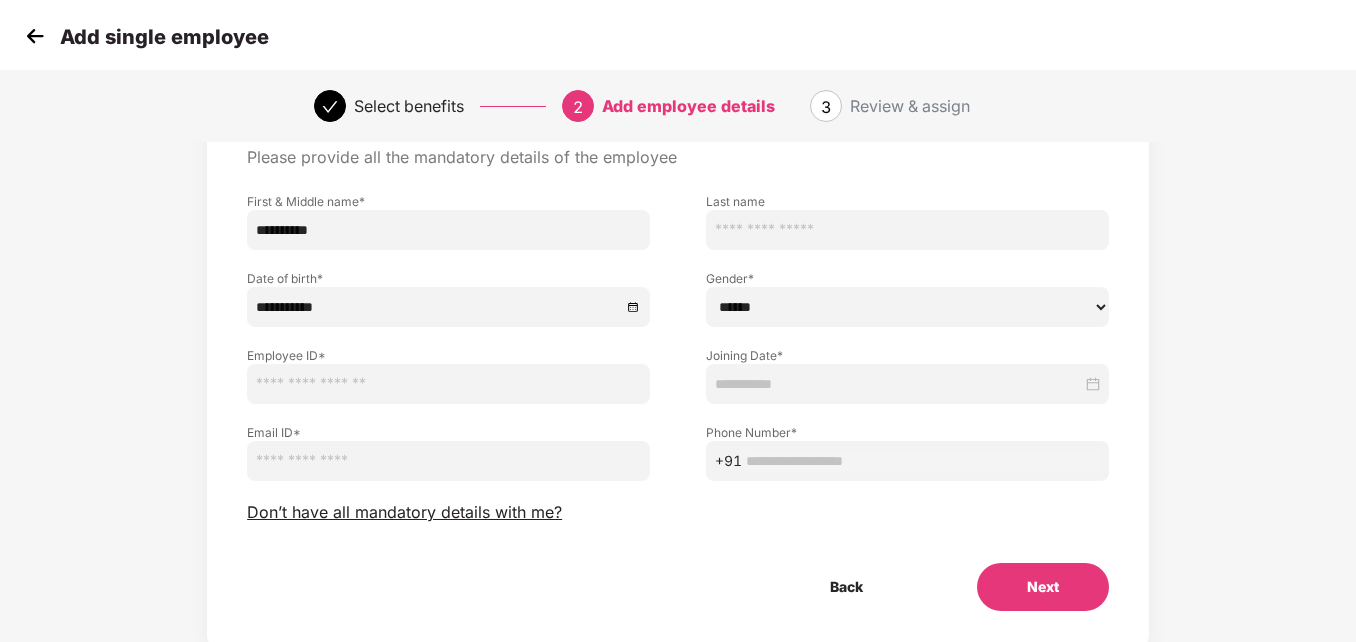 click on "****** **** ******" at bounding box center [907, 307] 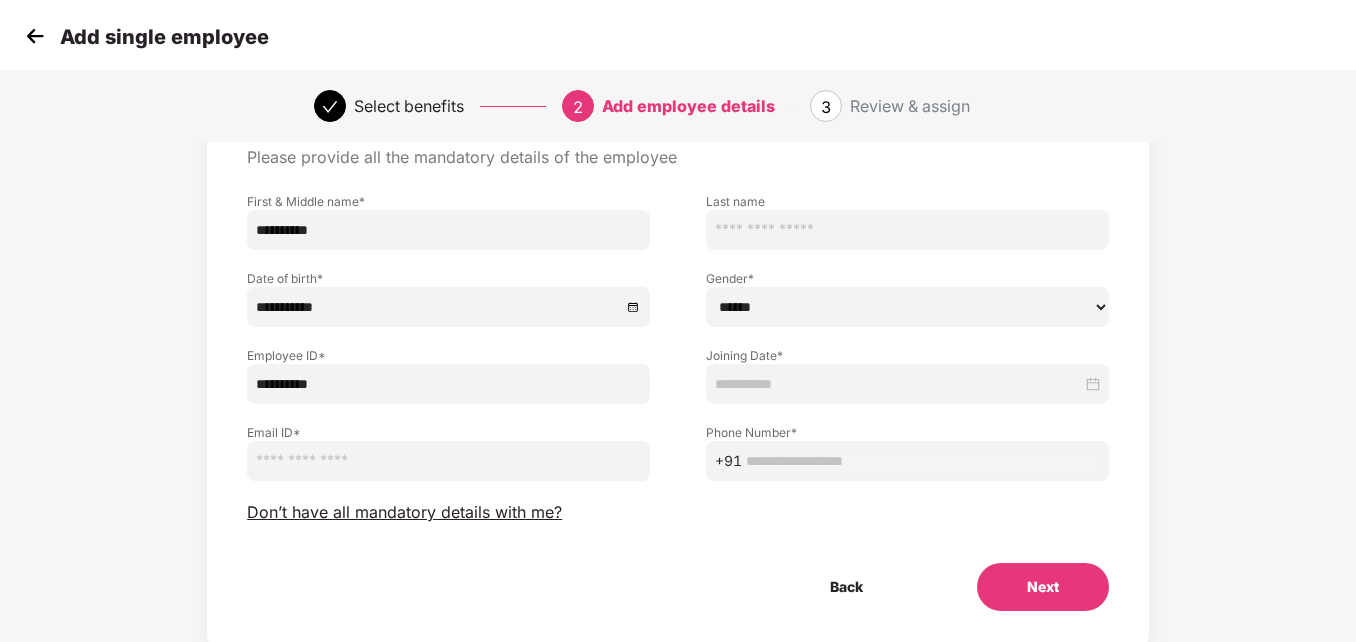 type on "**********" 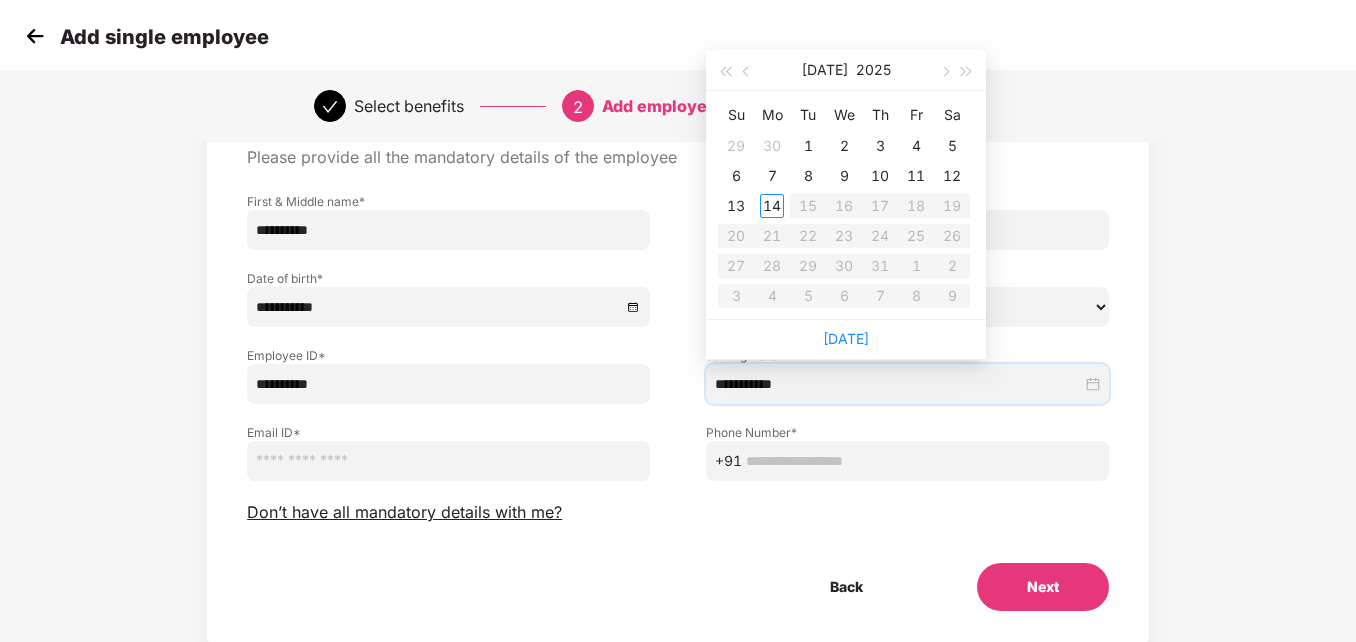 type on "**********" 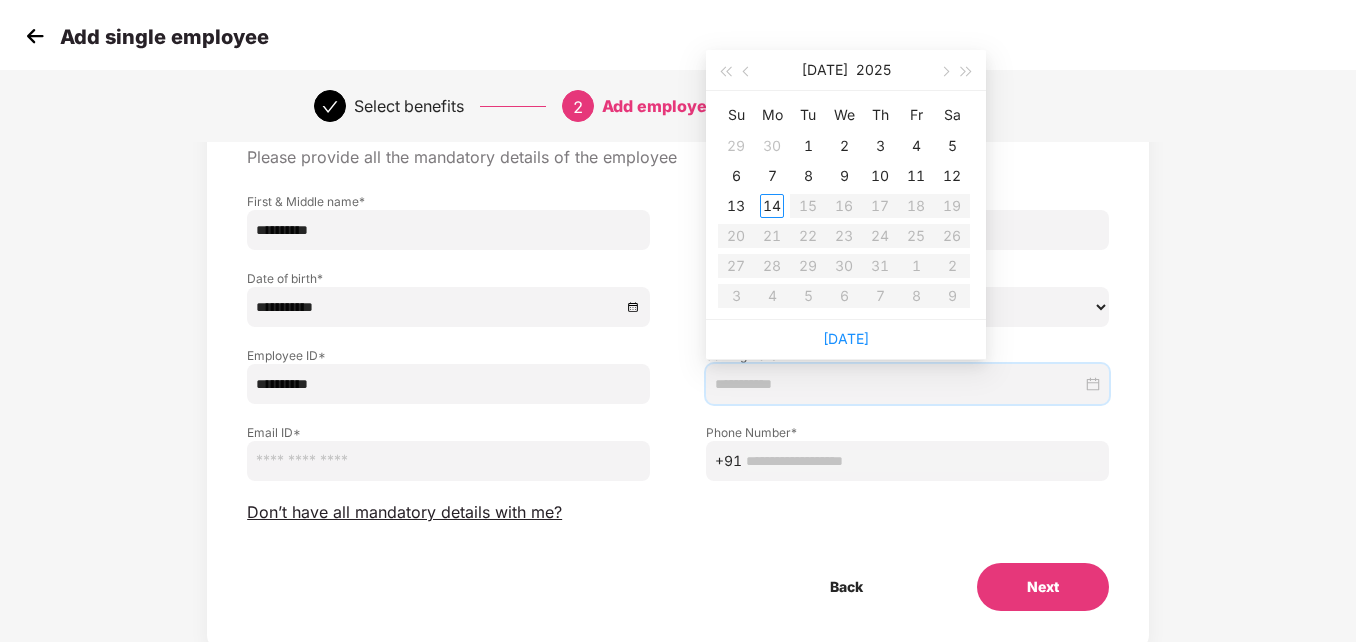 click on "[DATE]" at bounding box center [846, 70] 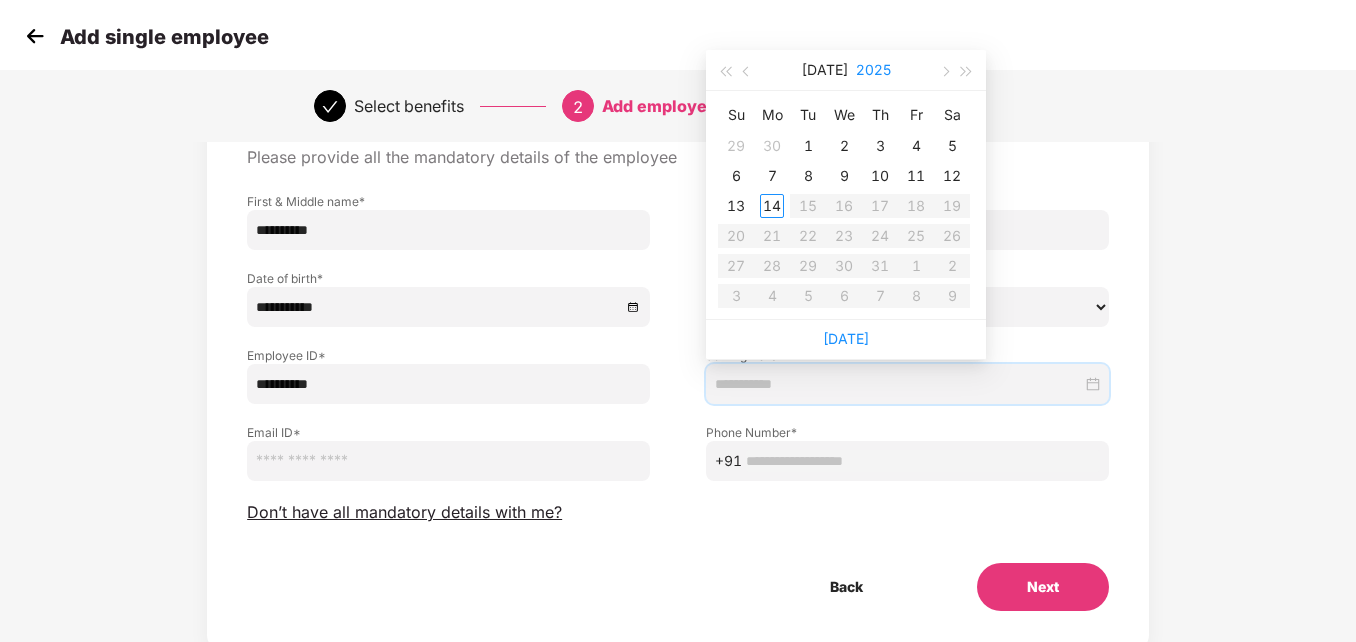 click on "2025" at bounding box center [873, 70] 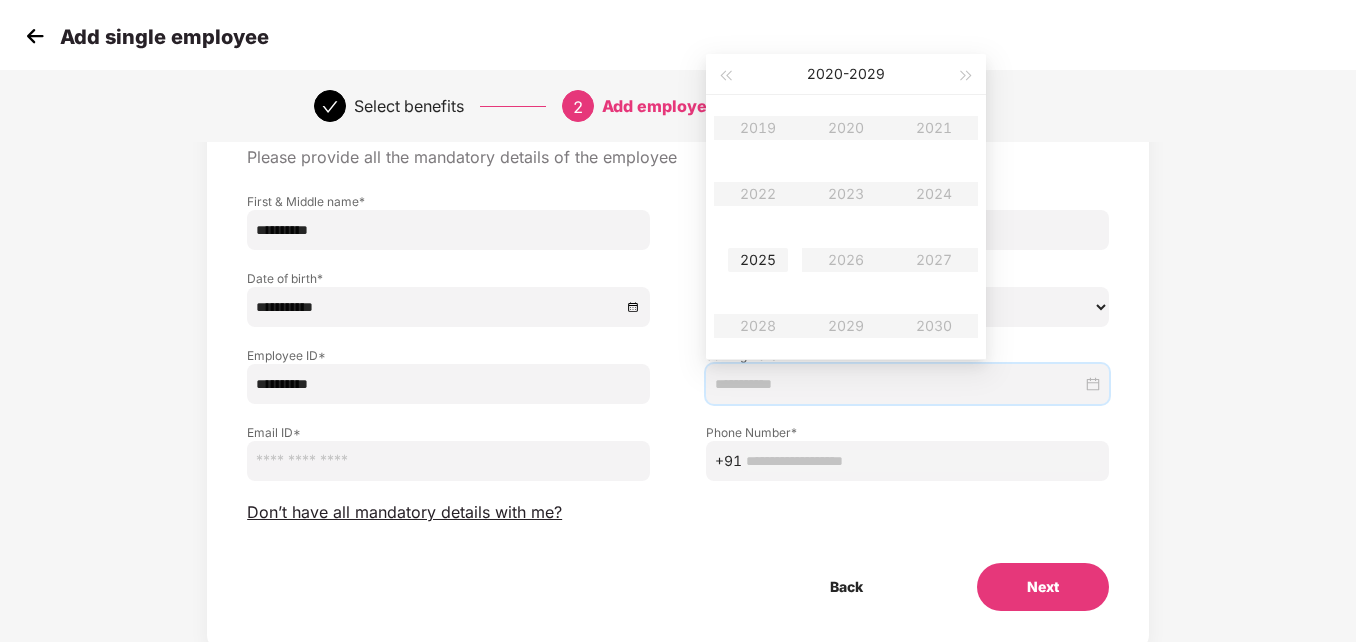 type on "**********" 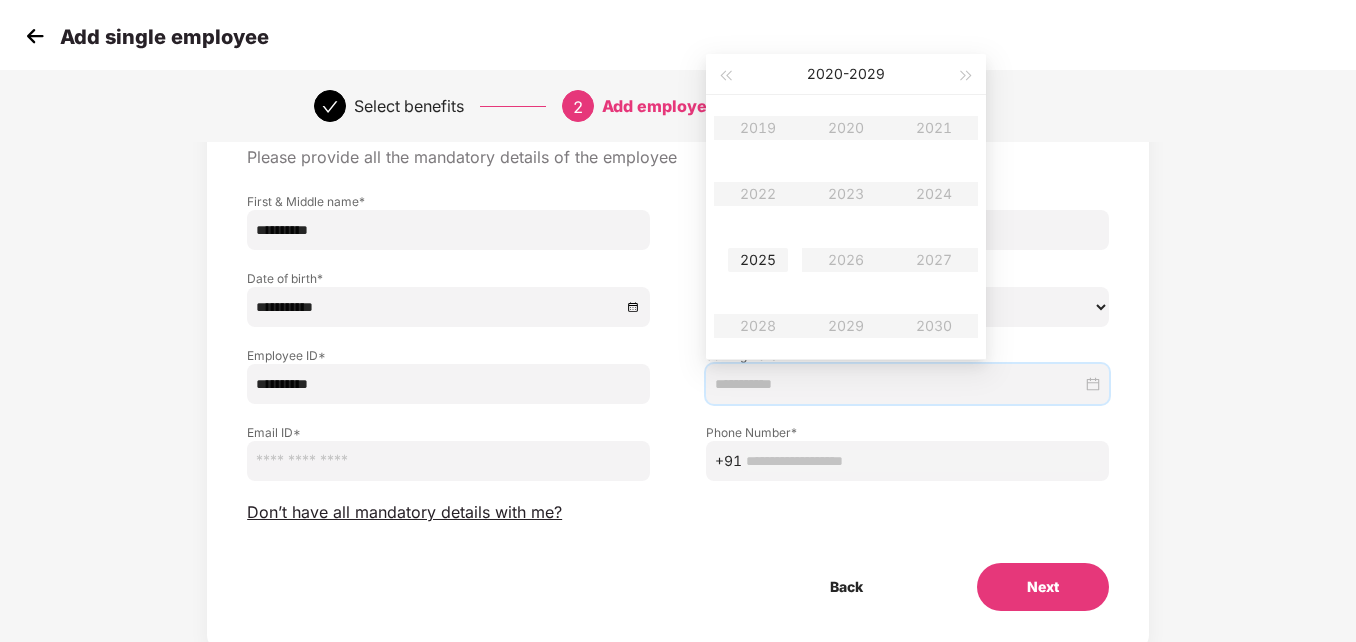click on "2025" at bounding box center (758, 260) 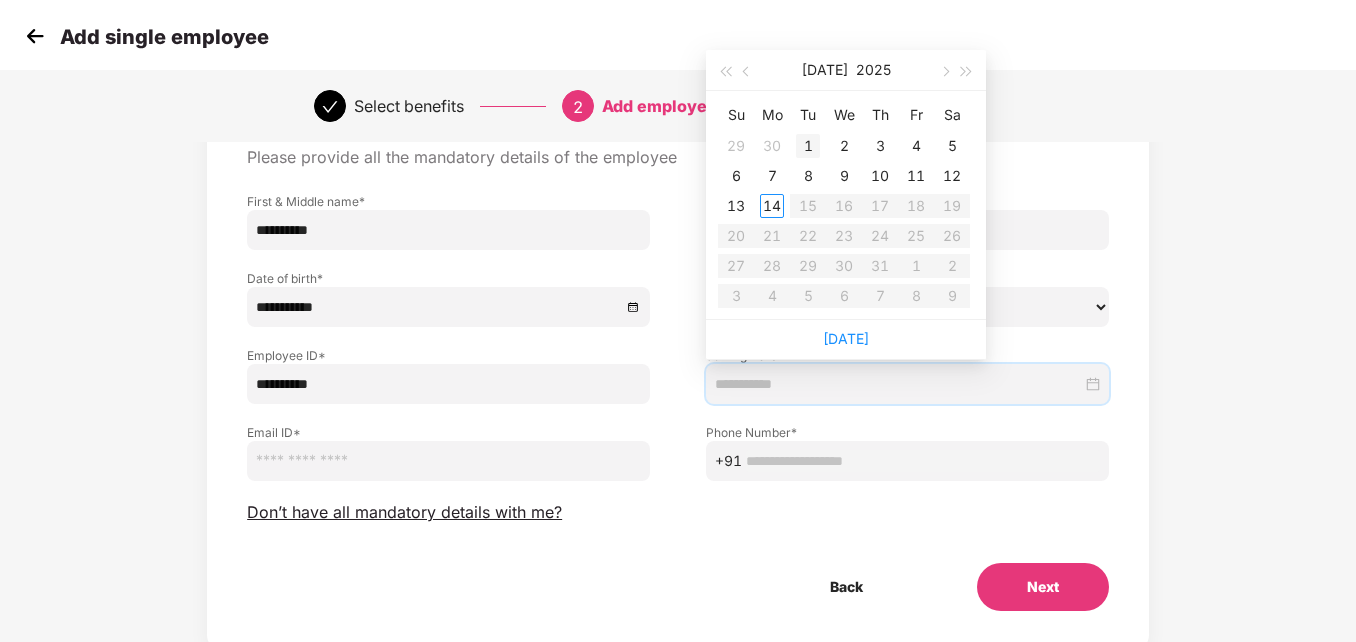 type on "**********" 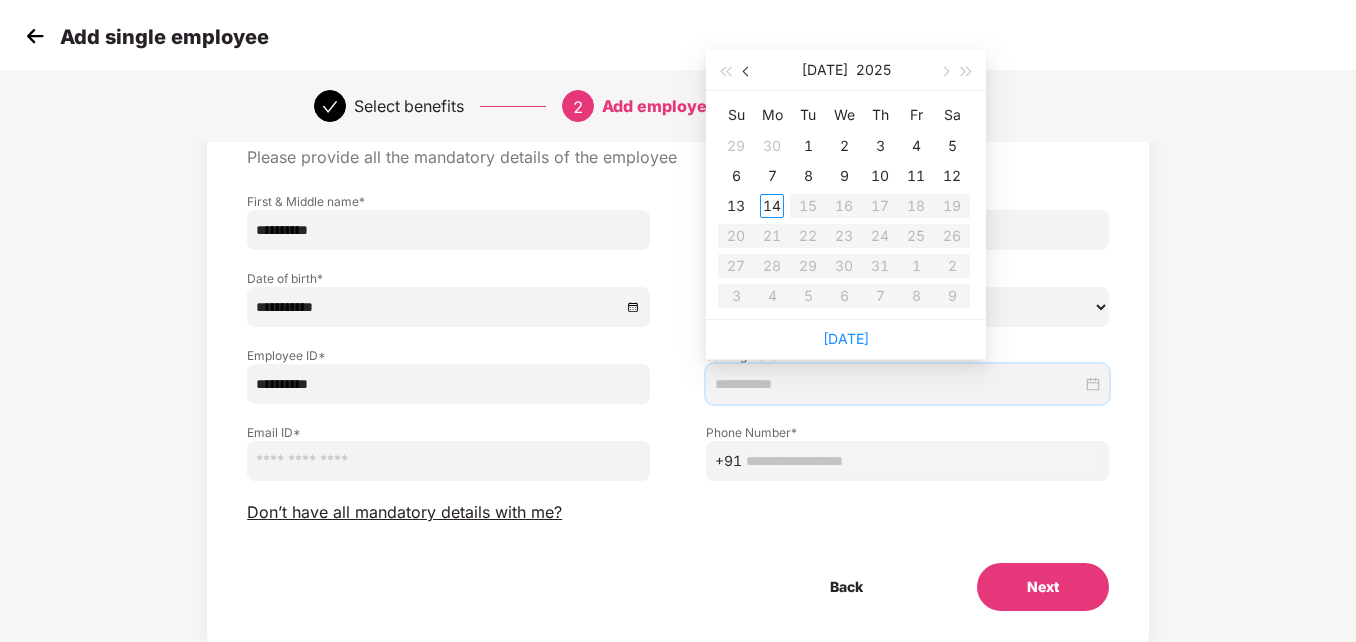 click at bounding box center [747, 70] 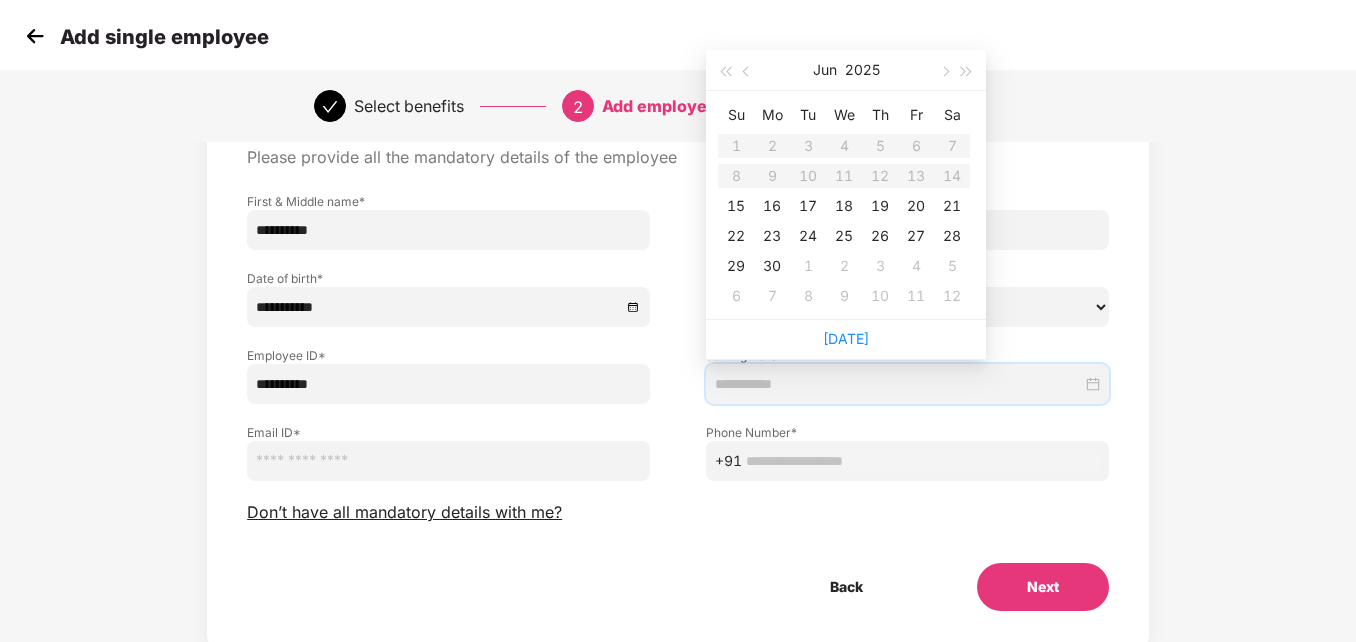 type on "**********" 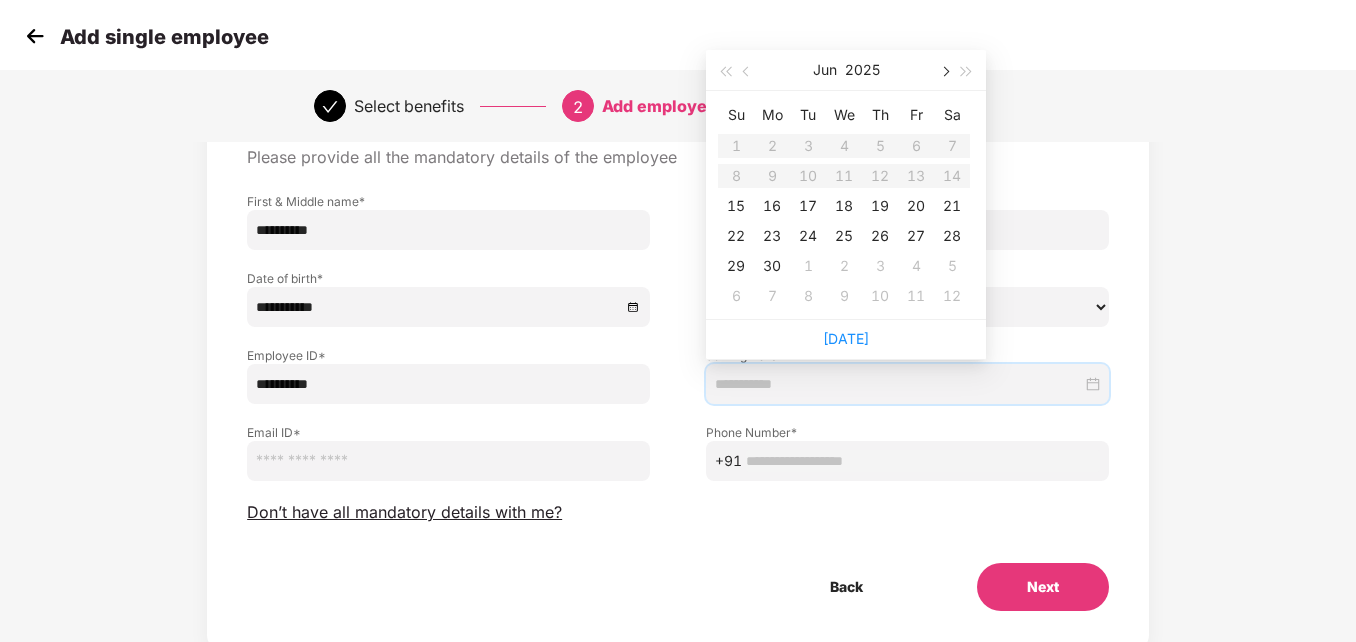 click at bounding box center (944, 72) 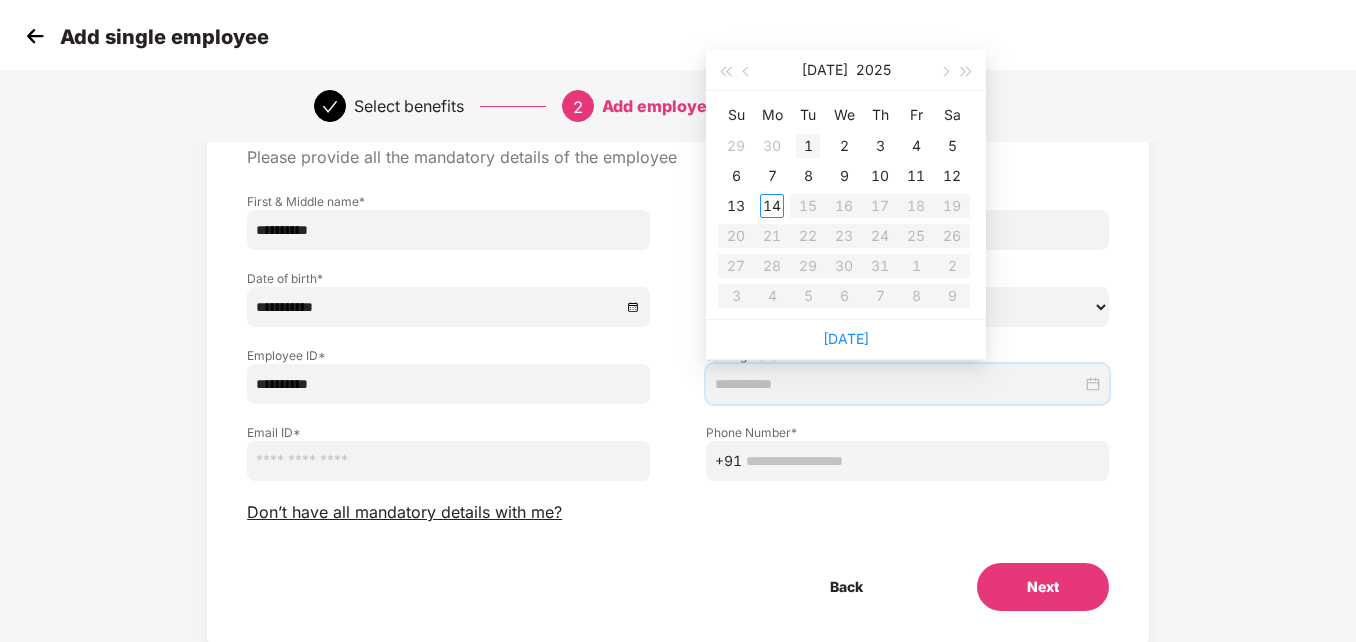 type on "**********" 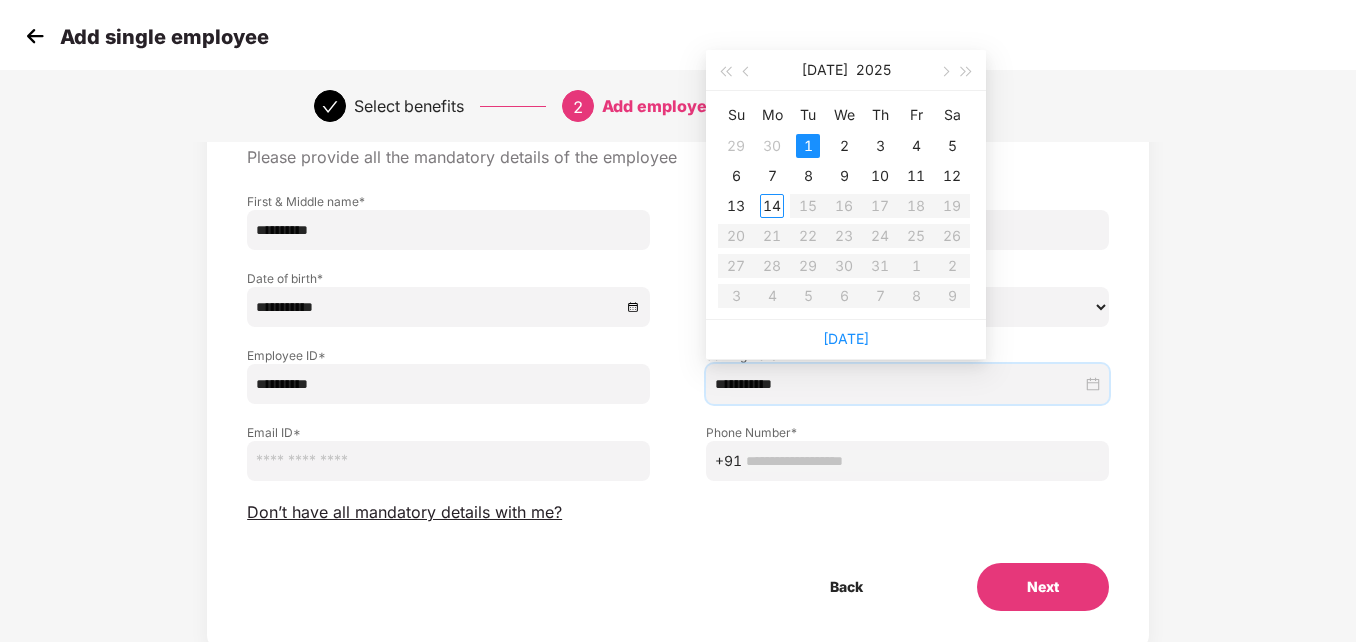 click at bounding box center (448, 461) 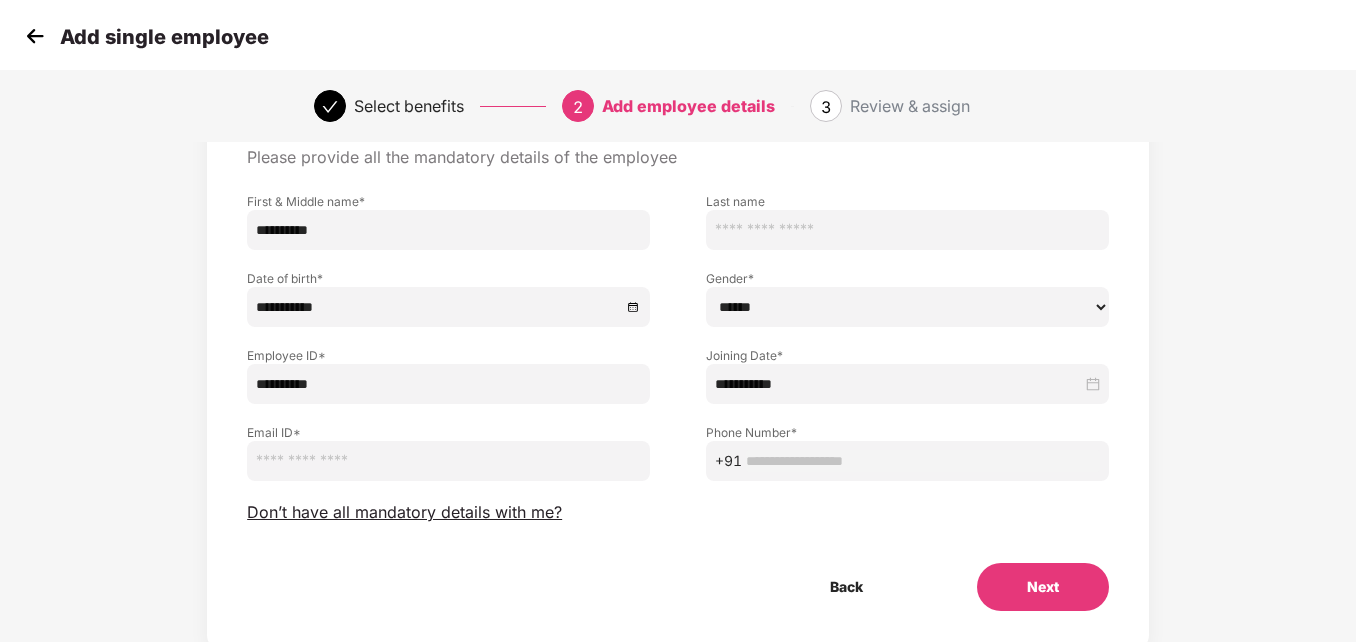 paste on "**********" 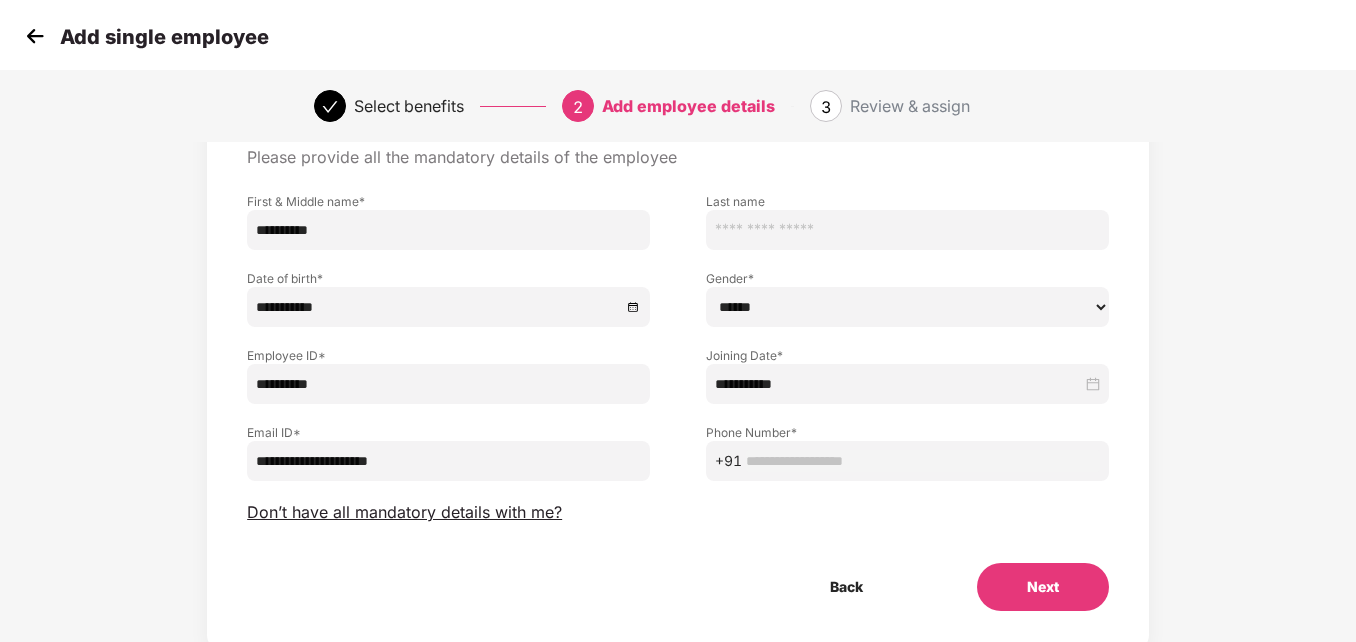 type on "**********" 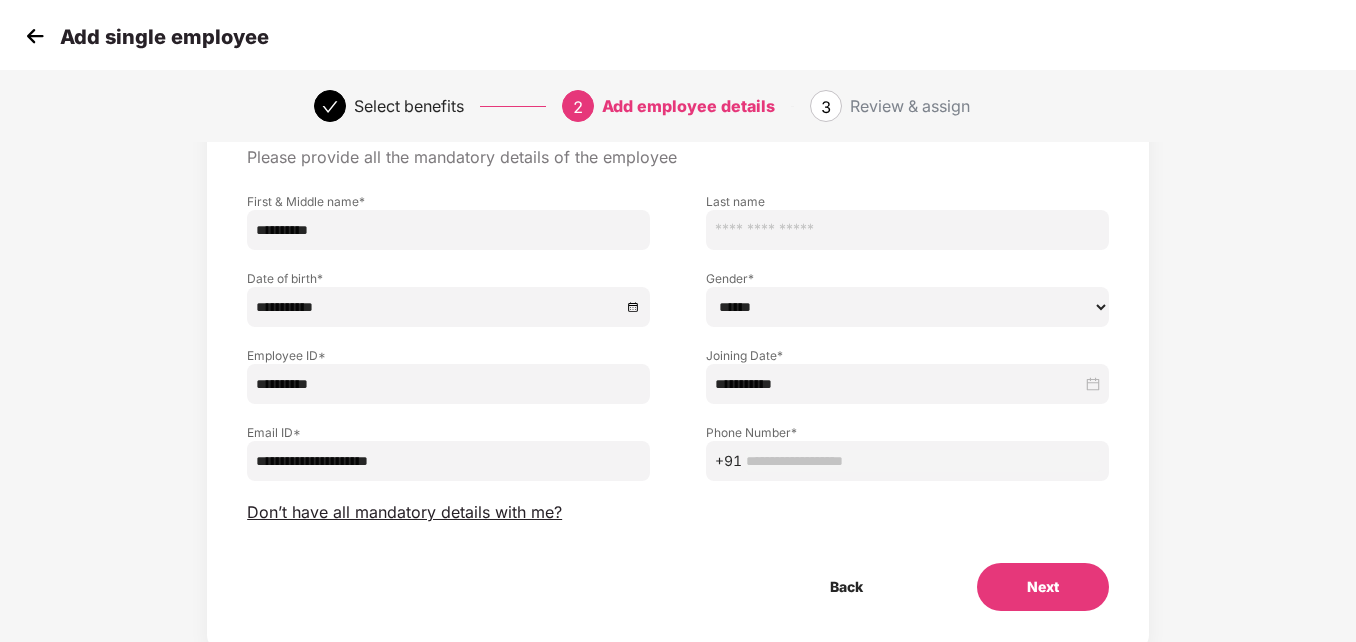 click at bounding box center [923, 461] 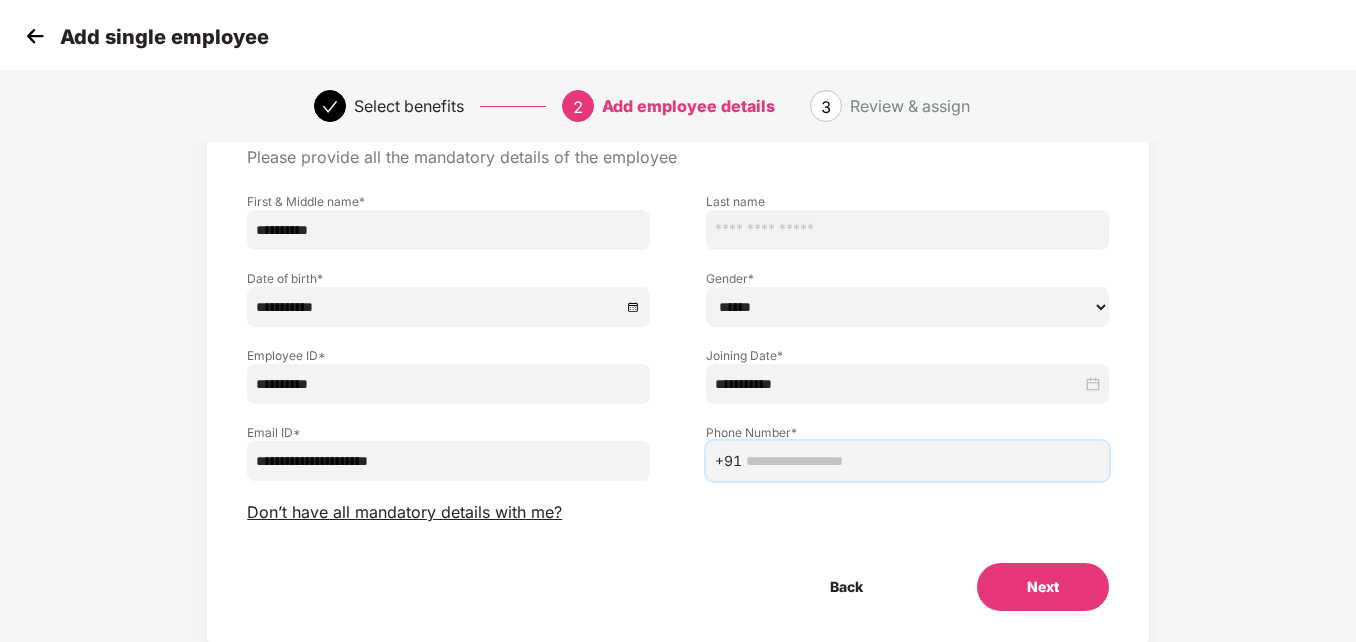 paste on "**********" 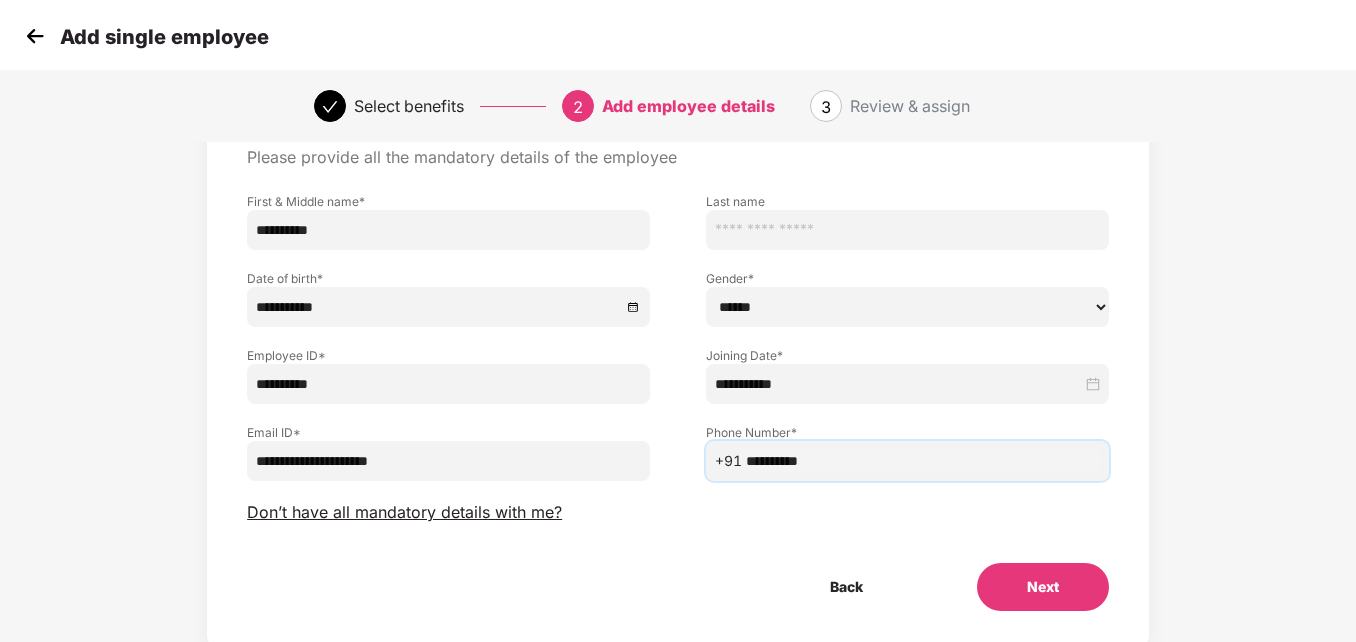 click on "Next" at bounding box center [1043, 587] 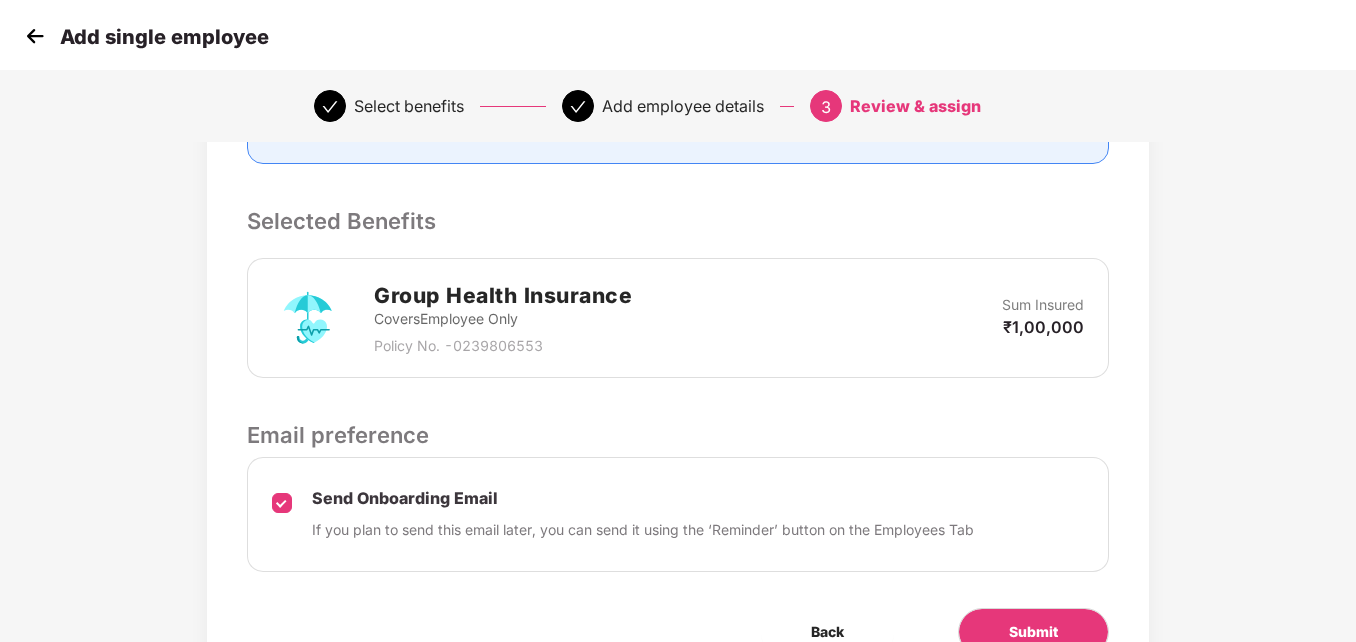 scroll, scrollTop: 500, scrollLeft: 0, axis: vertical 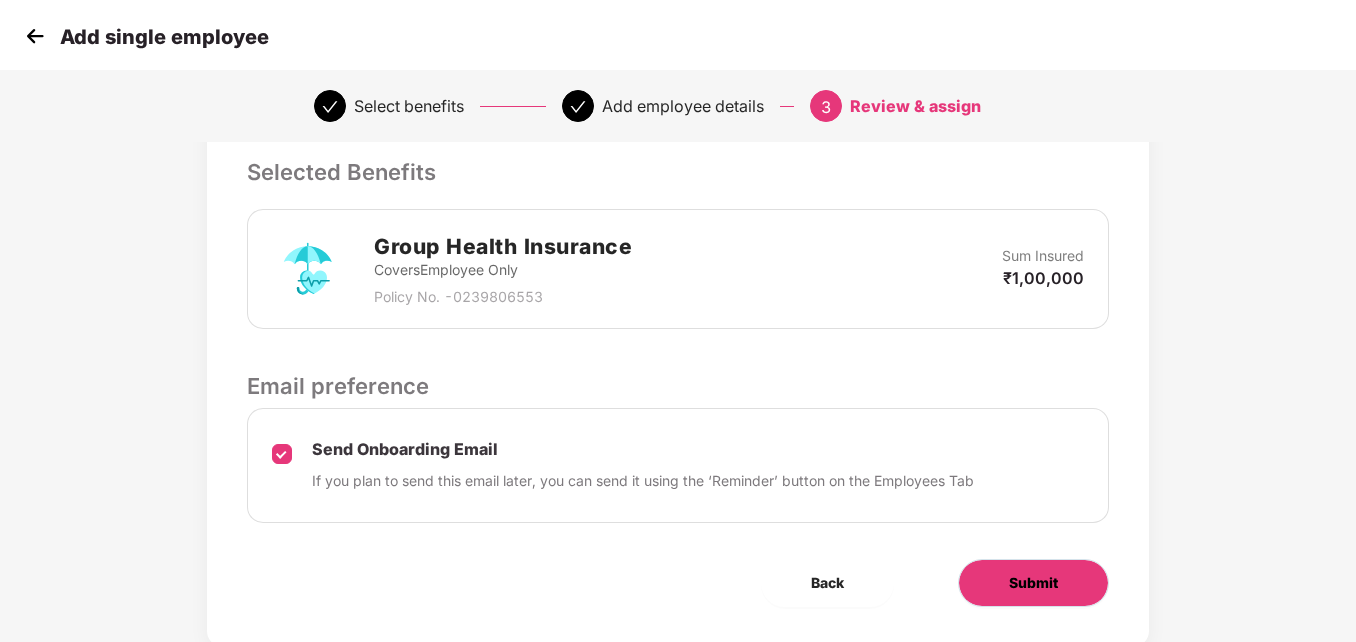 click on "Submit" at bounding box center [1033, 583] 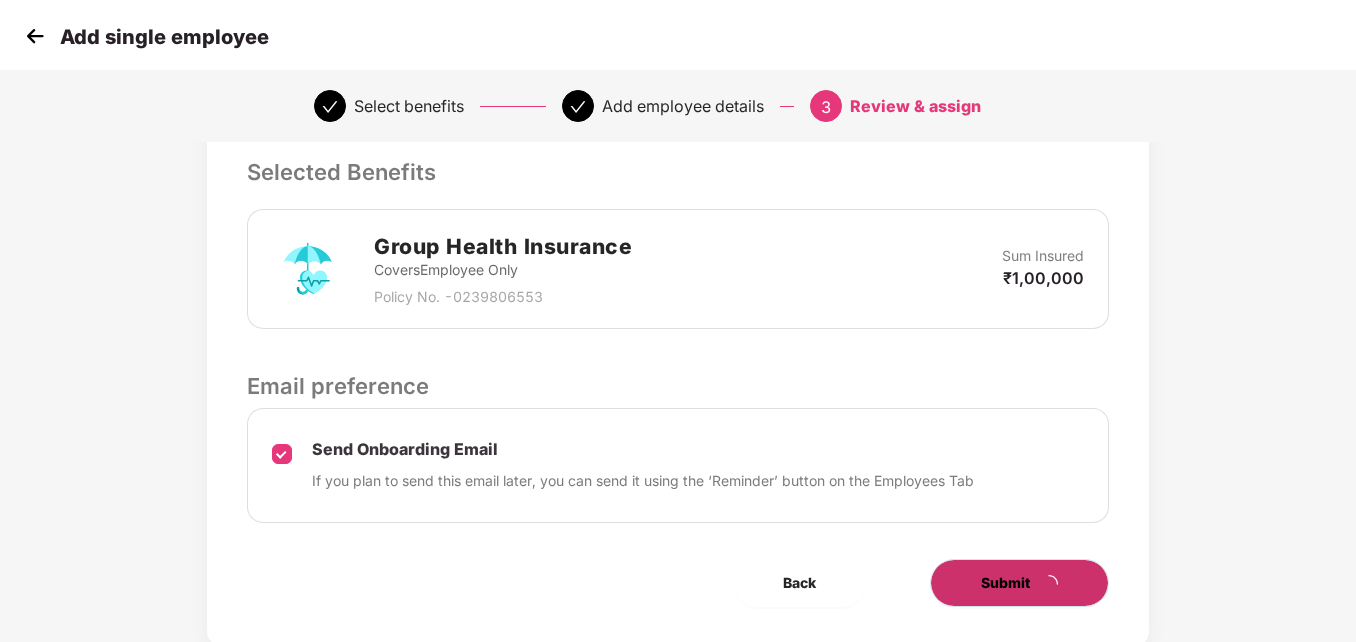 scroll, scrollTop: 0, scrollLeft: 0, axis: both 